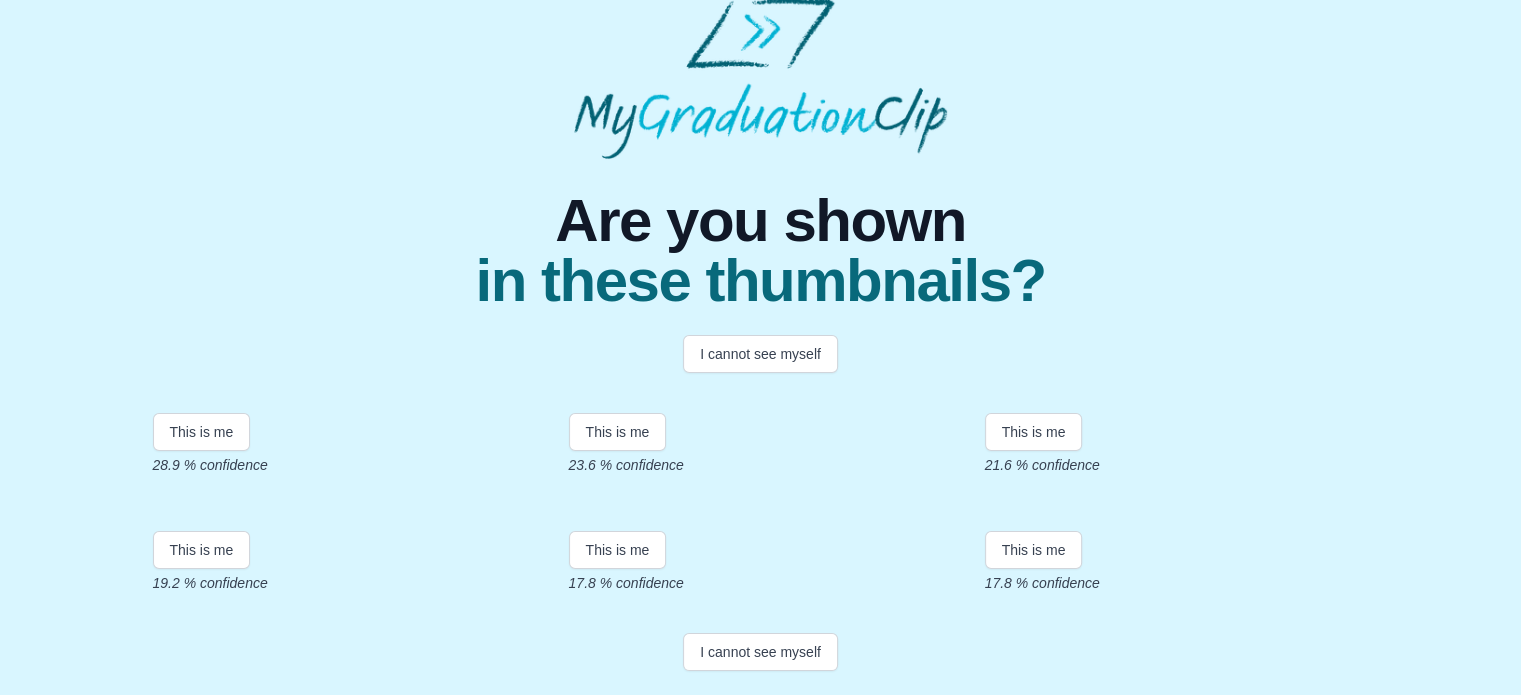 scroll, scrollTop: 448, scrollLeft: 0, axis: vertical 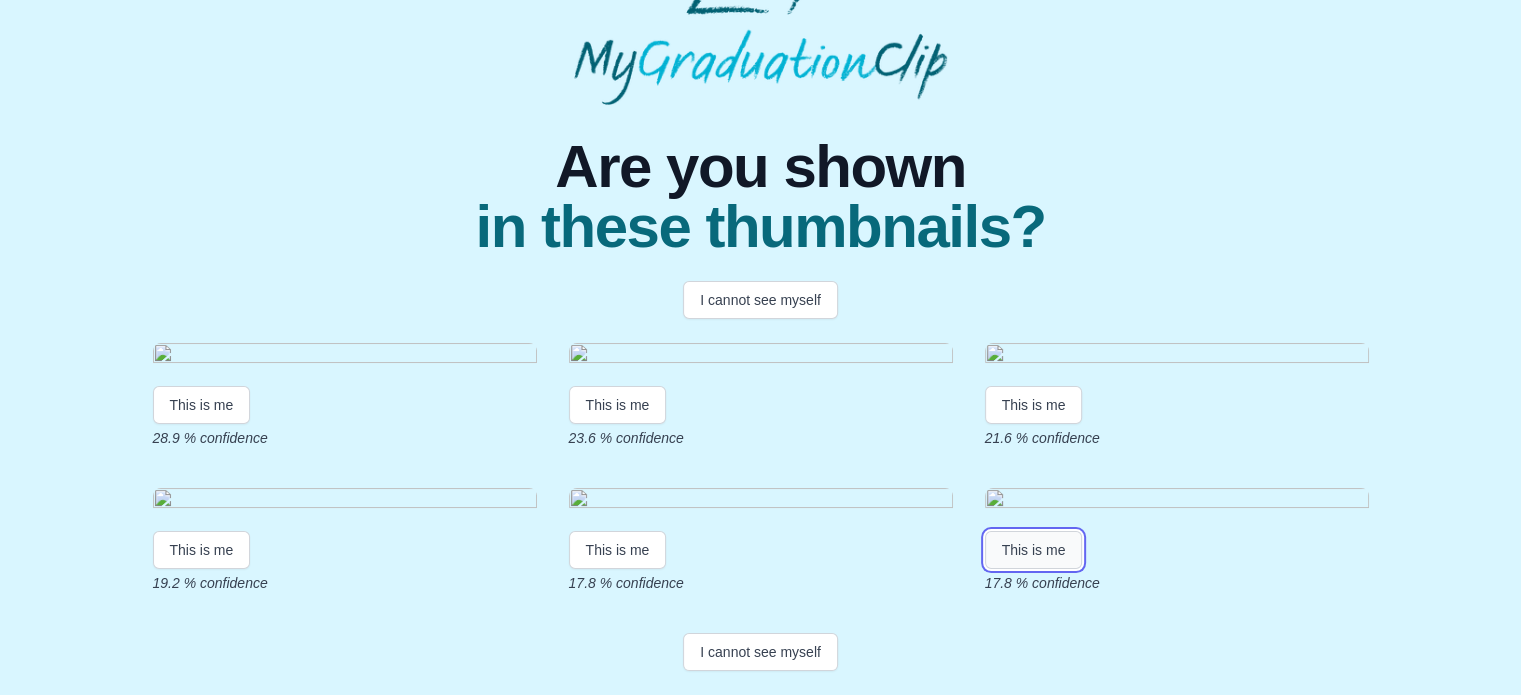 click on "This is me" at bounding box center (1034, 550) 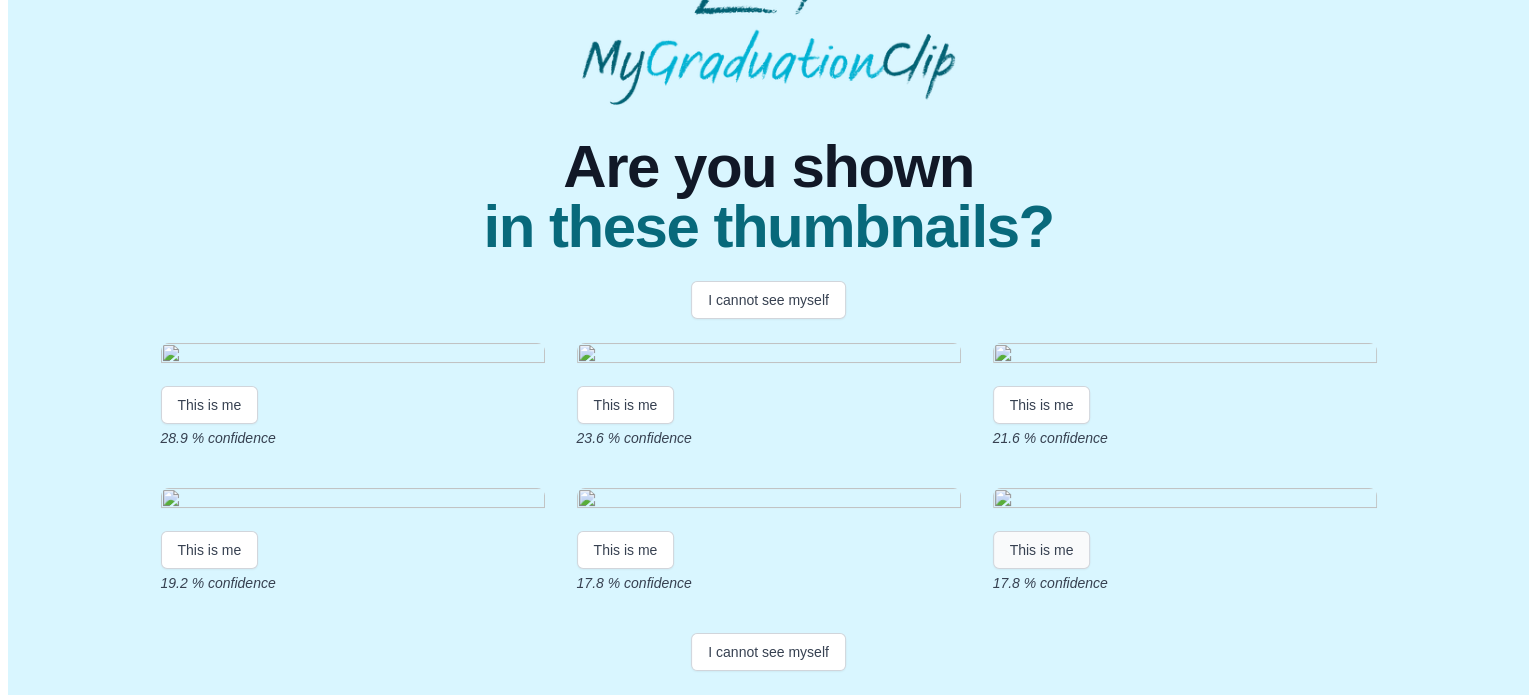 scroll, scrollTop: 0, scrollLeft: 0, axis: both 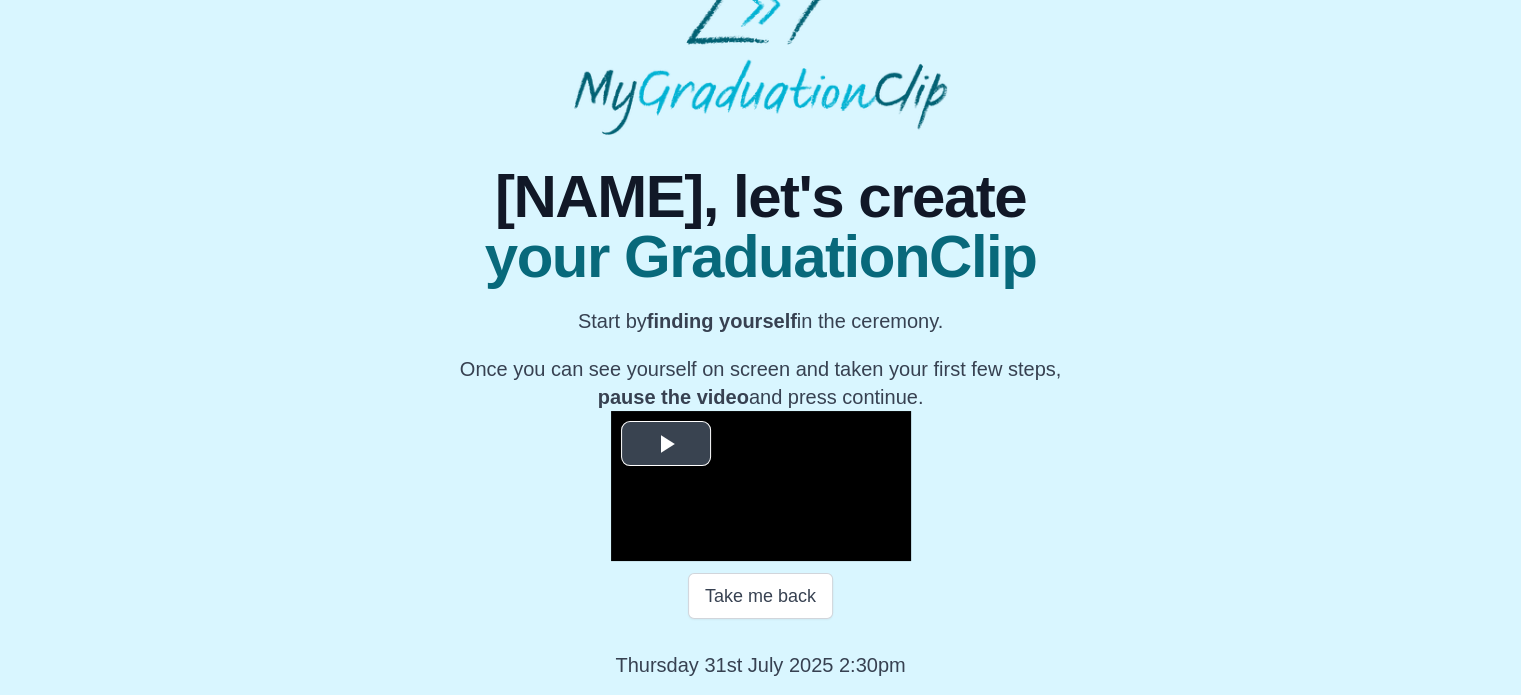 click at bounding box center [666, 443] 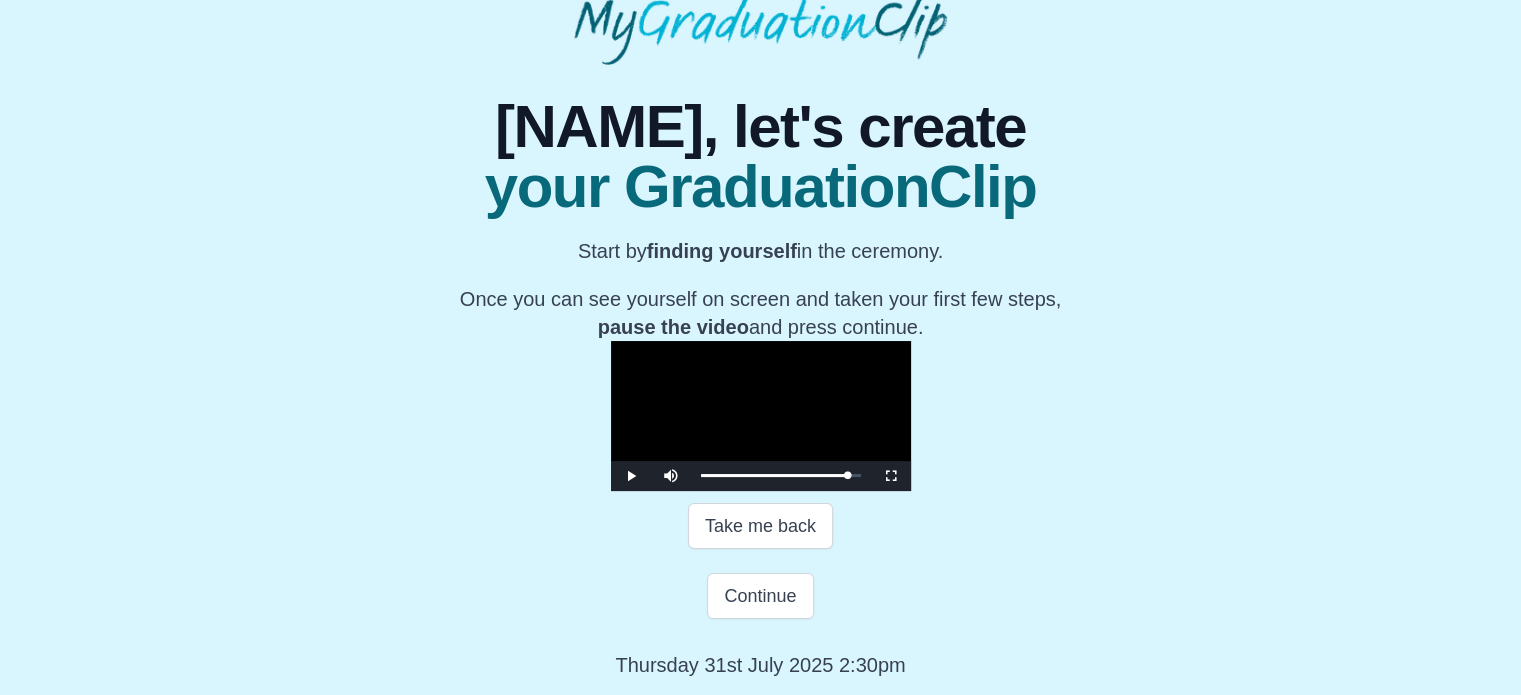 click at bounding box center (761, 416) 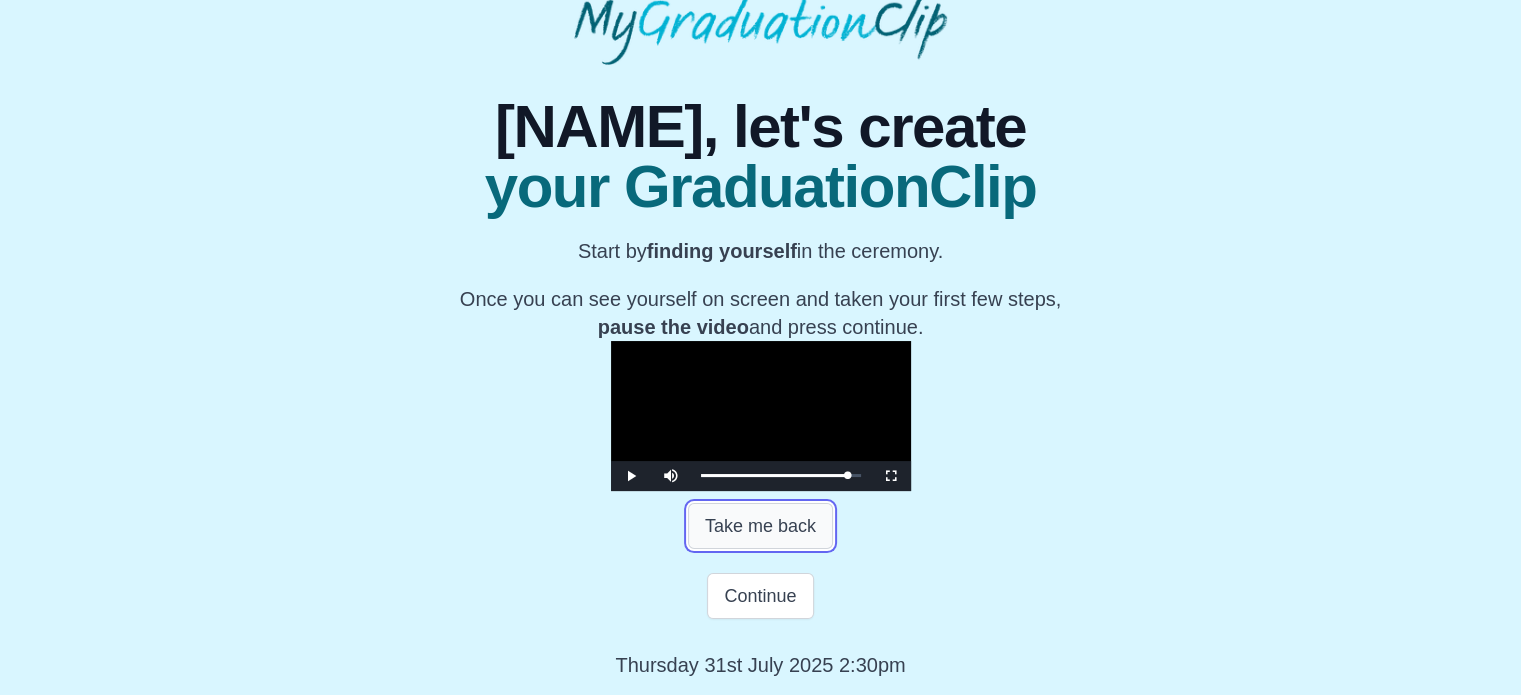 click on "Take me back" at bounding box center (760, 526) 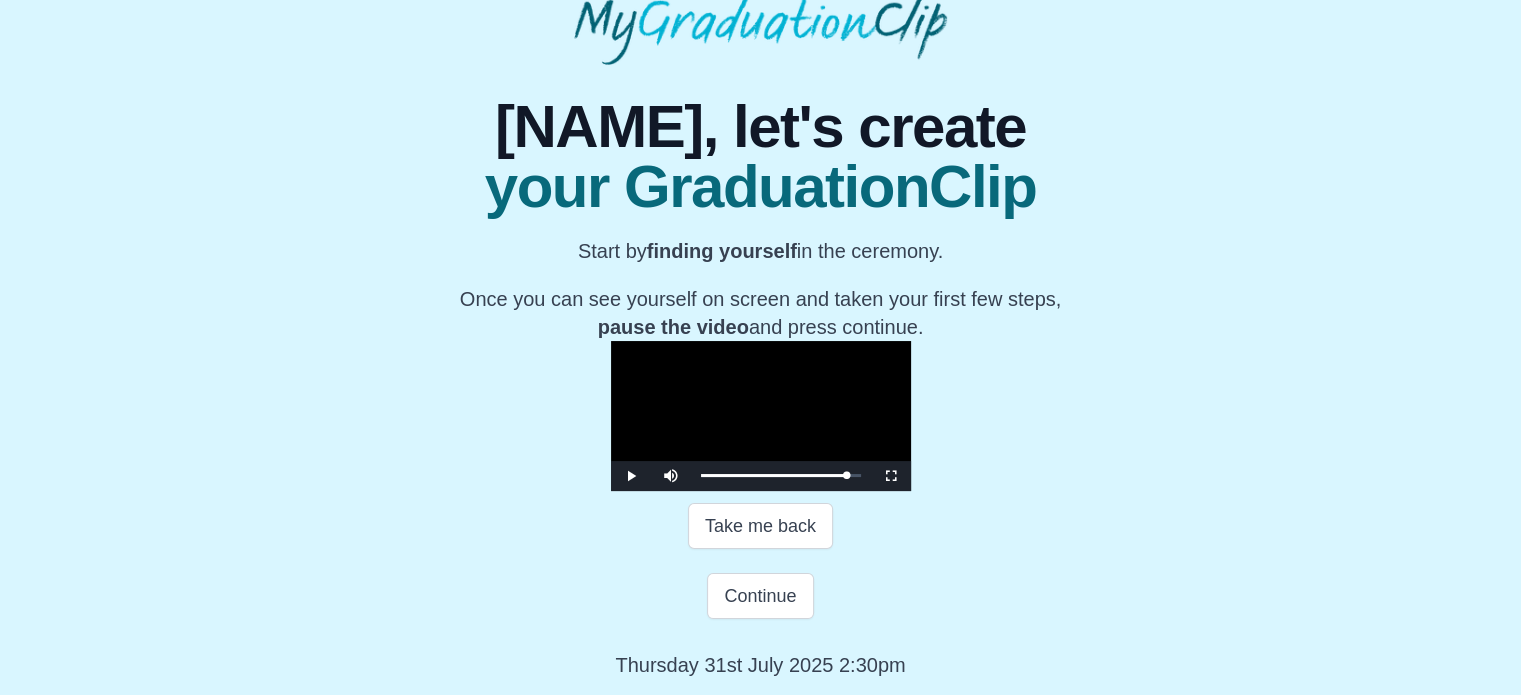 click at bounding box center (761, 416) 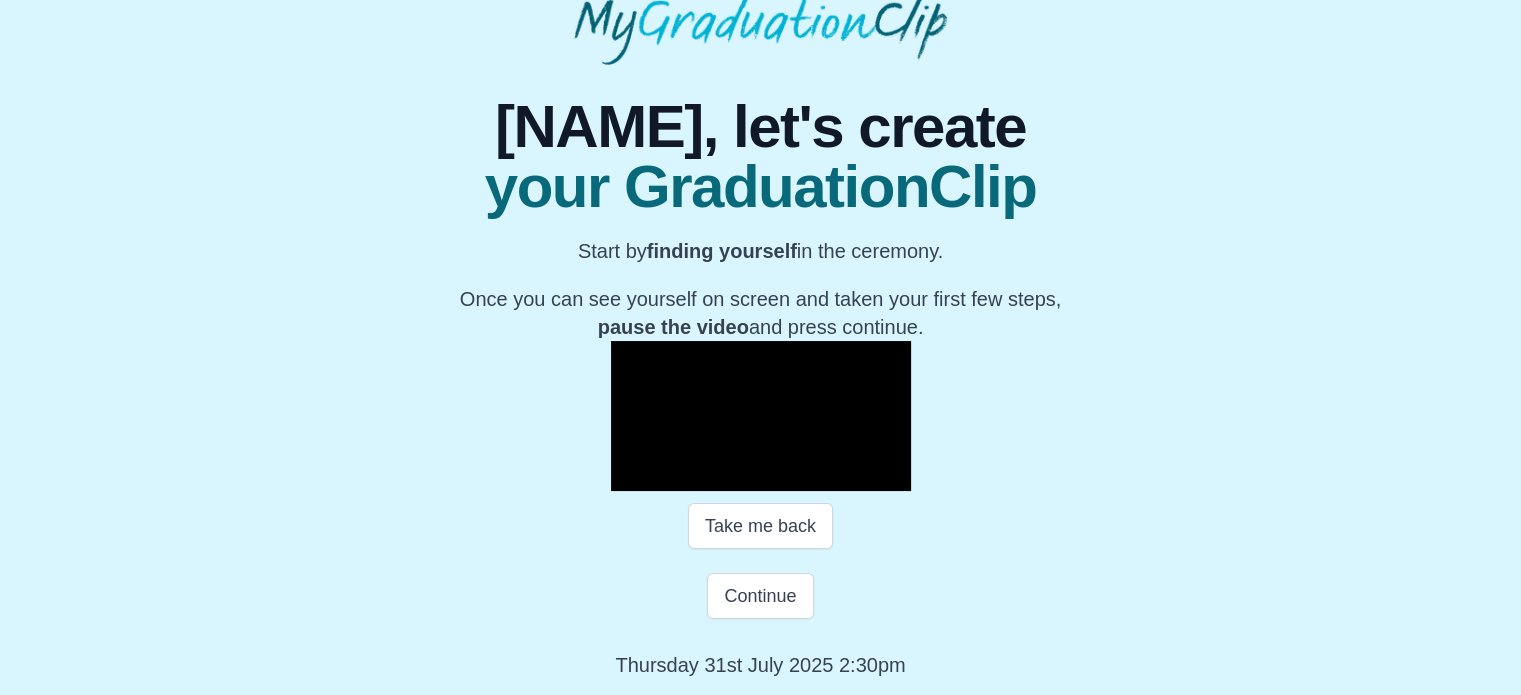 click at bounding box center (631, 476) 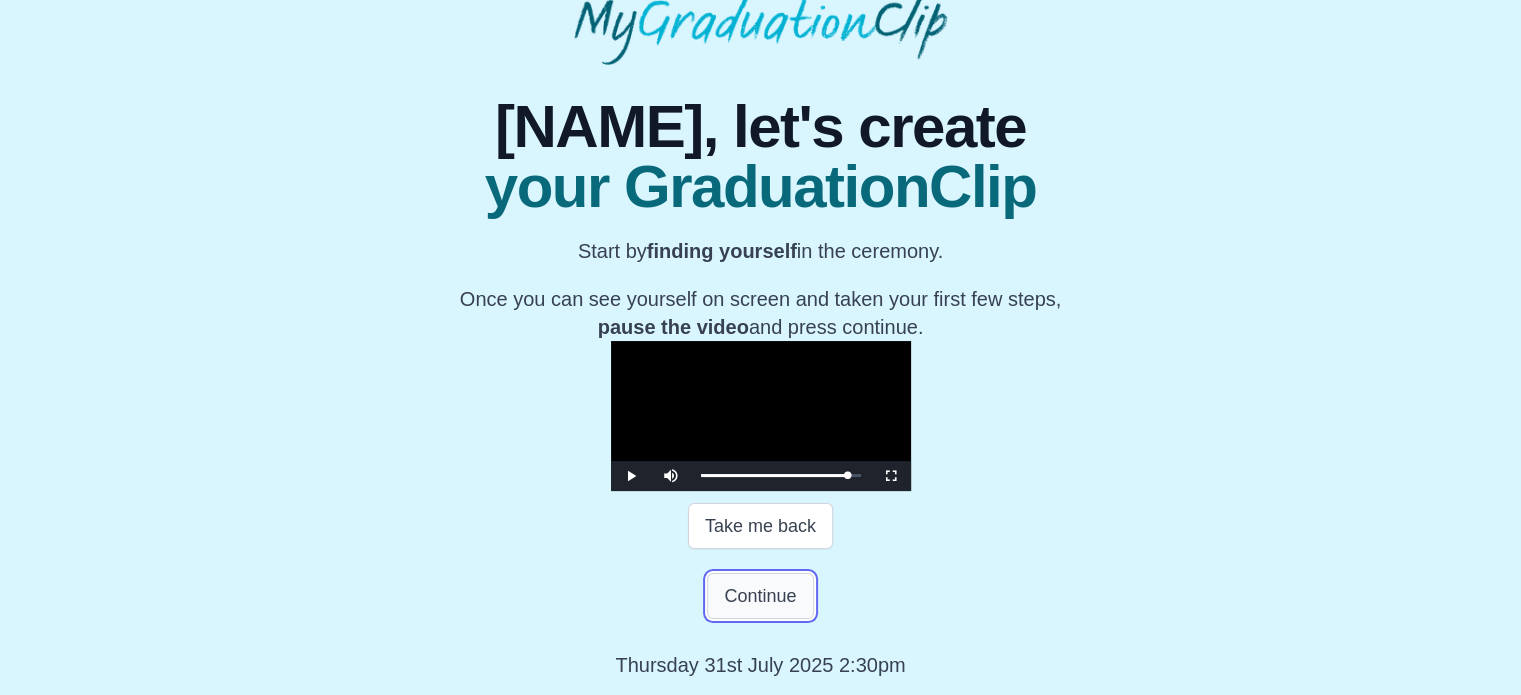 click on "Continue" at bounding box center [760, 596] 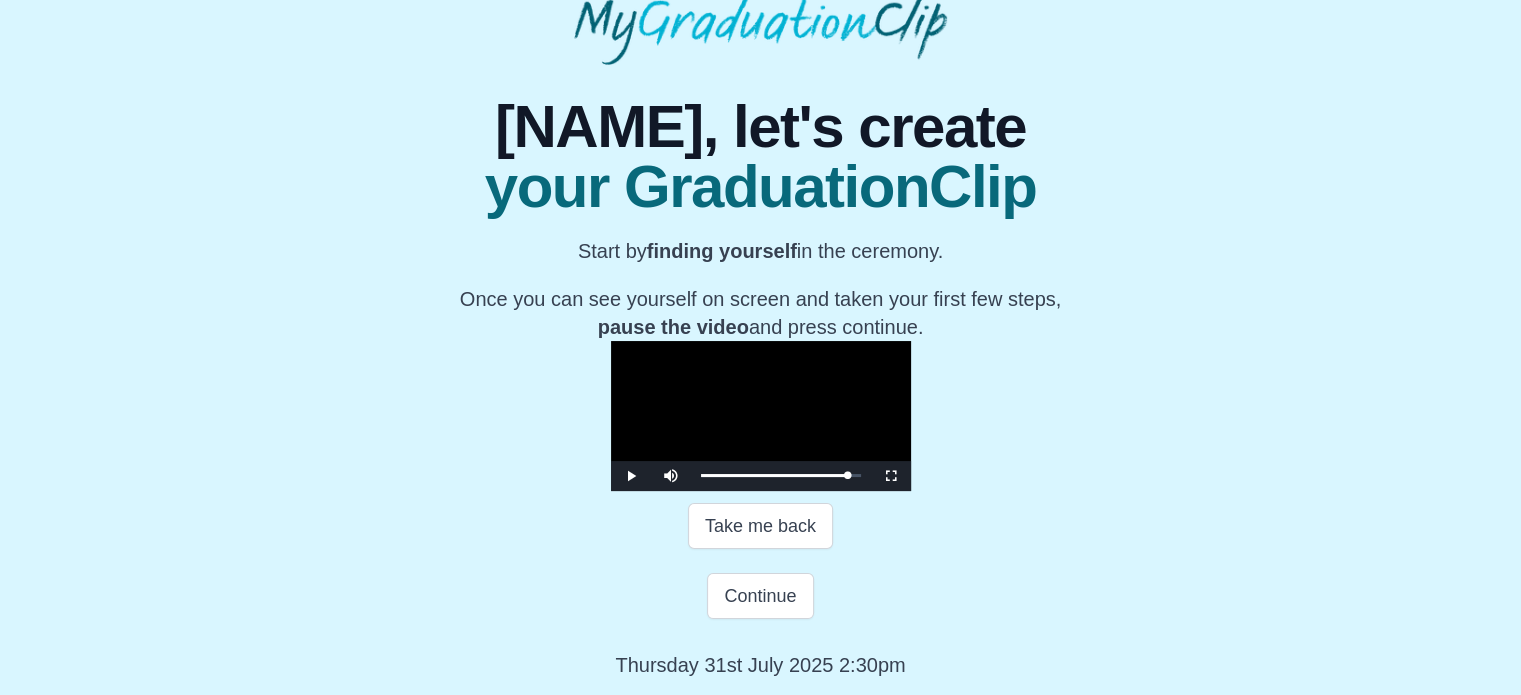 scroll, scrollTop: 0, scrollLeft: 0, axis: both 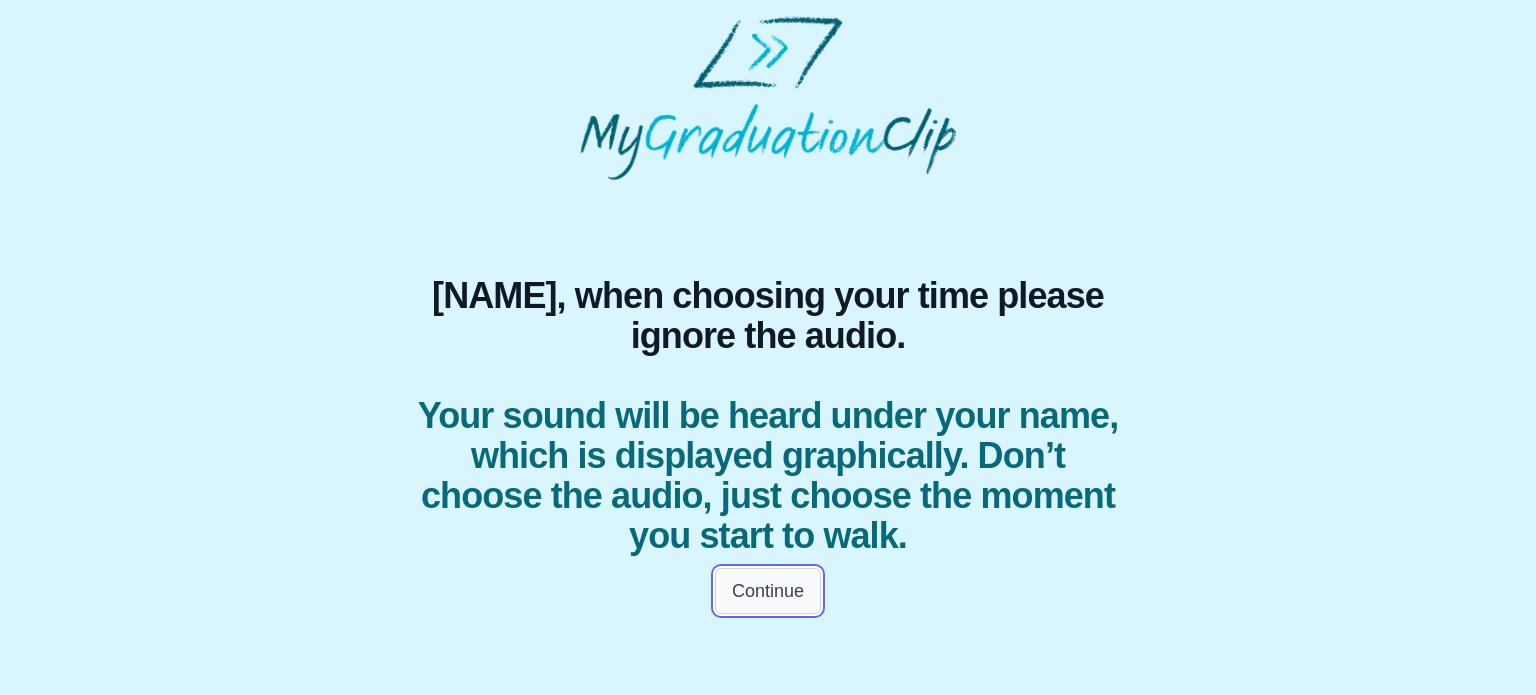 click on "Continue" at bounding box center [768, 591] 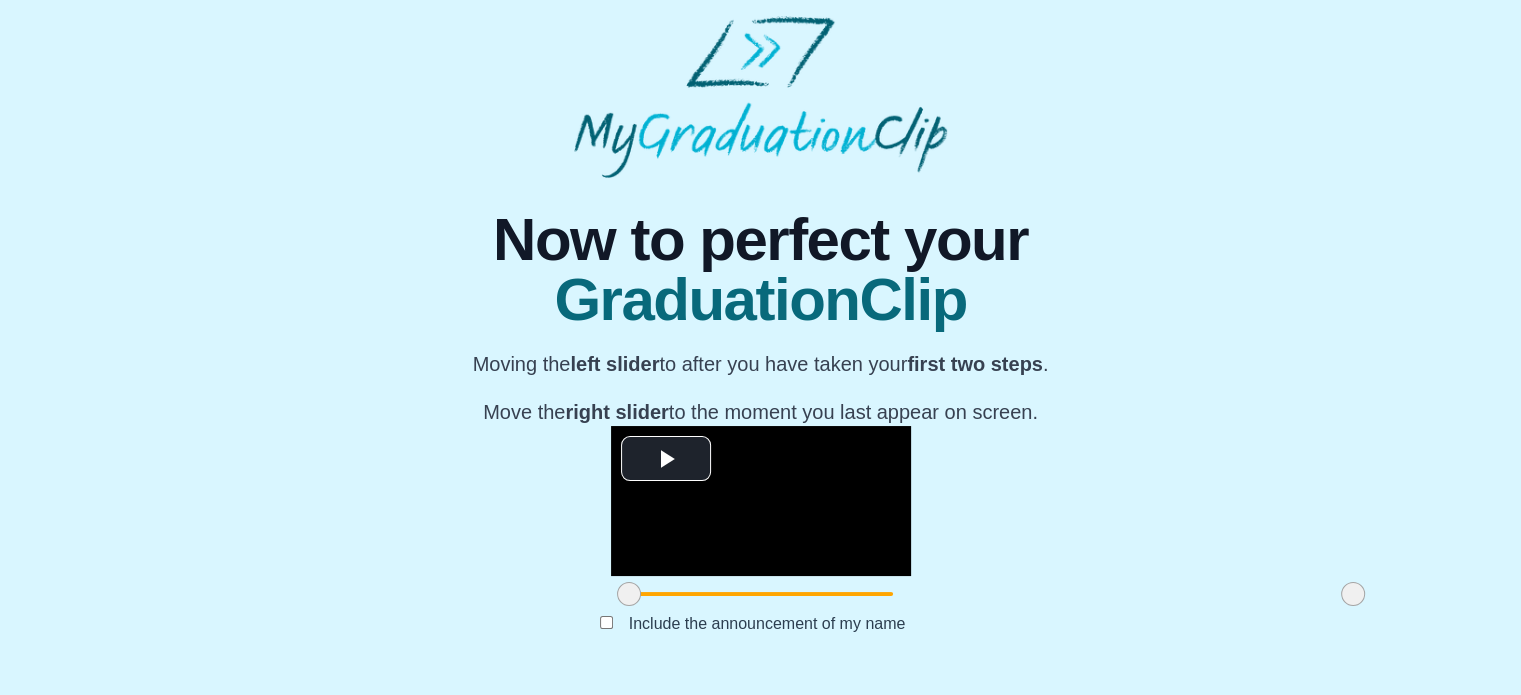 scroll, scrollTop: 272, scrollLeft: 0, axis: vertical 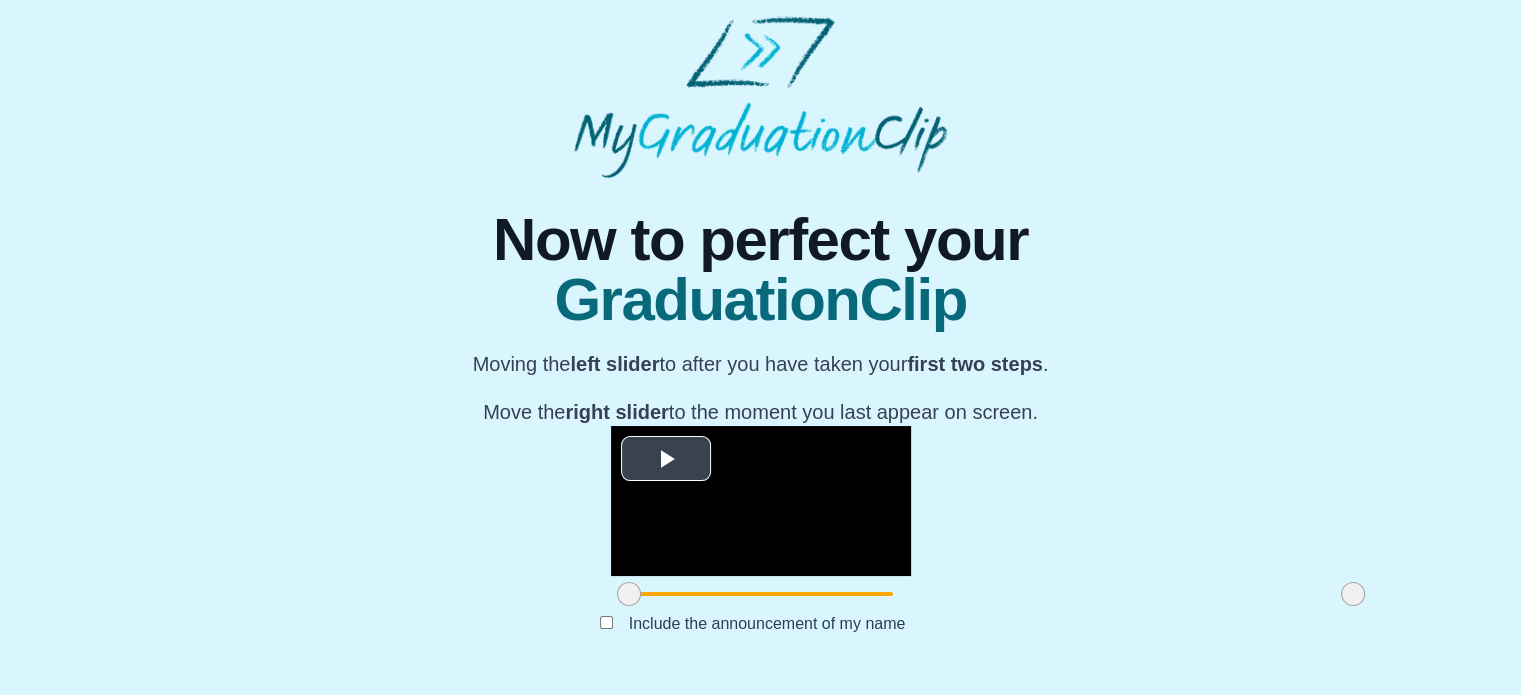 click at bounding box center (666, 458) 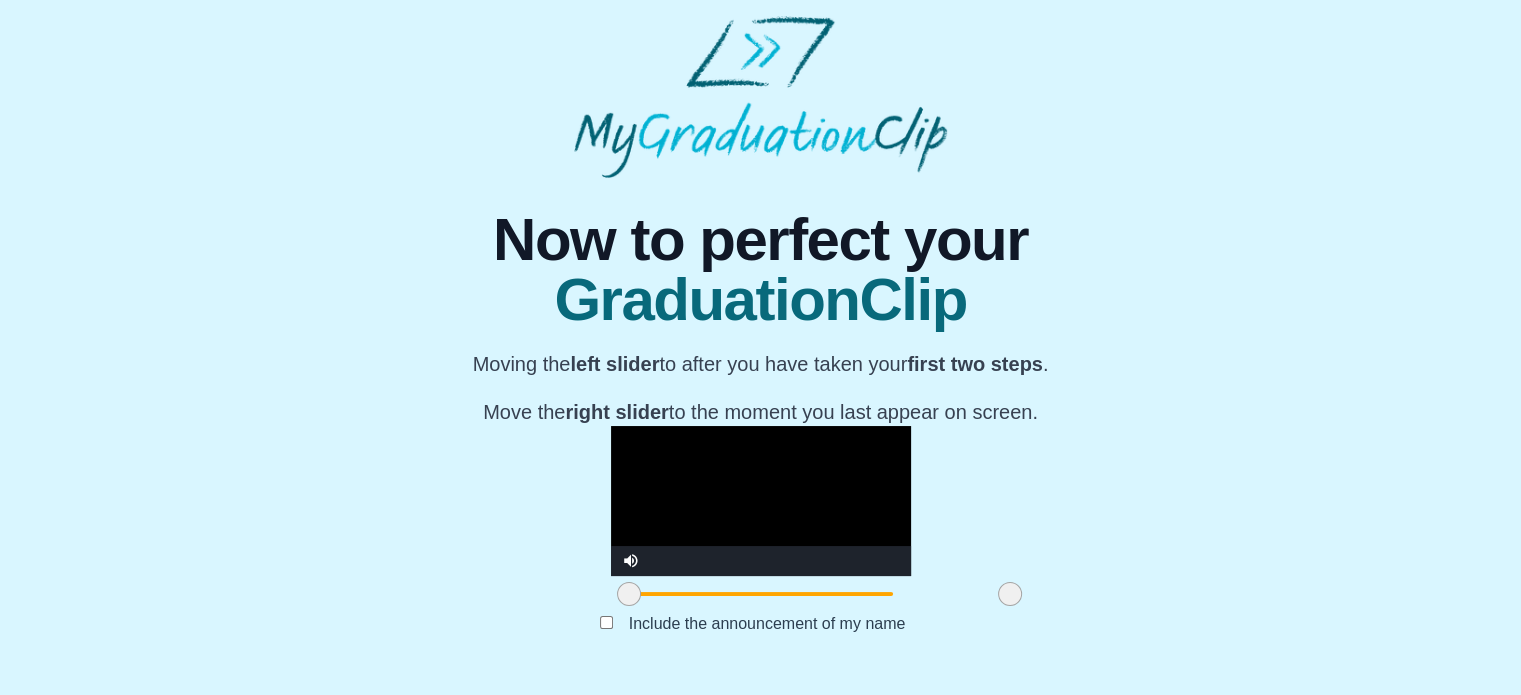 drag, startPoint x: 1128, startPoint y: 604, endPoint x: 784, endPoint y: 601, distance: 344.0131 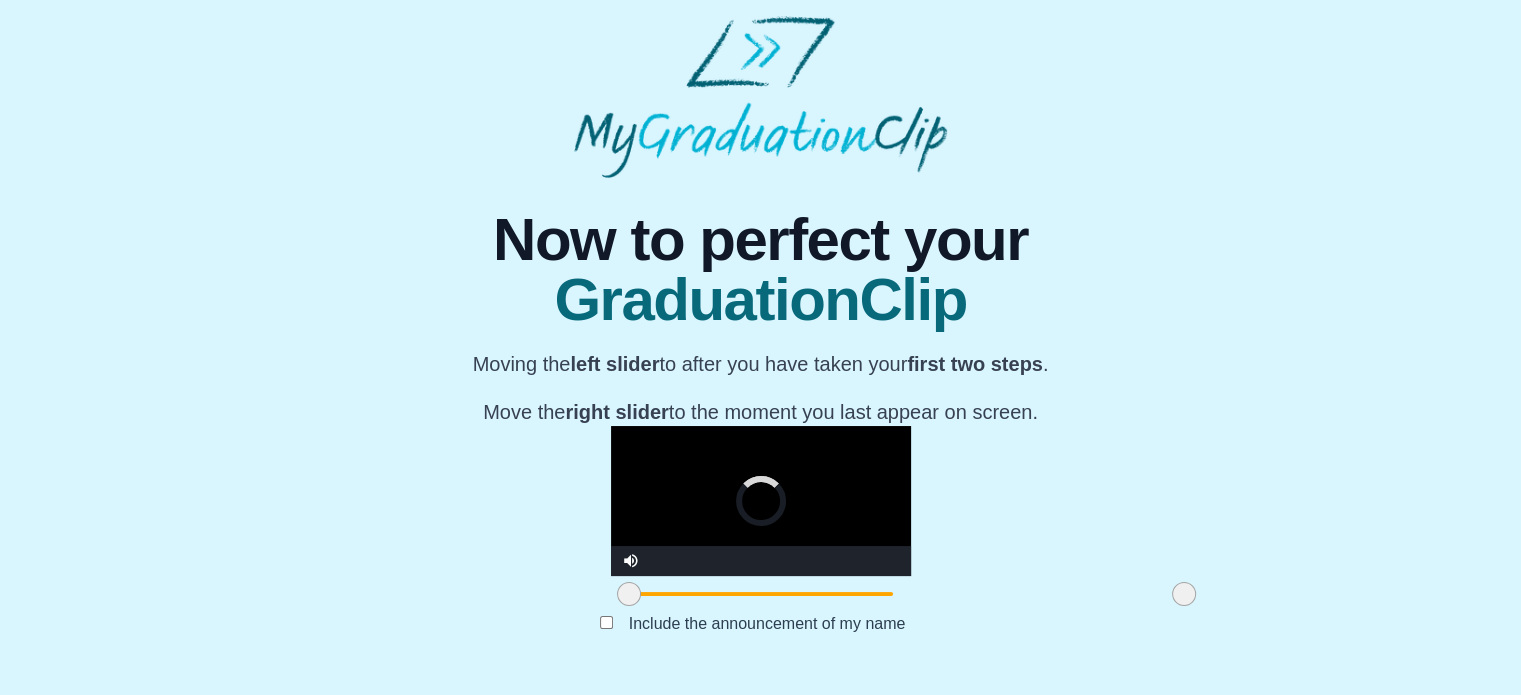 drag, startPoint x: 784, startPoint y: 601, endPoint x: 960, endPoint y: 610, distance: 176.22997 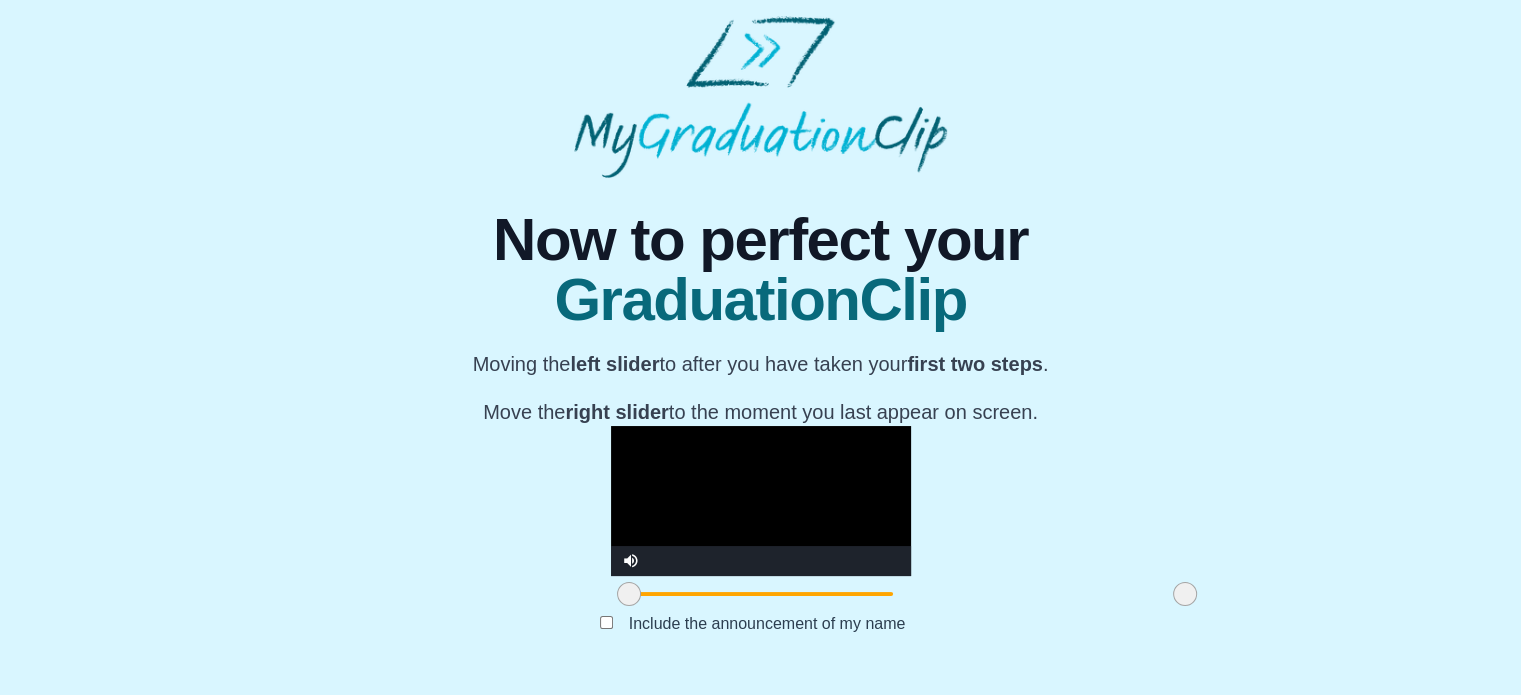 click at bounding box center (761, 501) 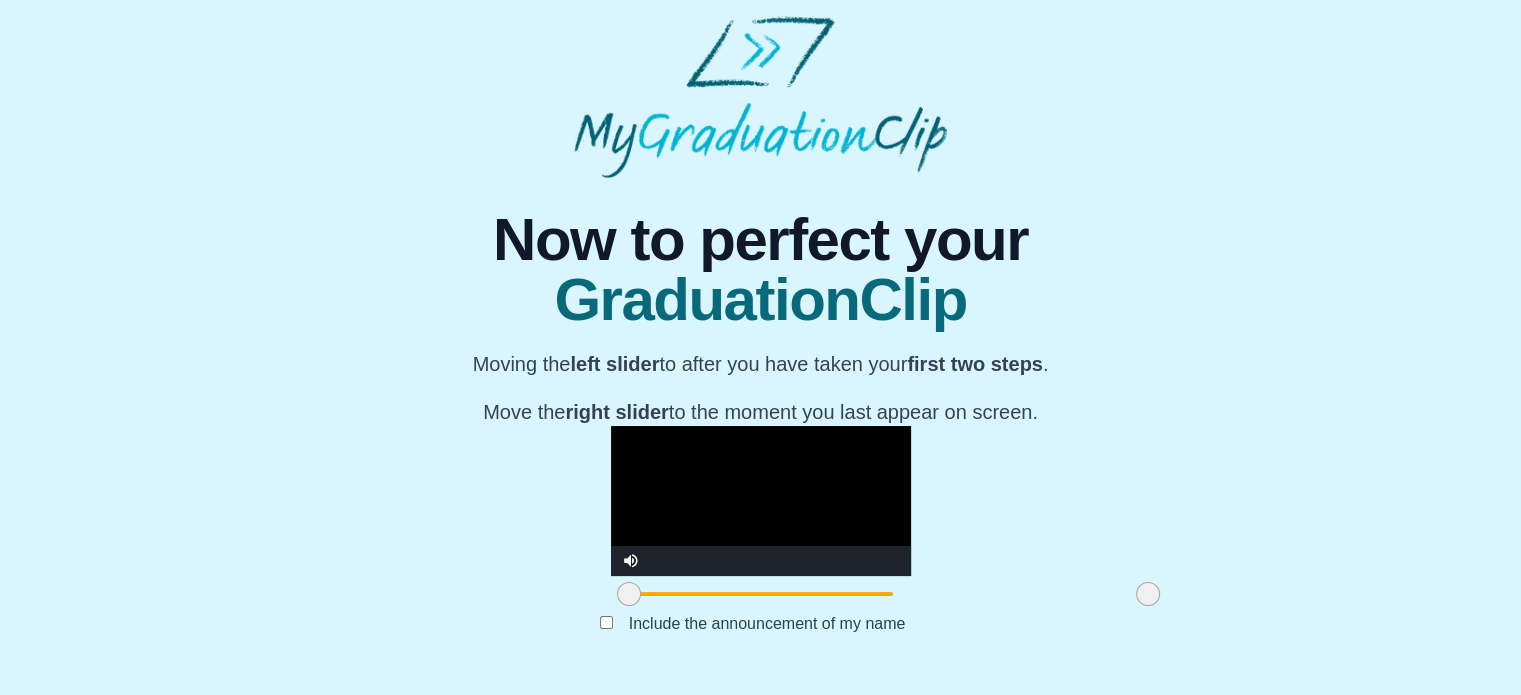 drag, startPoint x: 953, startPoint y: 595, endPoint x: 916, endPoint y: 596, distance: 37.01351 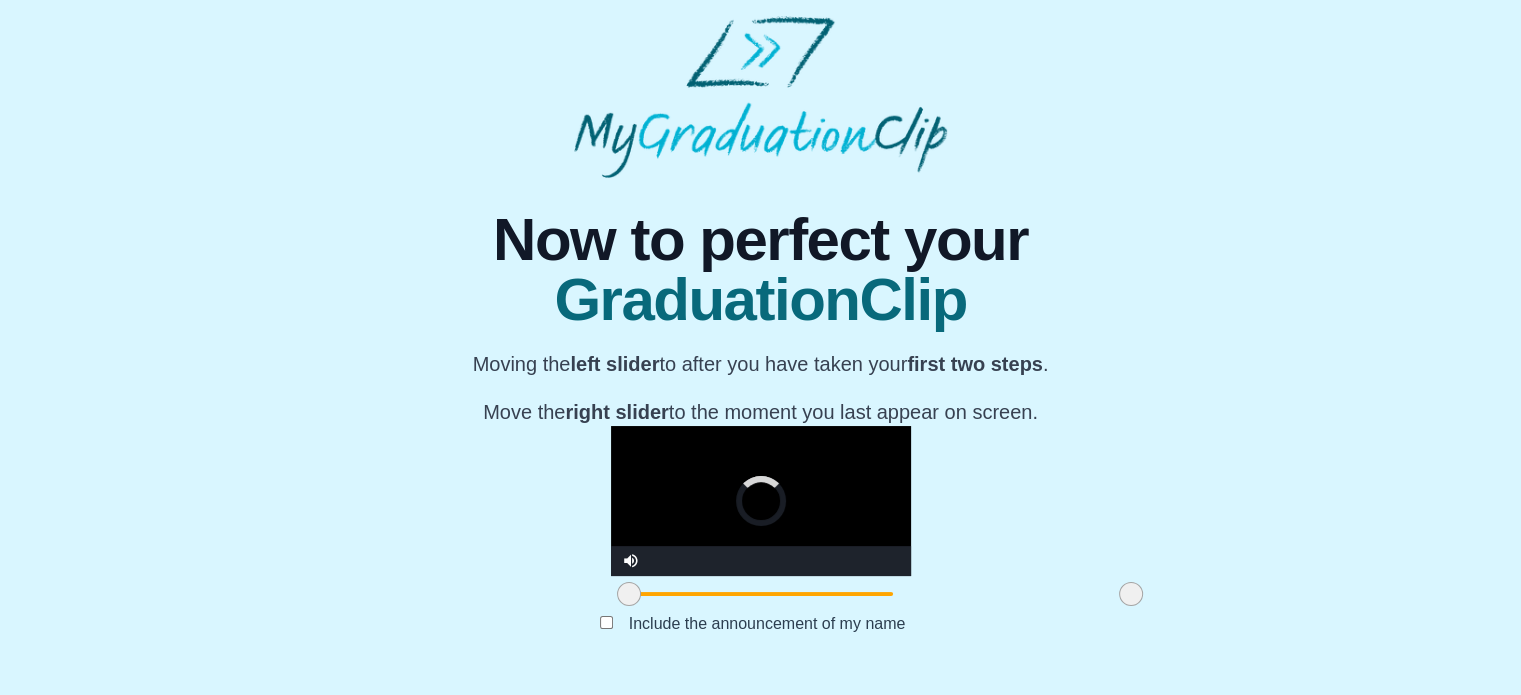 drag, startPoint x: 908, startPoint y: 599, endPoint x: 891, endPoint y: 599, distance: 17 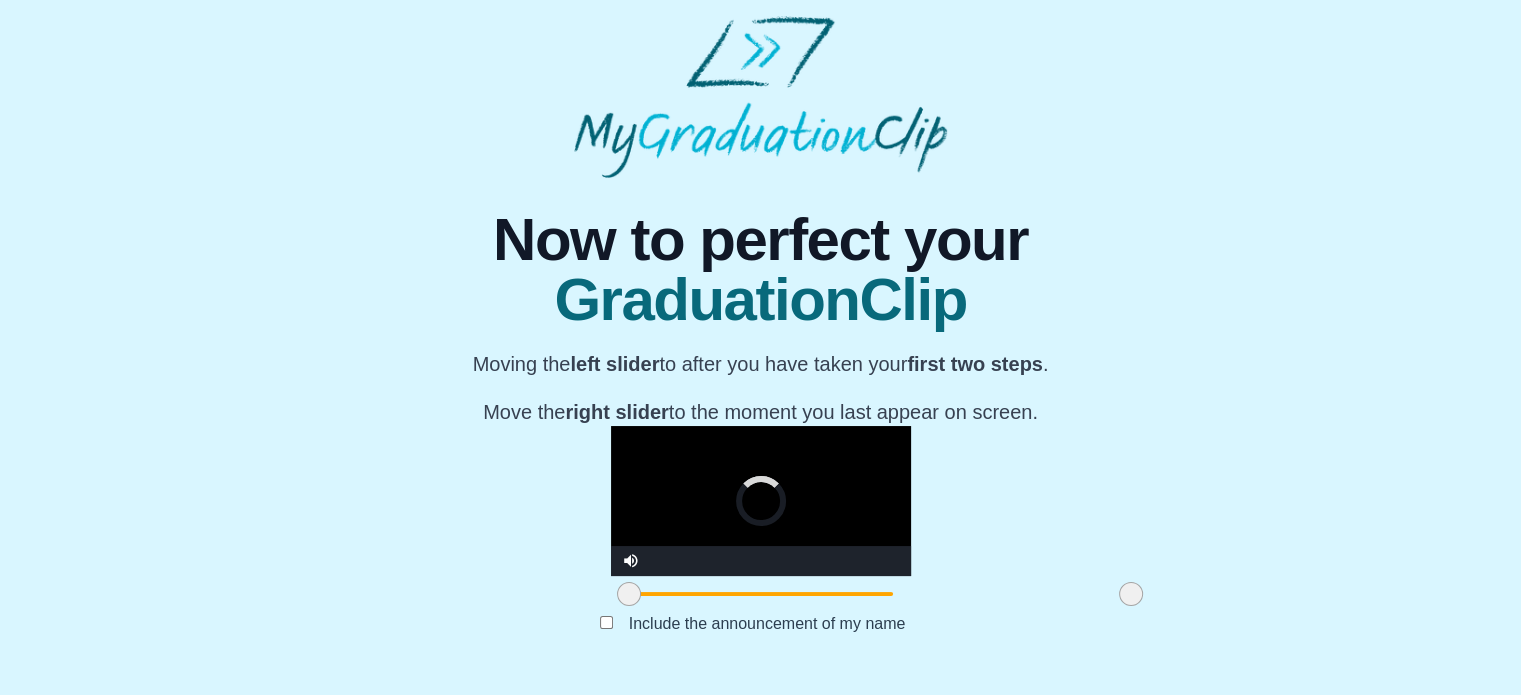 click at bounding box center [1131, 594] 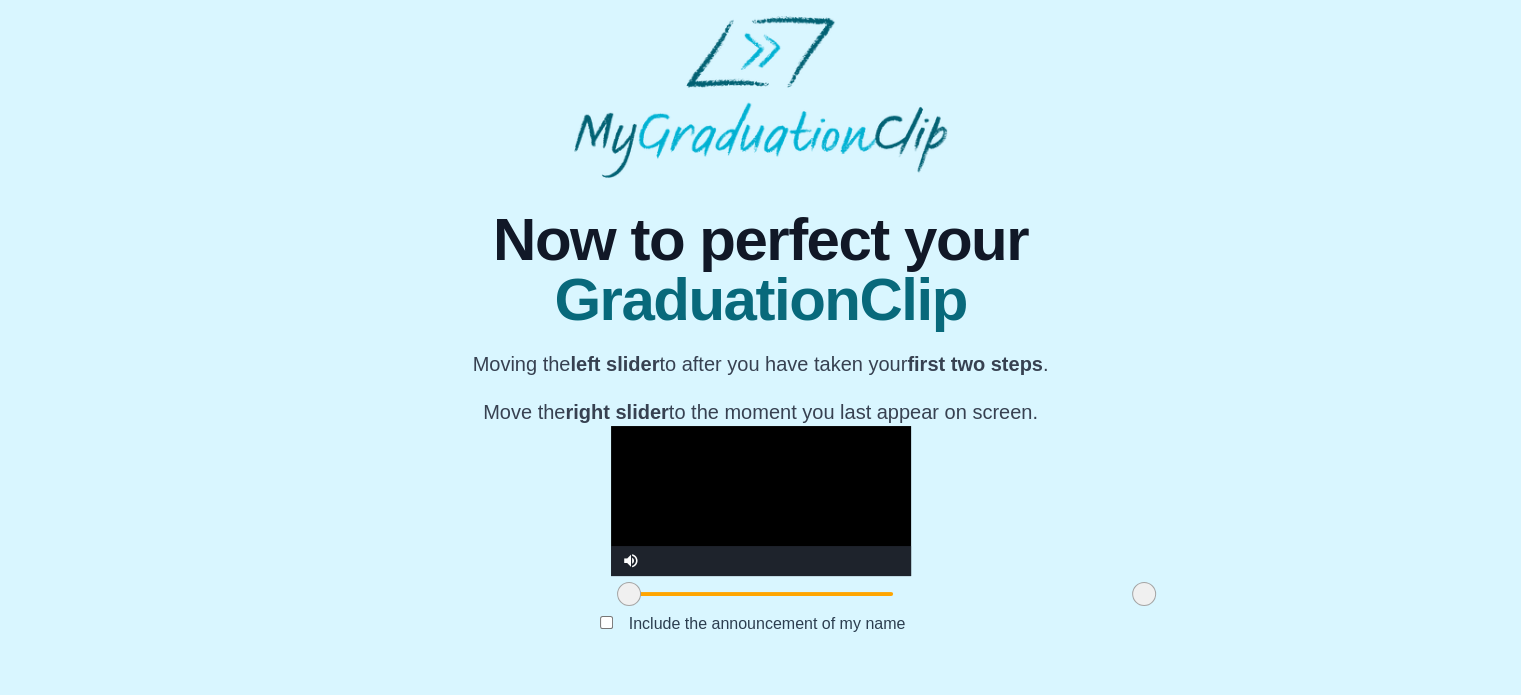 drag, startPoint x: 891, startPoint y: 599, endPoint x: 903, endPoint y: 604, distance: 13 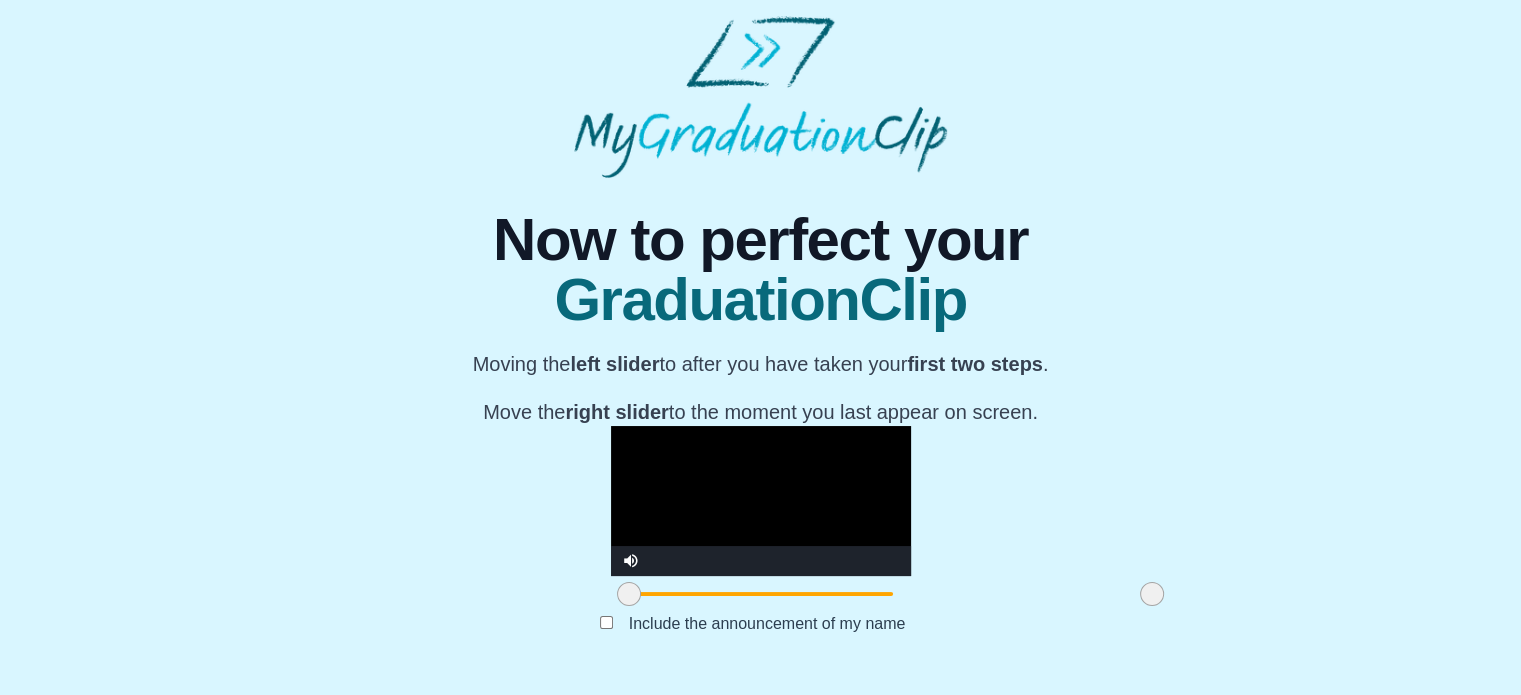 click at bounding box center (1152, 594) 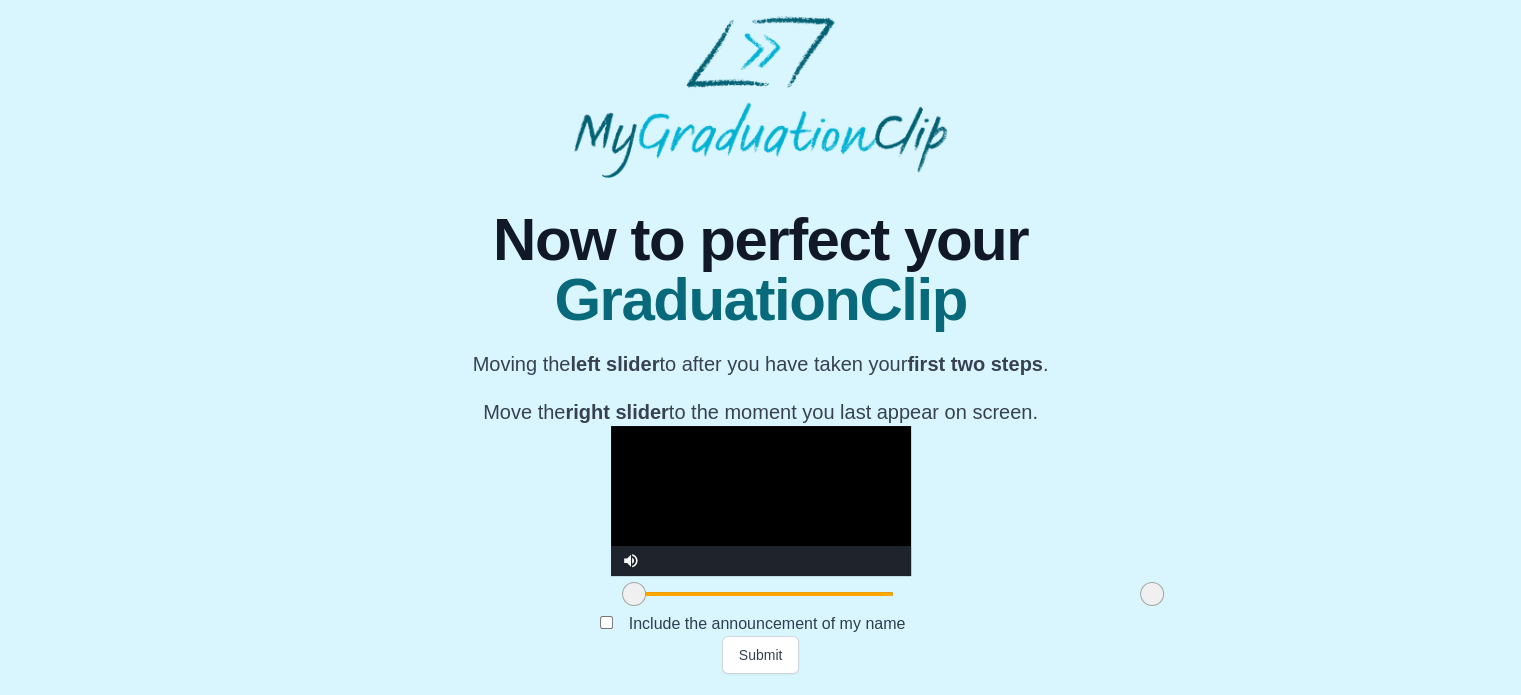 click at bounding box center (634, 594) 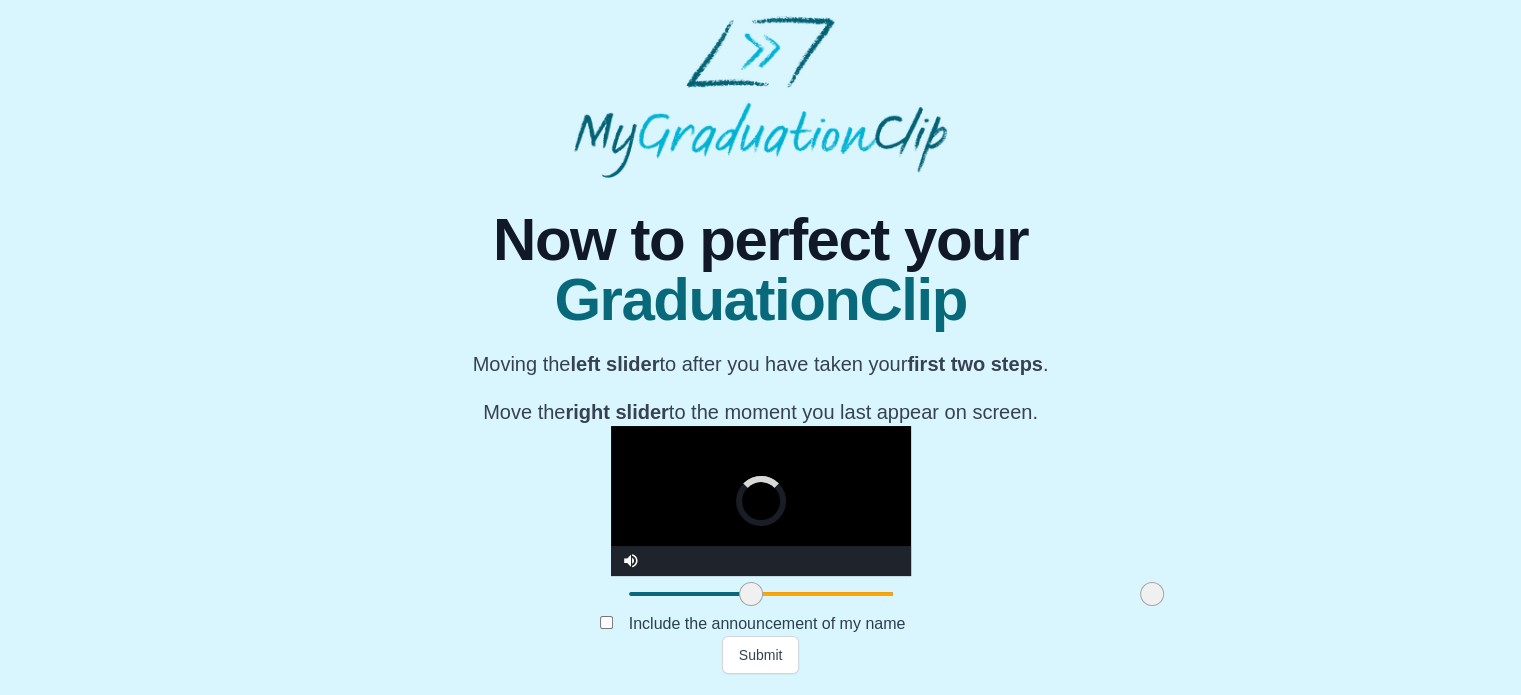 drag, startPoint x: 403, startPoint y: 607, endPoint x: 520, endPoint y: 601, distance: 117.15375 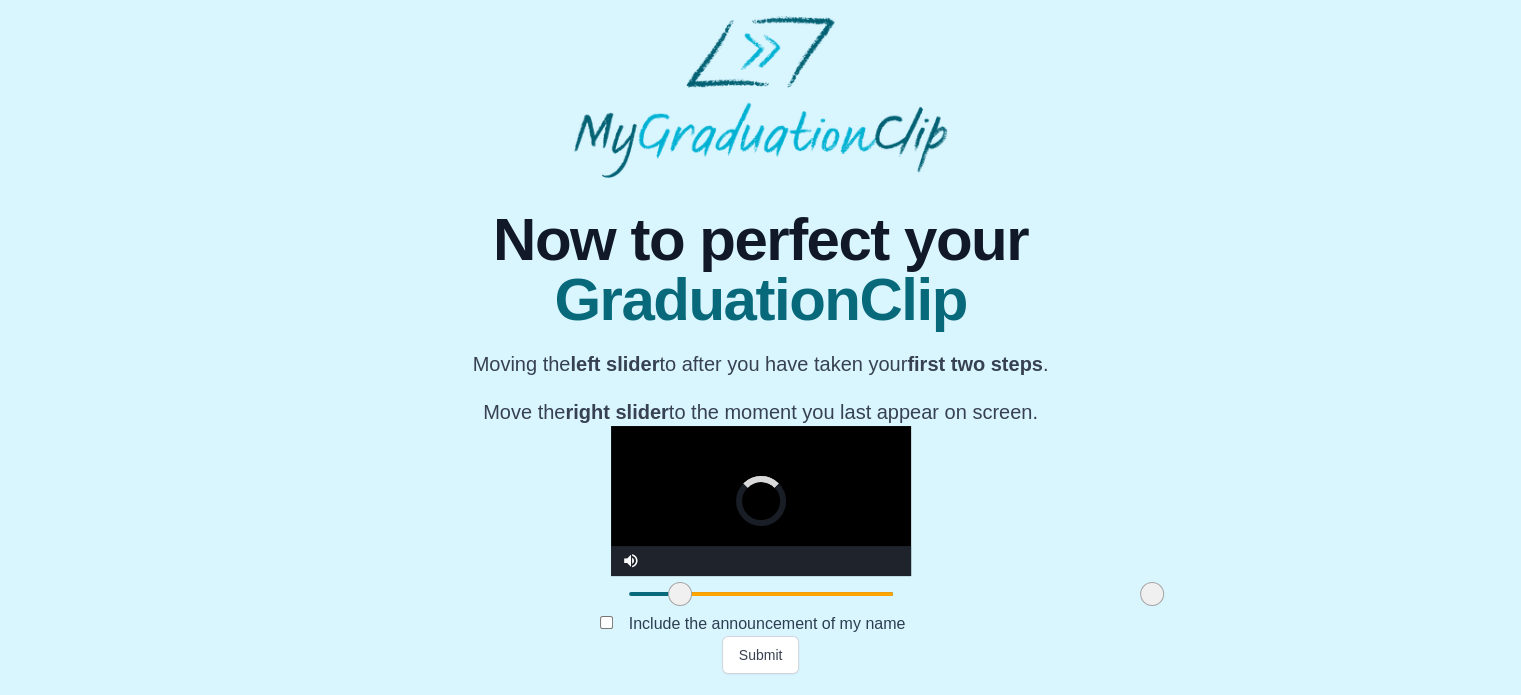 drag, startPoint x: 520, startPoint y: 601, endPoint x: 447, endPoint y: 601, distance: 73 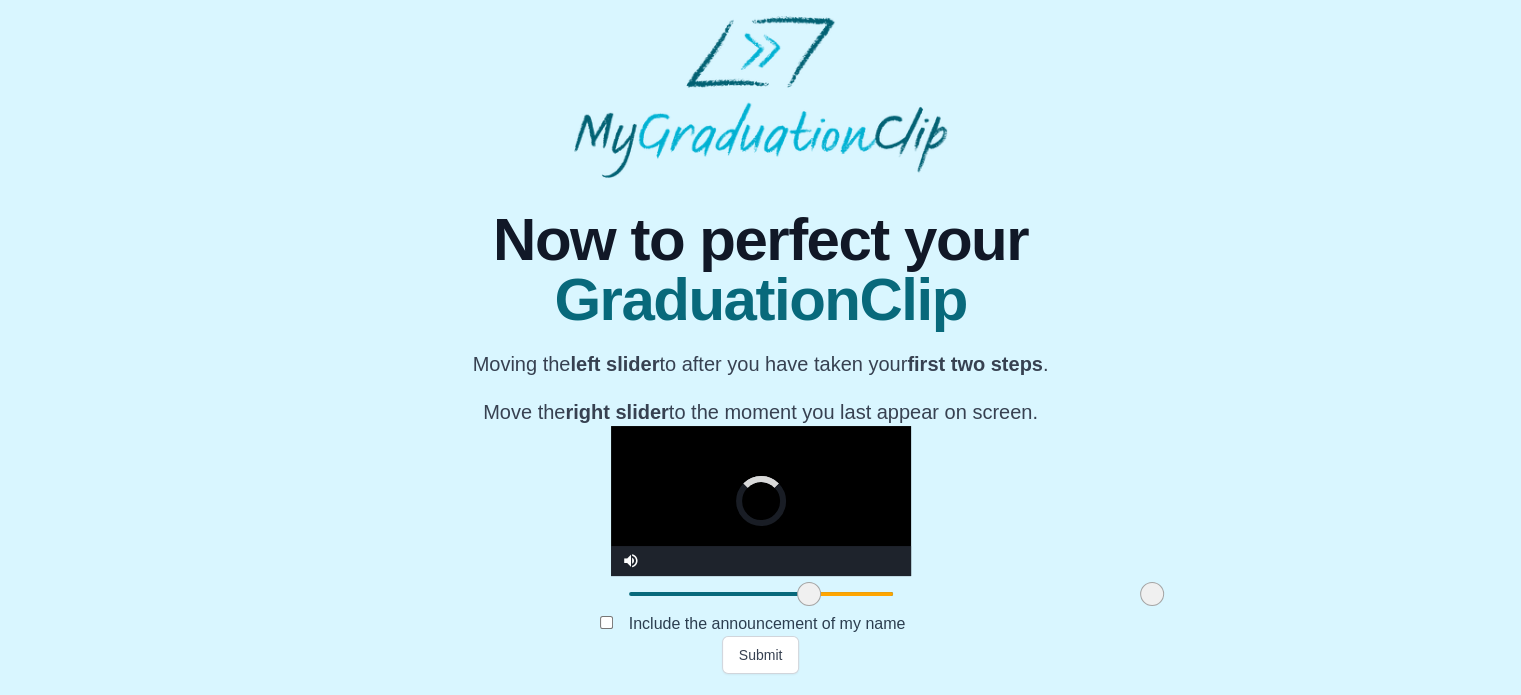 drag, startPoint x: 447, startPoint y: 601, endPoint x: 584, endPoint y: 595, distance: 137.13132 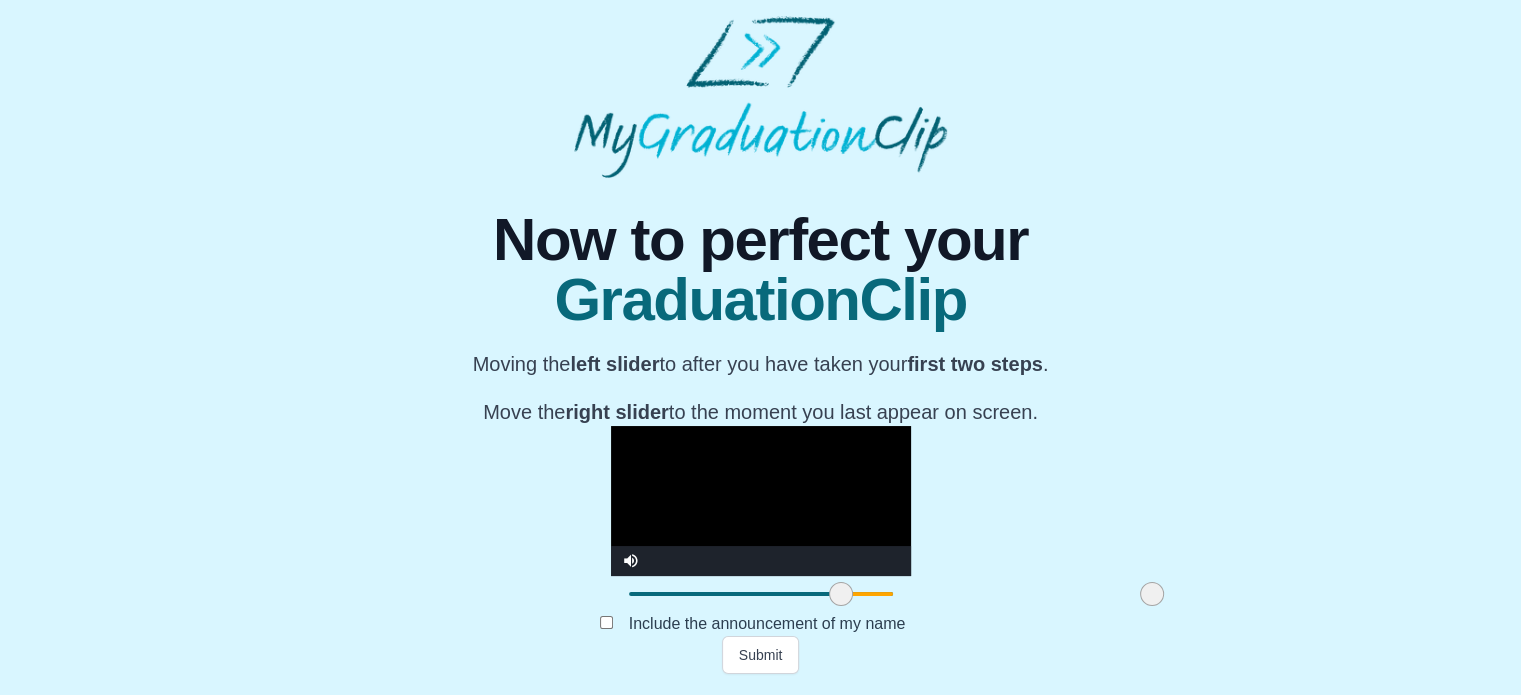 drag, startPoint x: 584, startPoint y: 595, endPoint x: 610, endPoint y: 597, distance: 26.076809 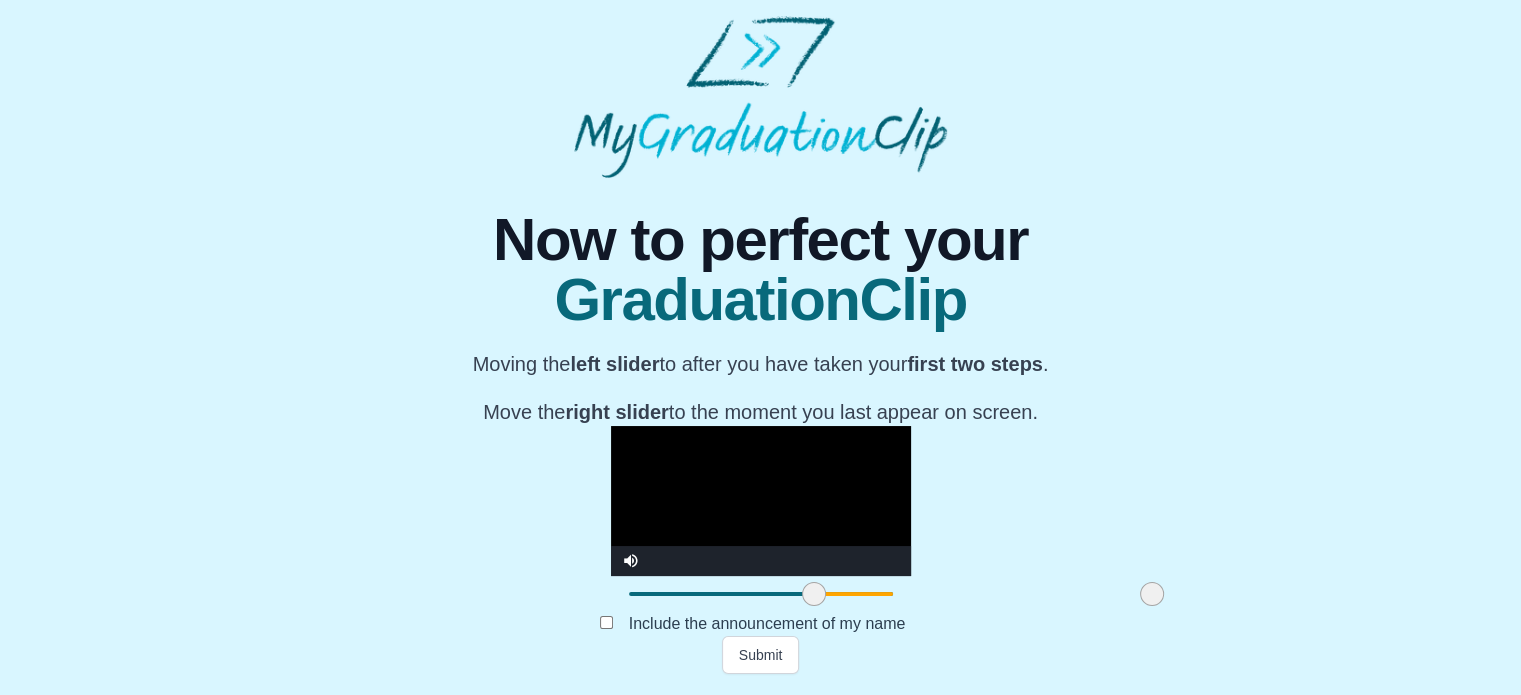 drag, startPoint x: 610, startPoint y: 597, endPoint x: 583, endPoint y: 598, distance: 27.018513 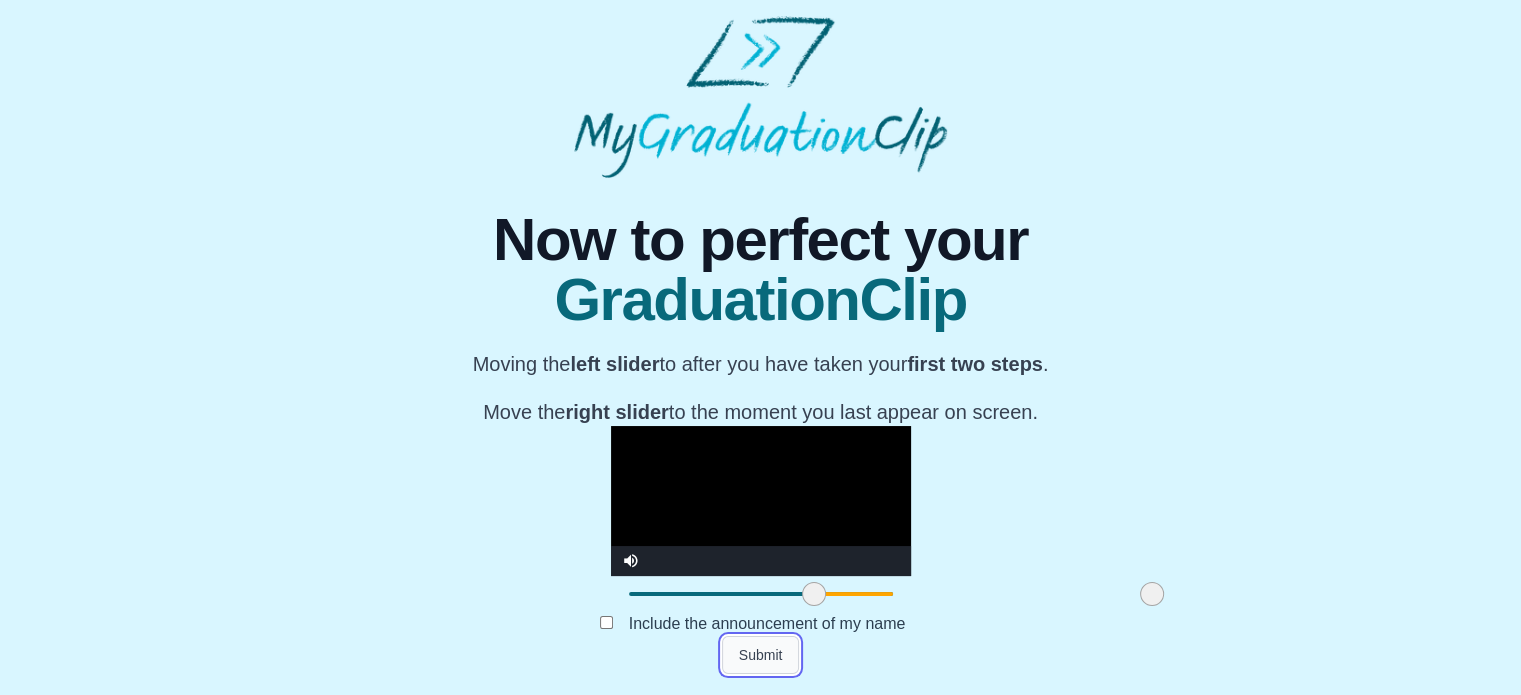 click on "Submit" at bounding box center (761, 655) 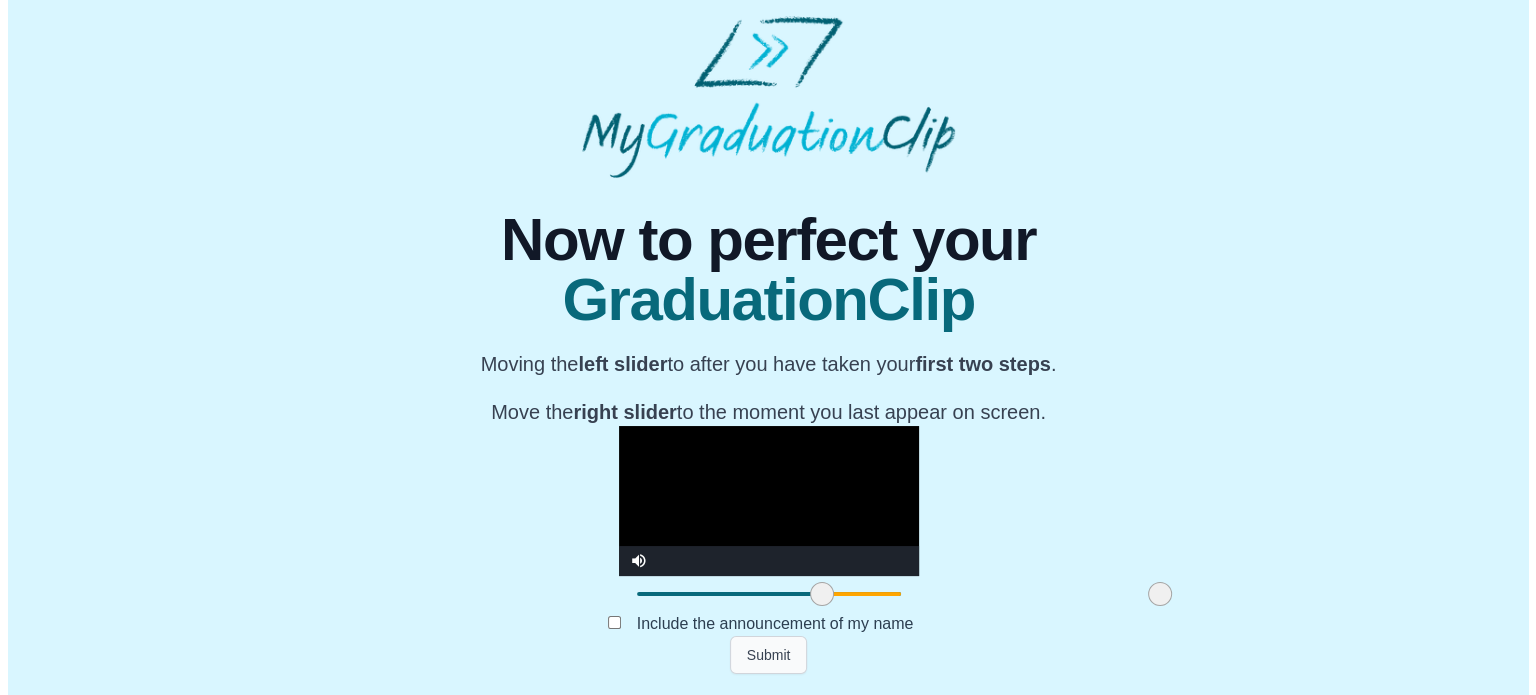 scroll, scrollTop: 0, scrollLeft: 0, axis: both 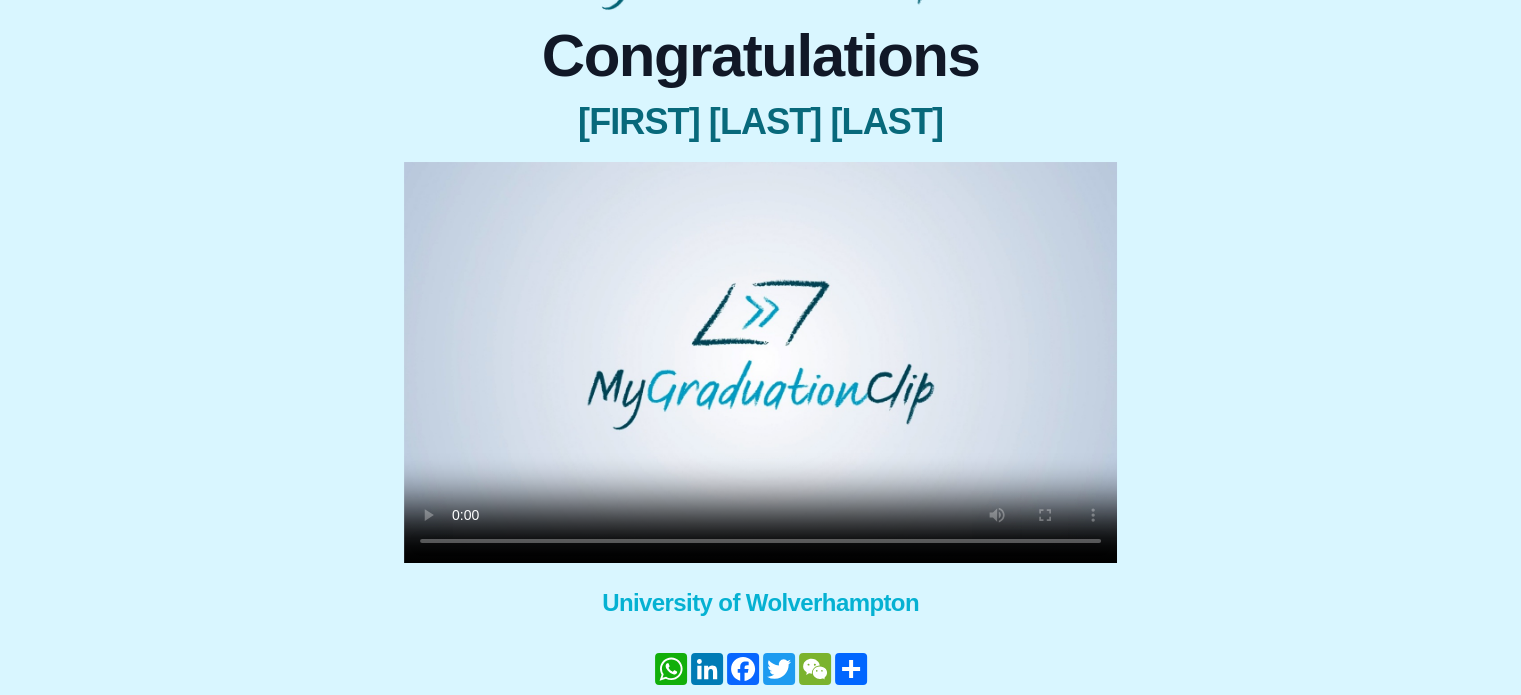 click at bounding box center [760, 362] 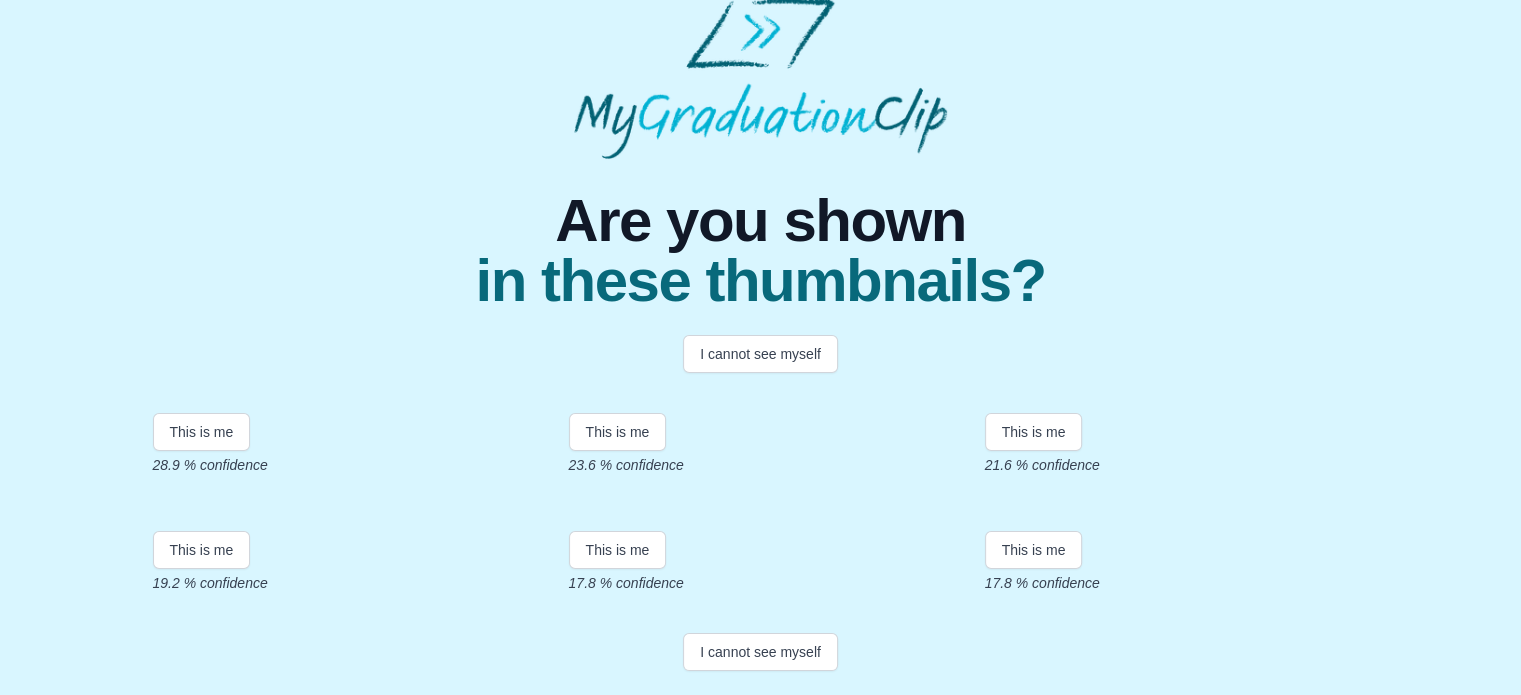 scroll, scrollTop: 448, scrollLeft: 0, axis: vertical 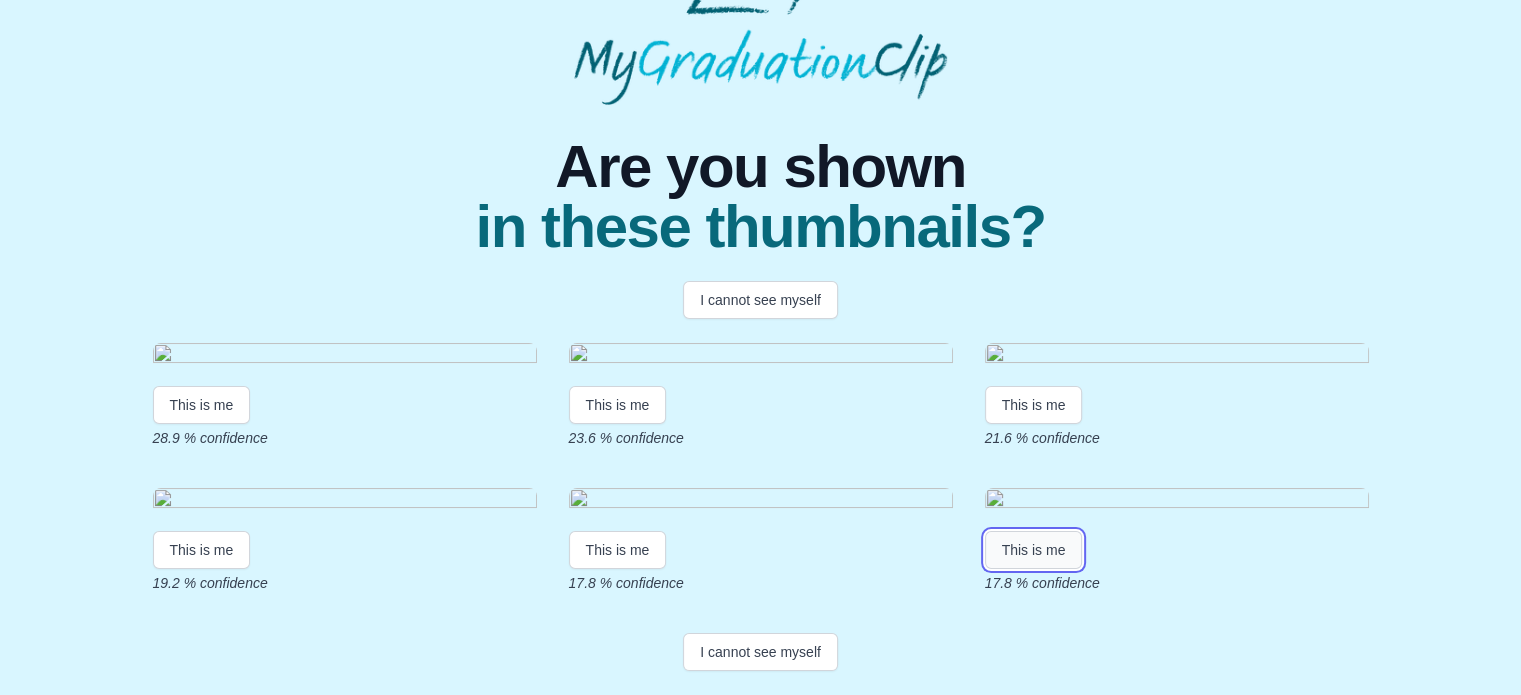 click on "This is me" at bounding box center [1034, 550] 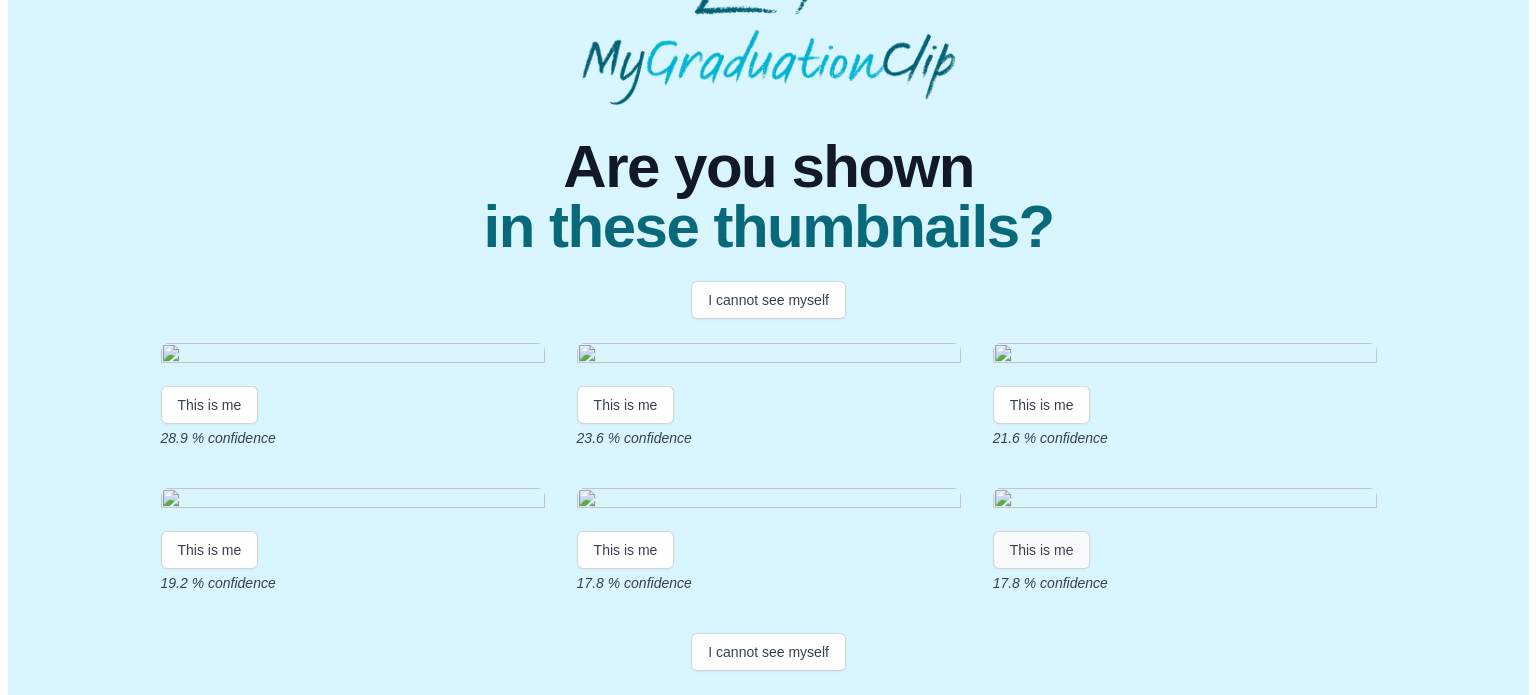 scroll, scrollTop: 0, scrollLeft: 0, axis: both 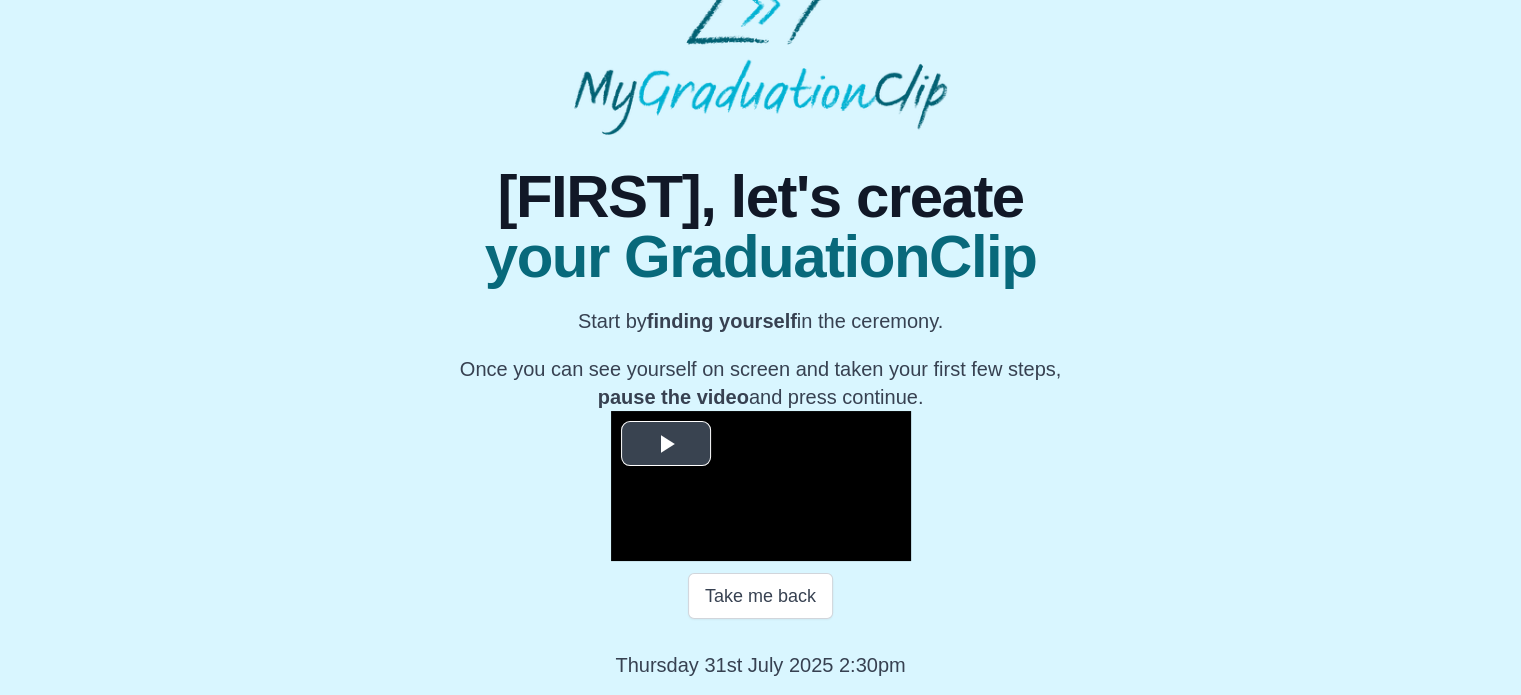 click at bounding box center [666, 443] 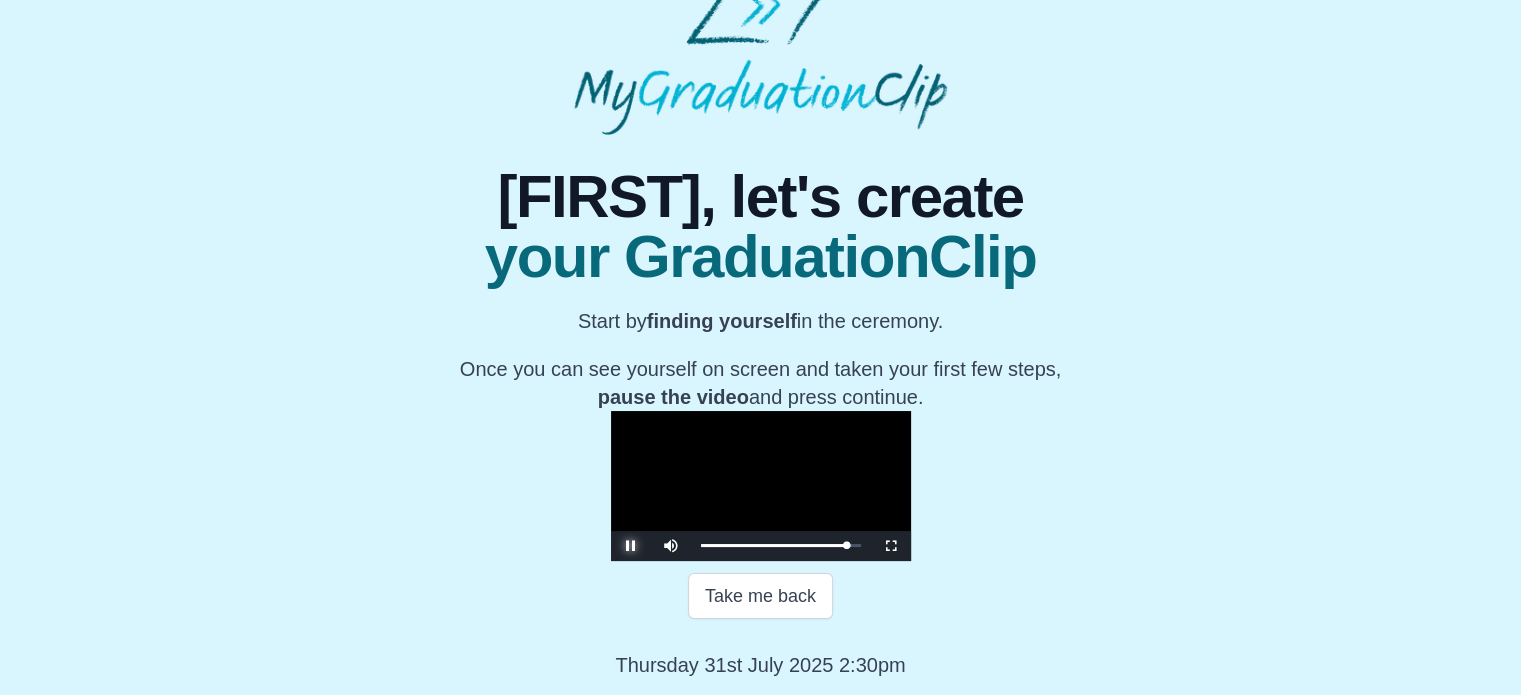 click at bounding box center (631, 546) 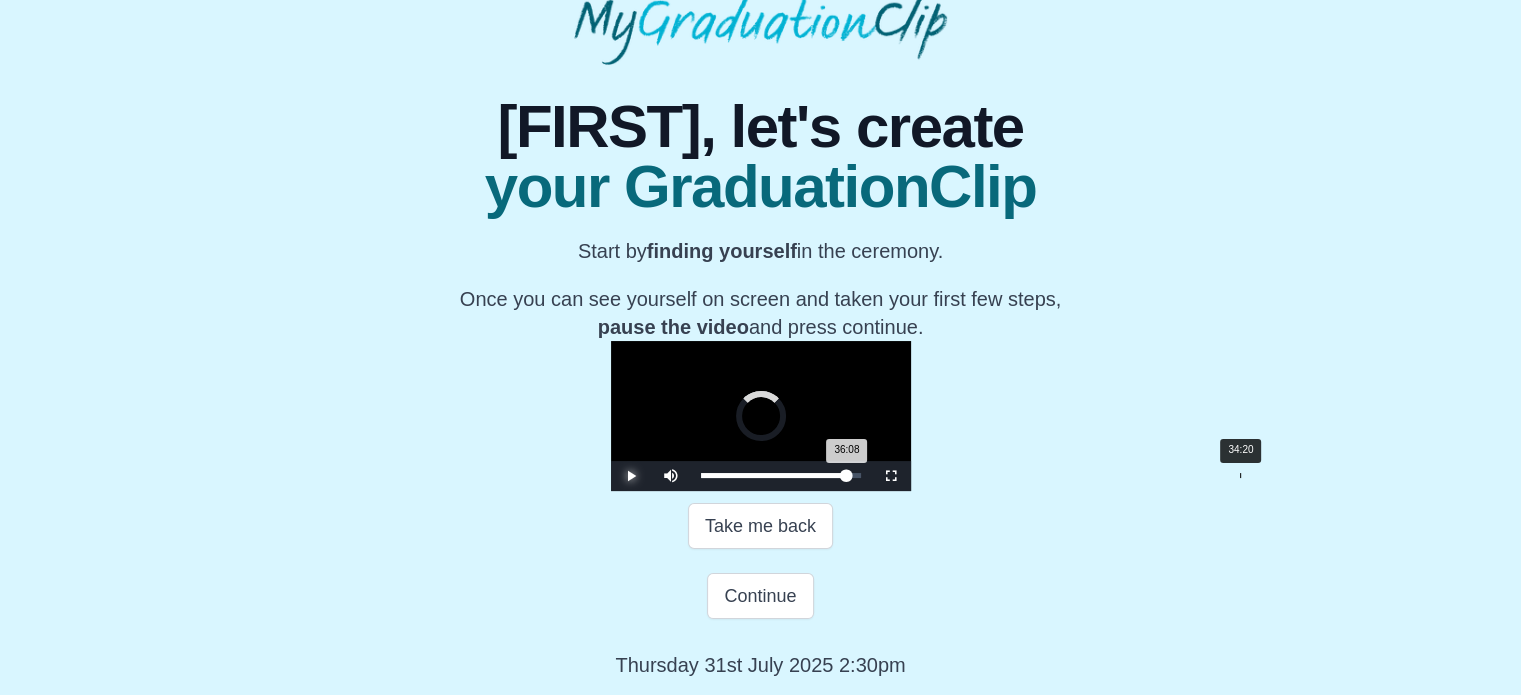 click on "Loaded : 0% 34:20 36:08 Progress : 0%" at bounding box center (781, 476) 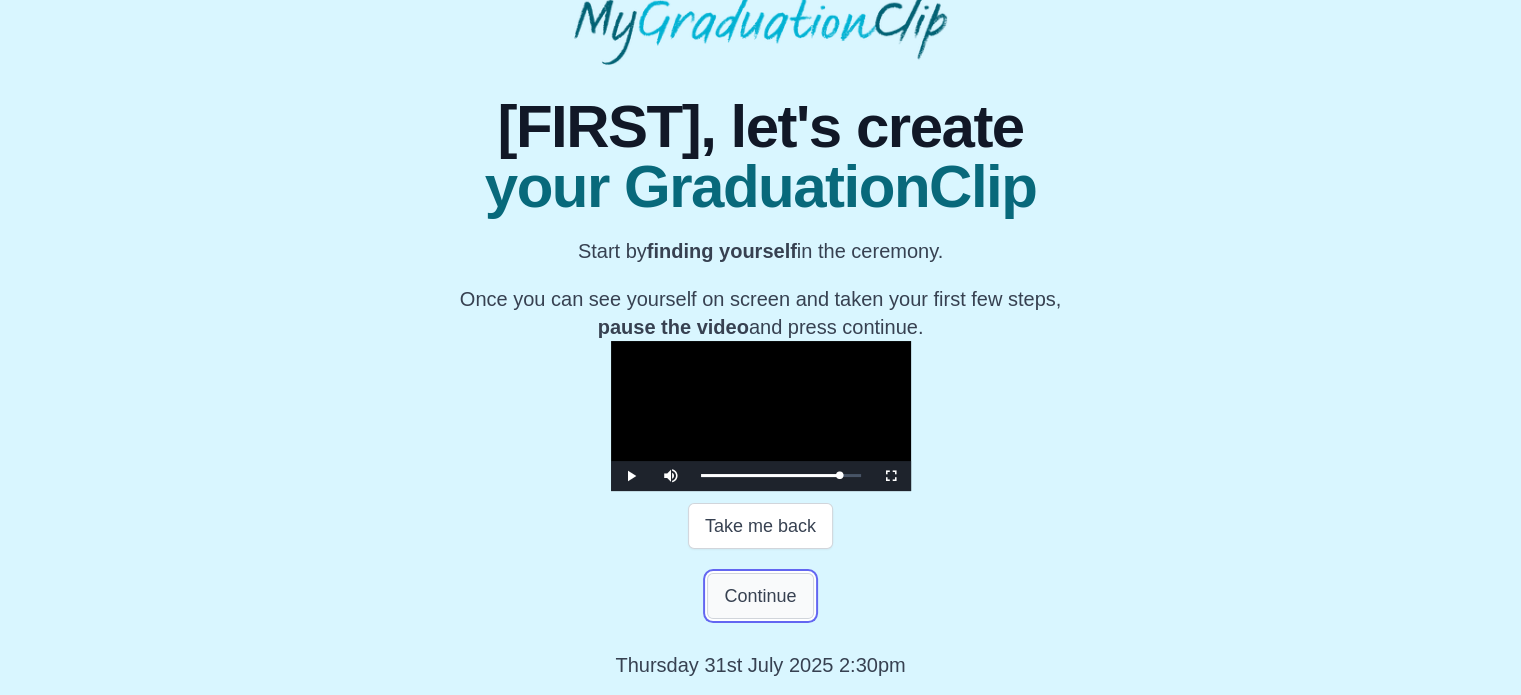click on "Continue" at bounding box center (760, 596) 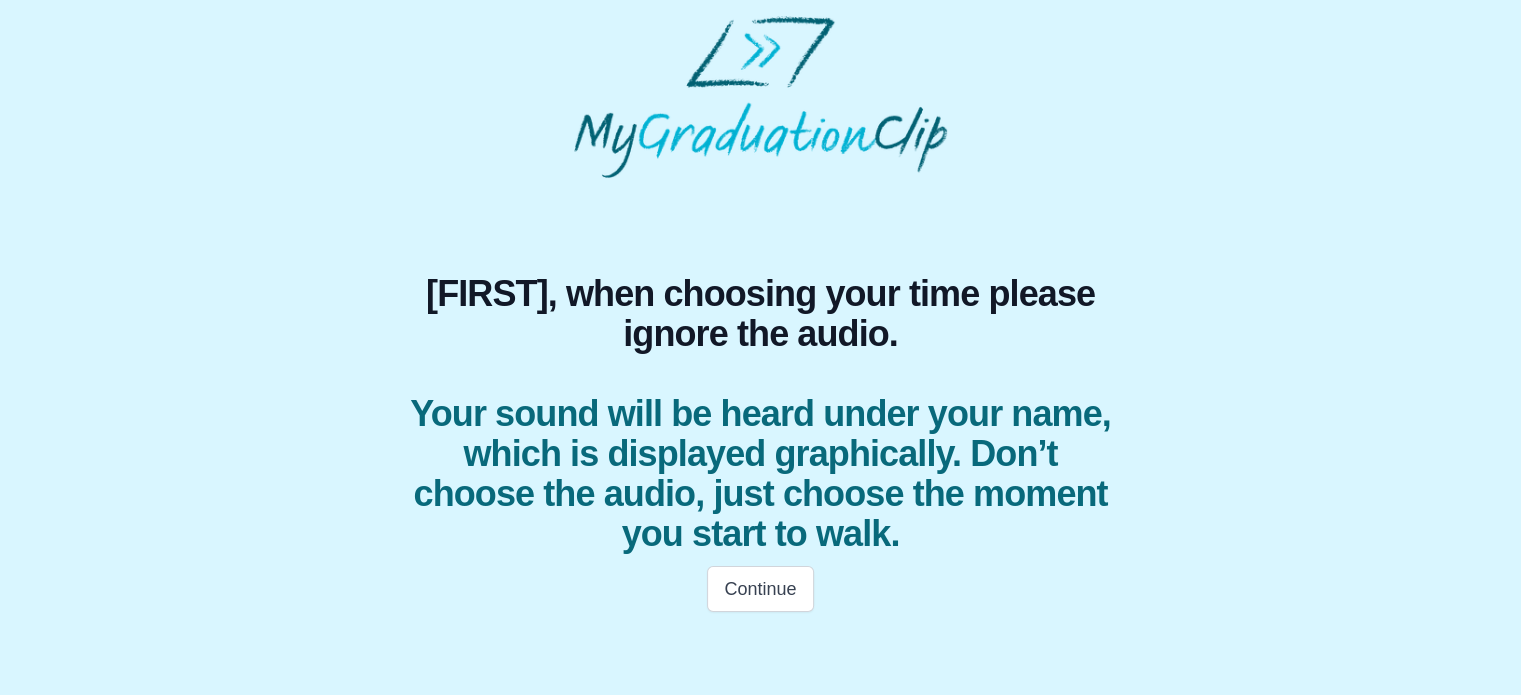 scroll, scrollTop: 0, scrollLeft: 0, axis: both 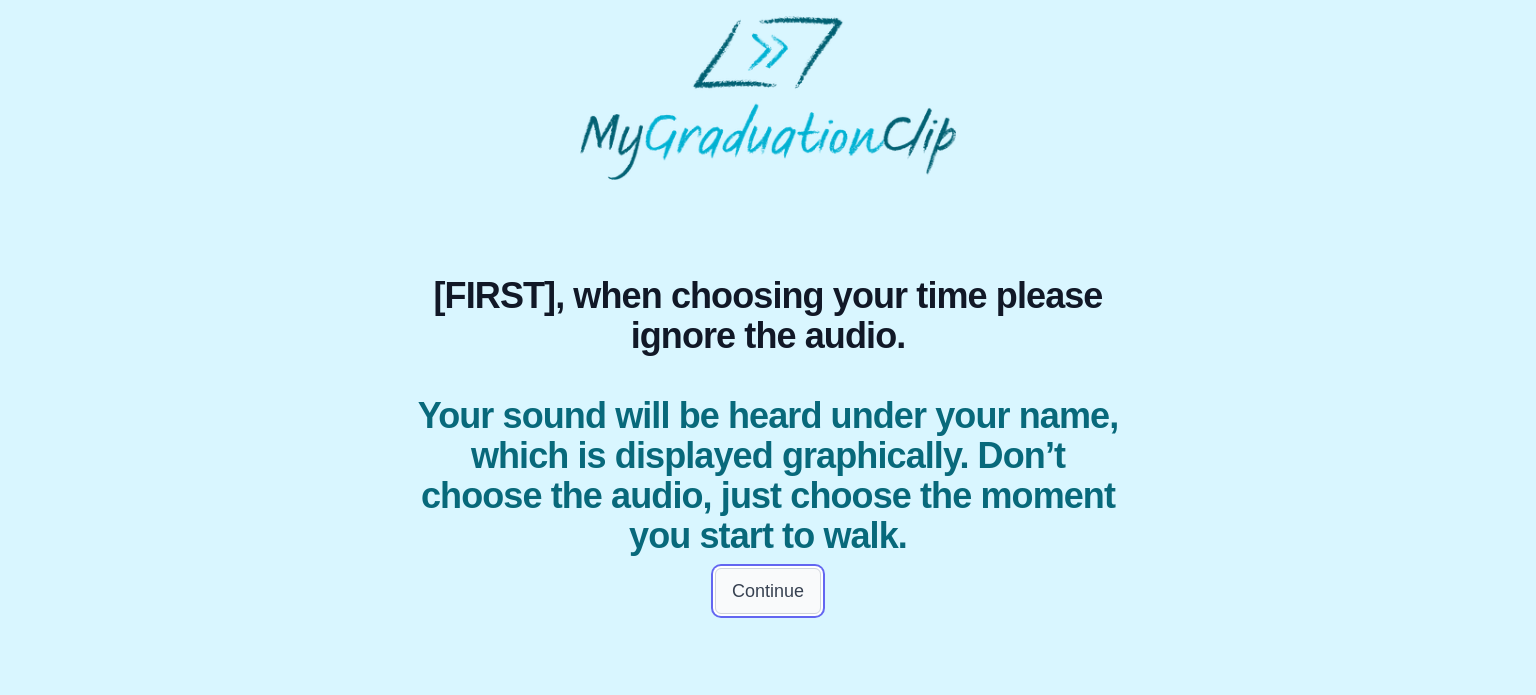 click on "Continue" at bounding box center (768, 591) 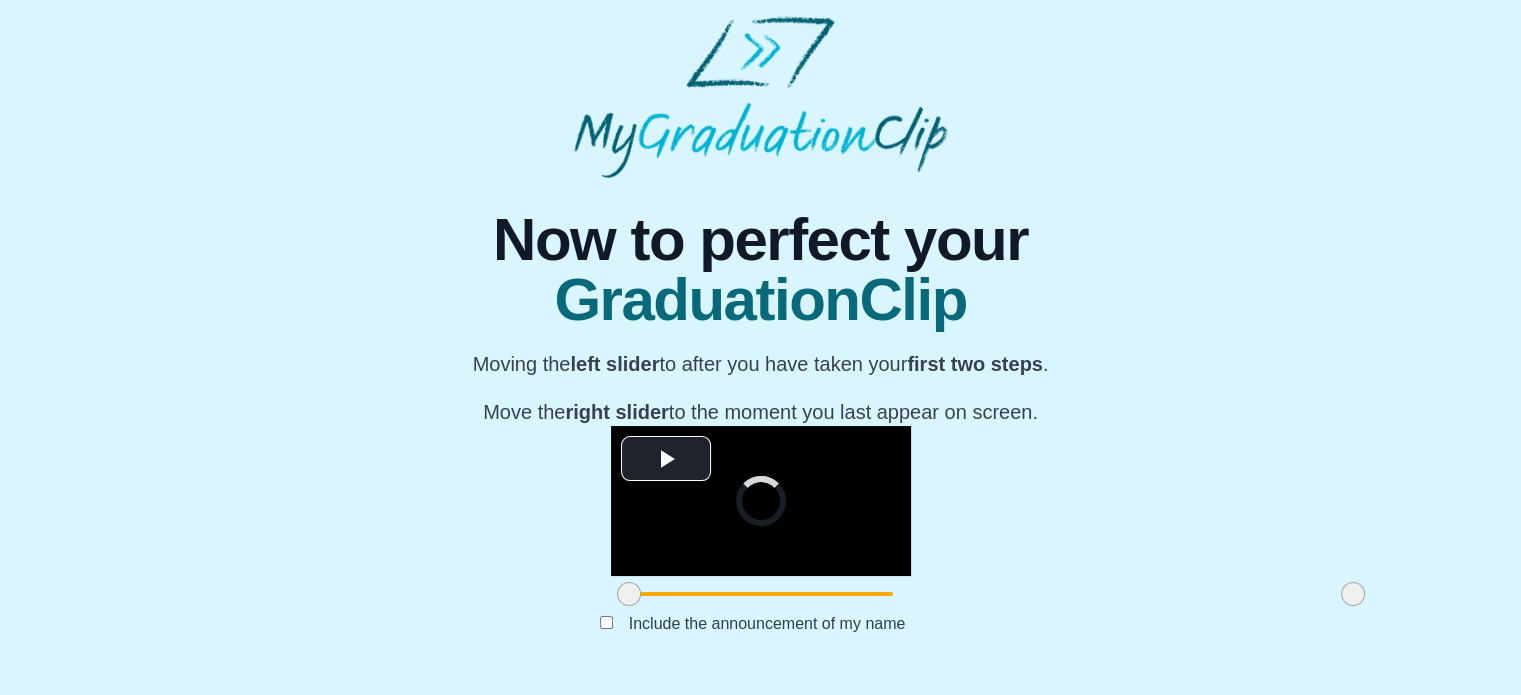 scroll, scrollTop: 272, scrollLeft: 0, axis: vertical 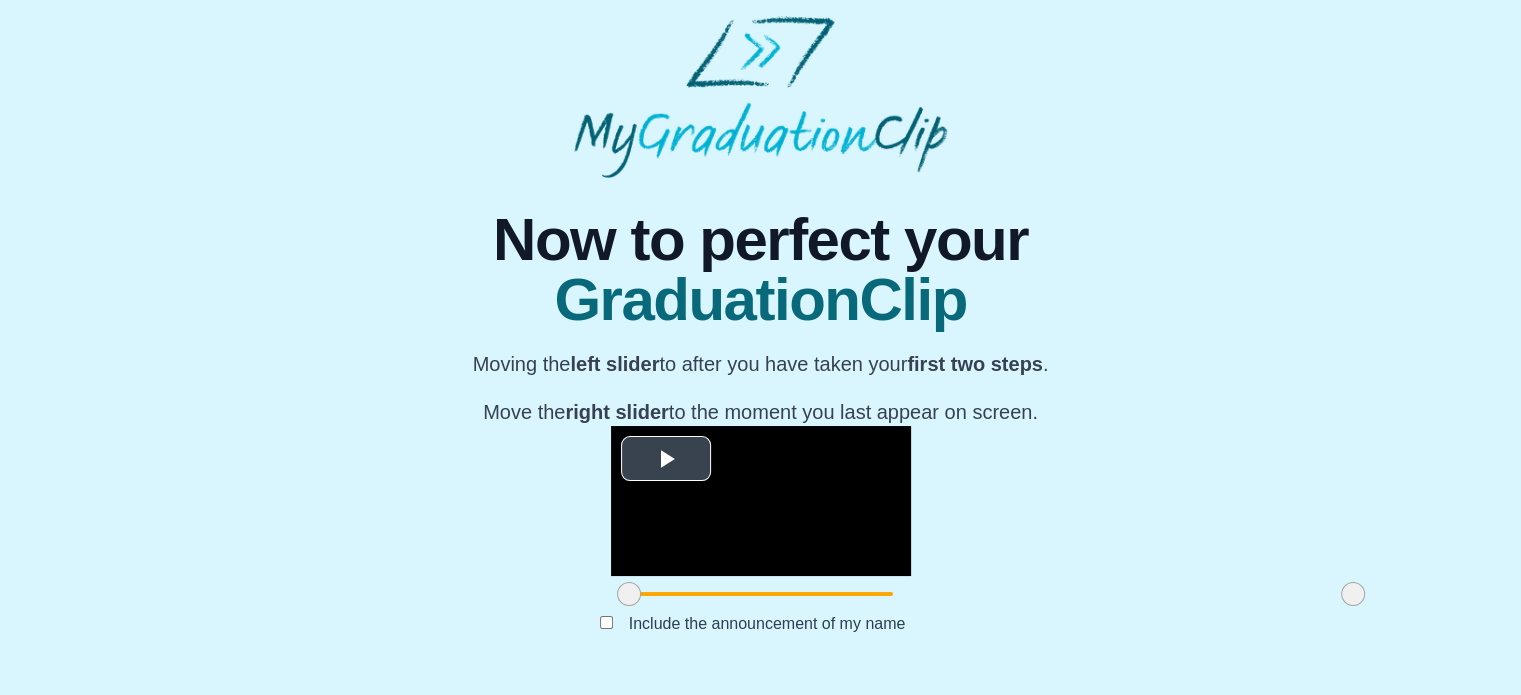 click at bounding box center (666, 458) 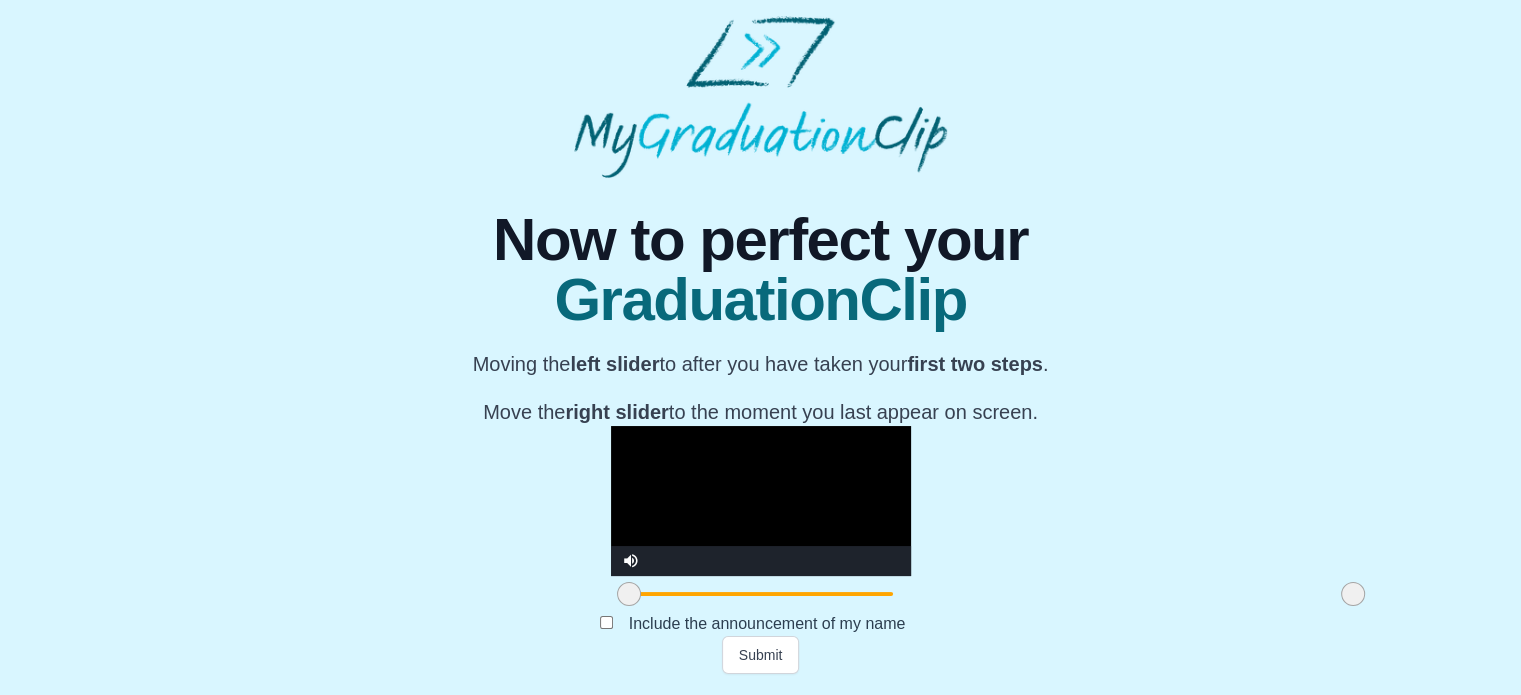 drag, startPoint x: 393, startPoint y: 607, endPoint x: 333, endPoint y: 631, distance: 64.62198 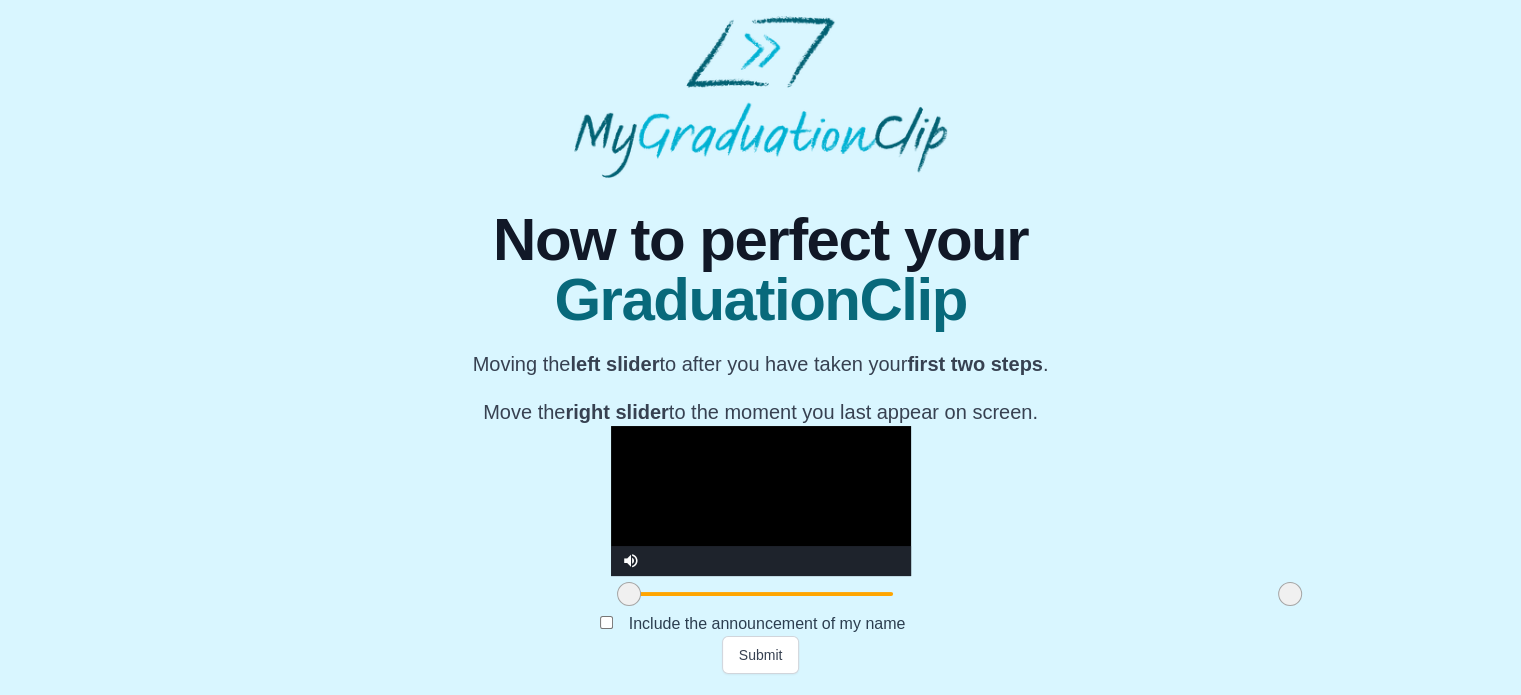 drag, startPoint x: 1127, startPoint y: 605, endPoint x: 1064, endPoint y: 609, distance: 63.126858 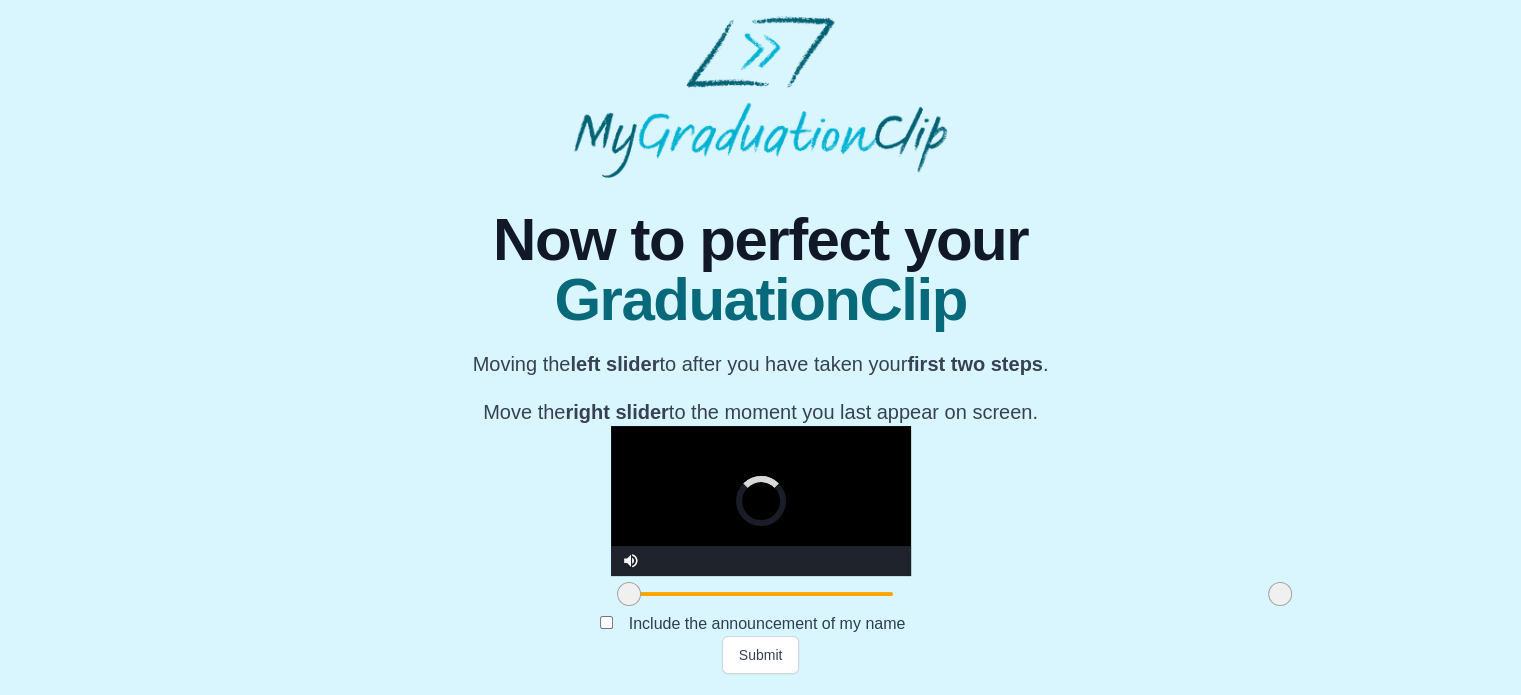 drag, startPoint x: 1064, startPoint y: 609, endPoint x: 1054, endPoint y: 605, distance: 10.770329 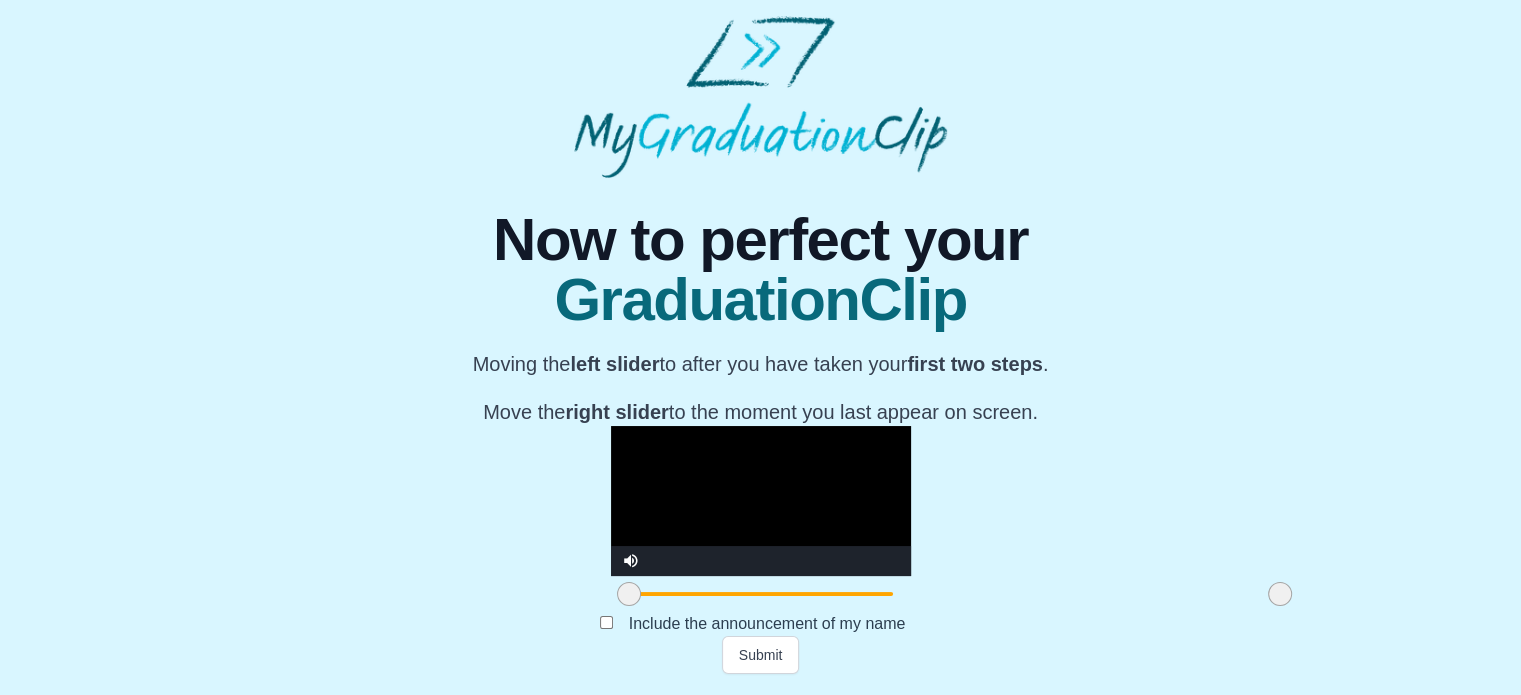click at bounding box center (761, 501) 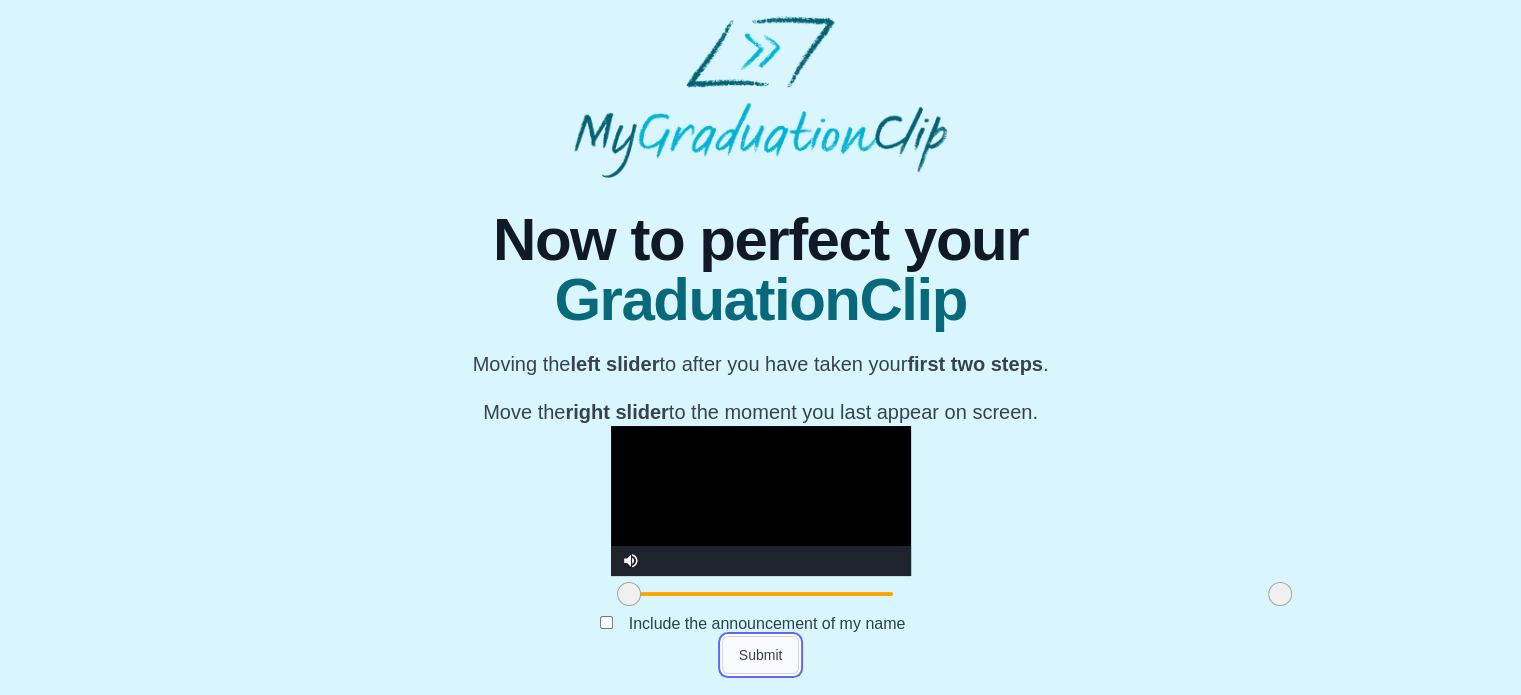 click on "Submit" at bounding box center [761, 655] 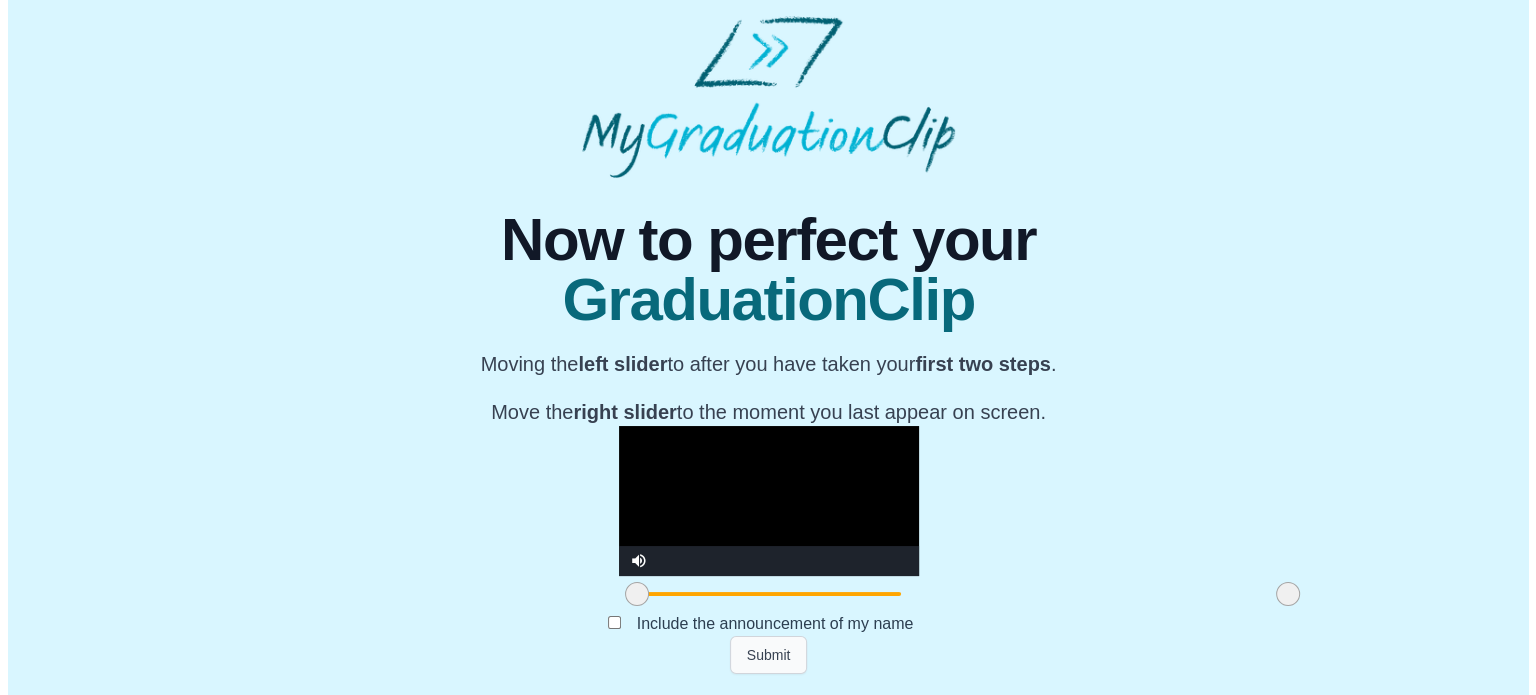 scroll, scrollTop: 0, scrollLeft: 0, axis: both 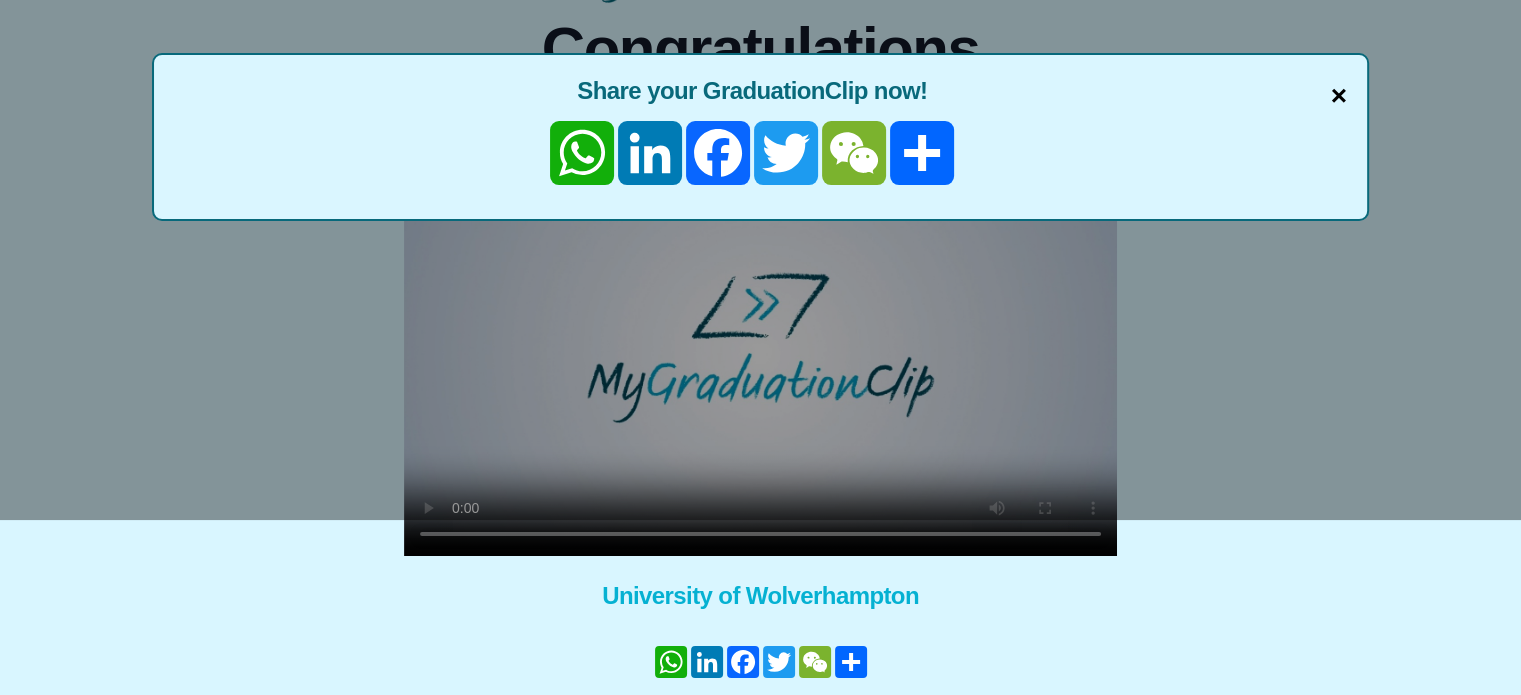 click on "×" at bounding box center (1339, 96) 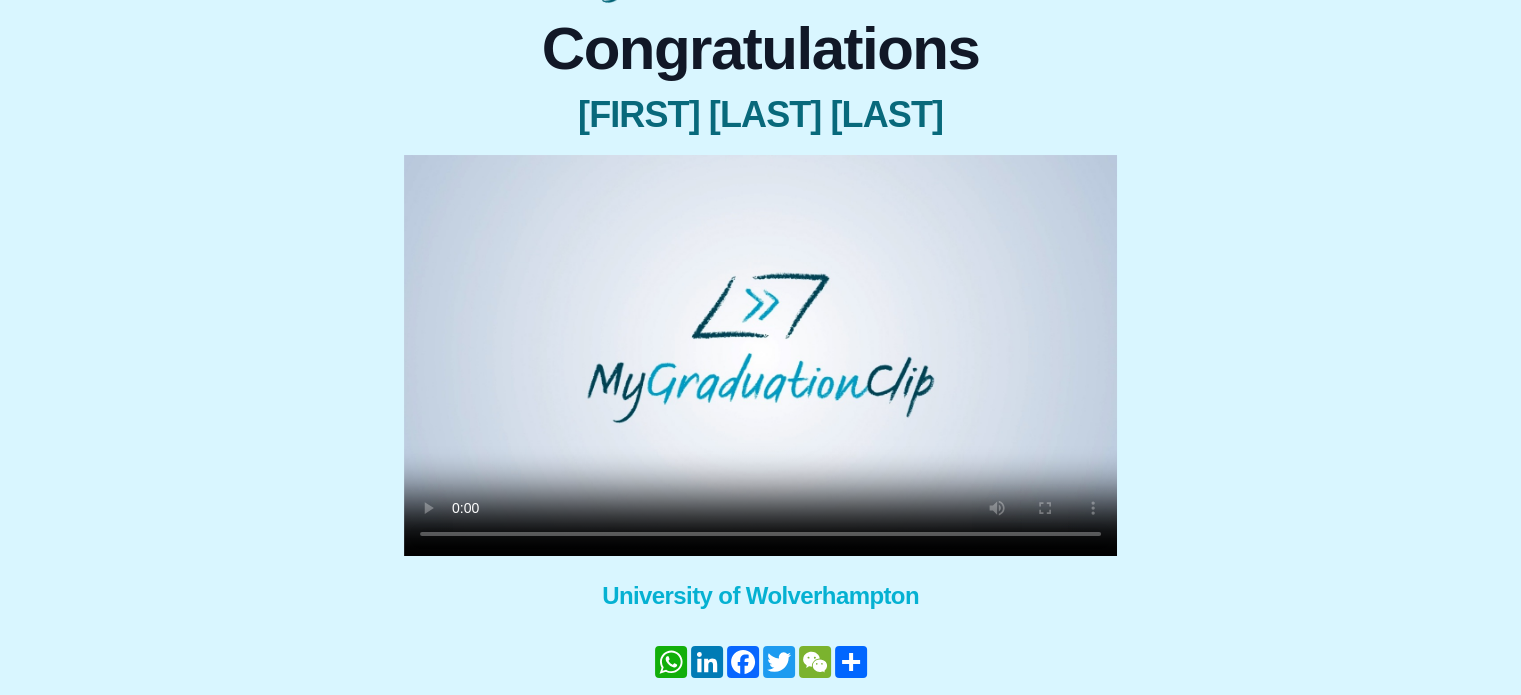 click at bounding box center [760, 355] 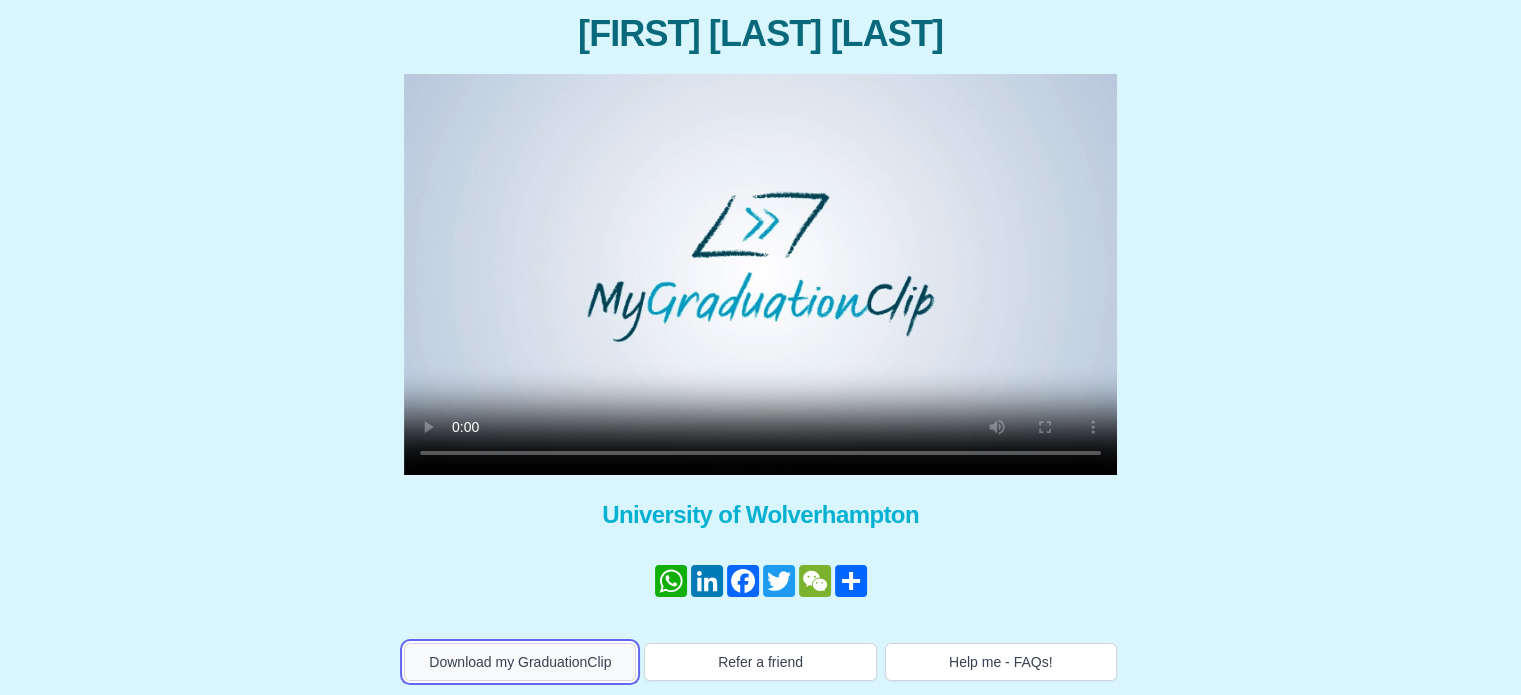 click on "Download my GraduationClip" at bounding box center (520, 662) 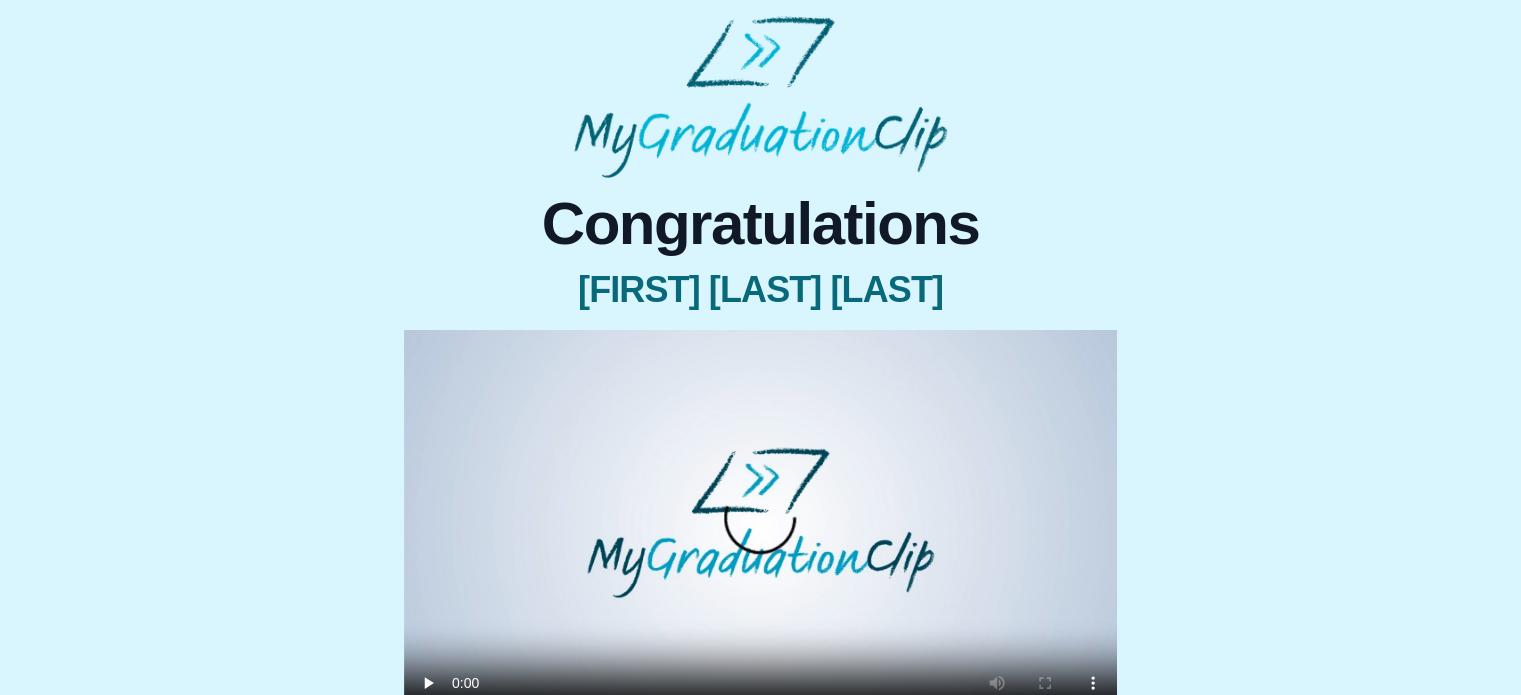 scroll, scrollTop: 224, scrollLeft: 0, axis: vertical 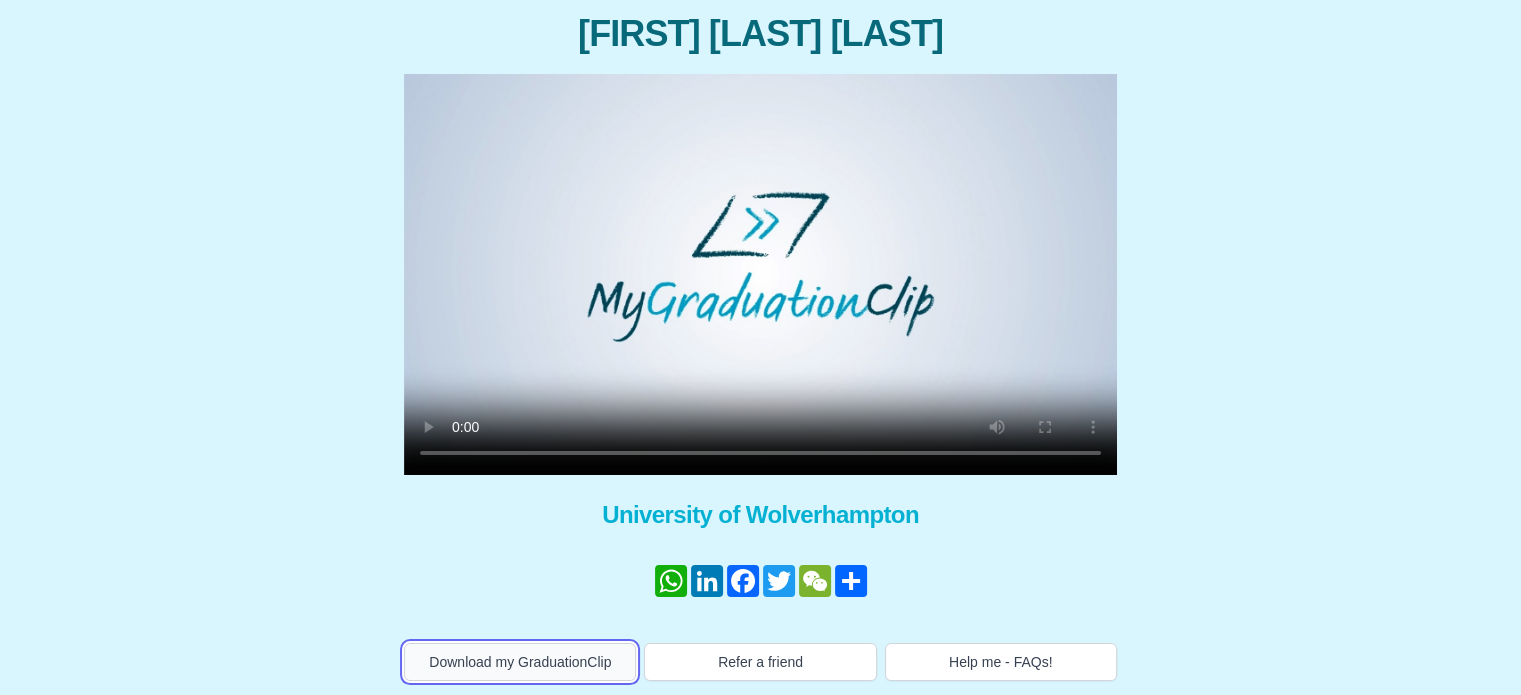 click on "Download my GraduationClip" at bounding box center [520, 662] 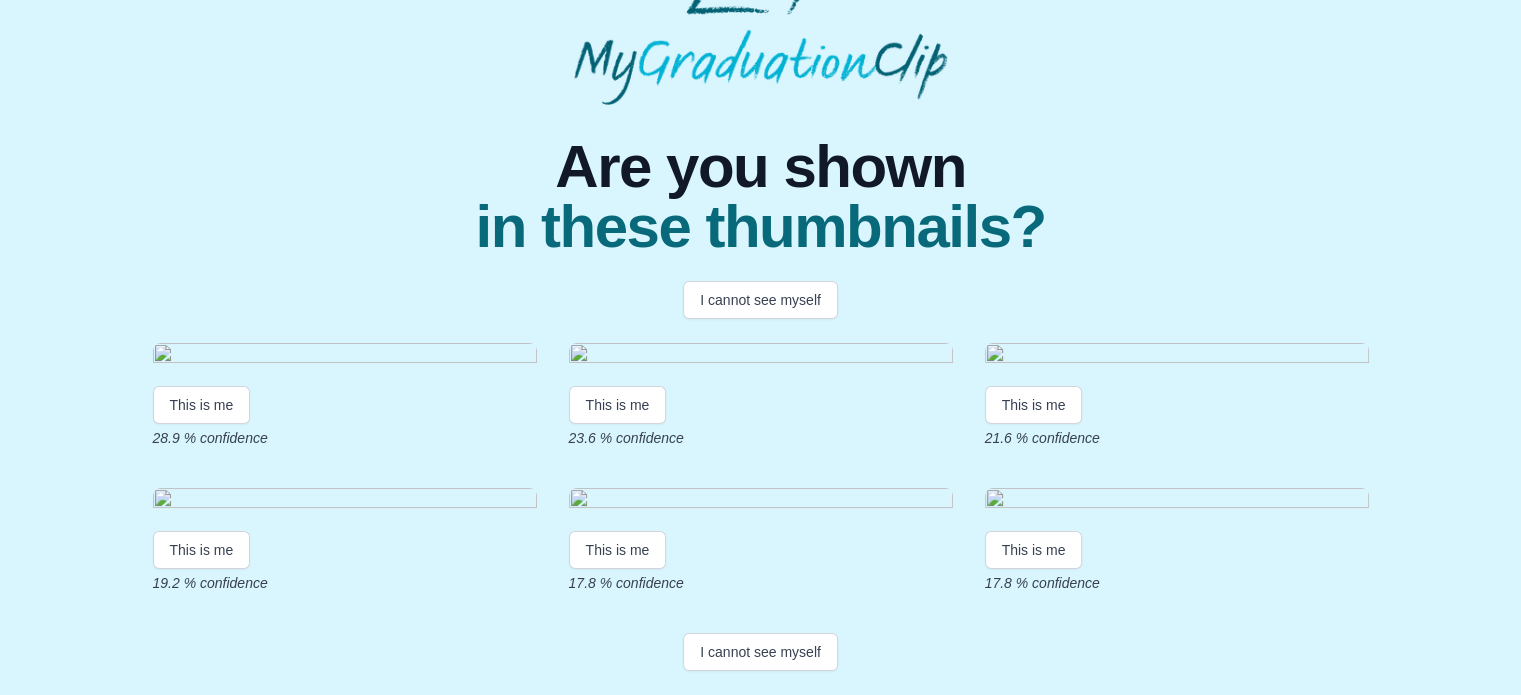 scroll, scrollTop: 448, scrollLeft: 0, axis: vertical 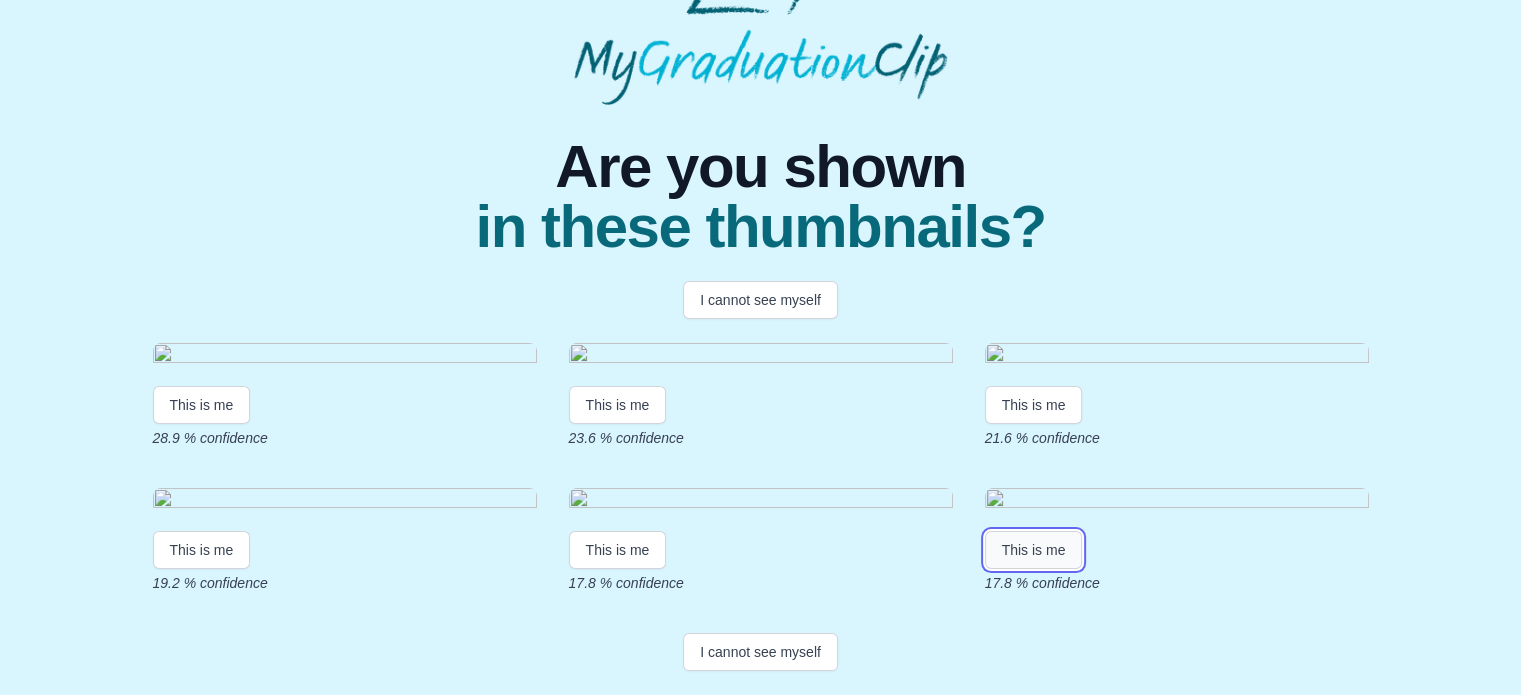 click on "This is me" at bounding box center [1034, 550] 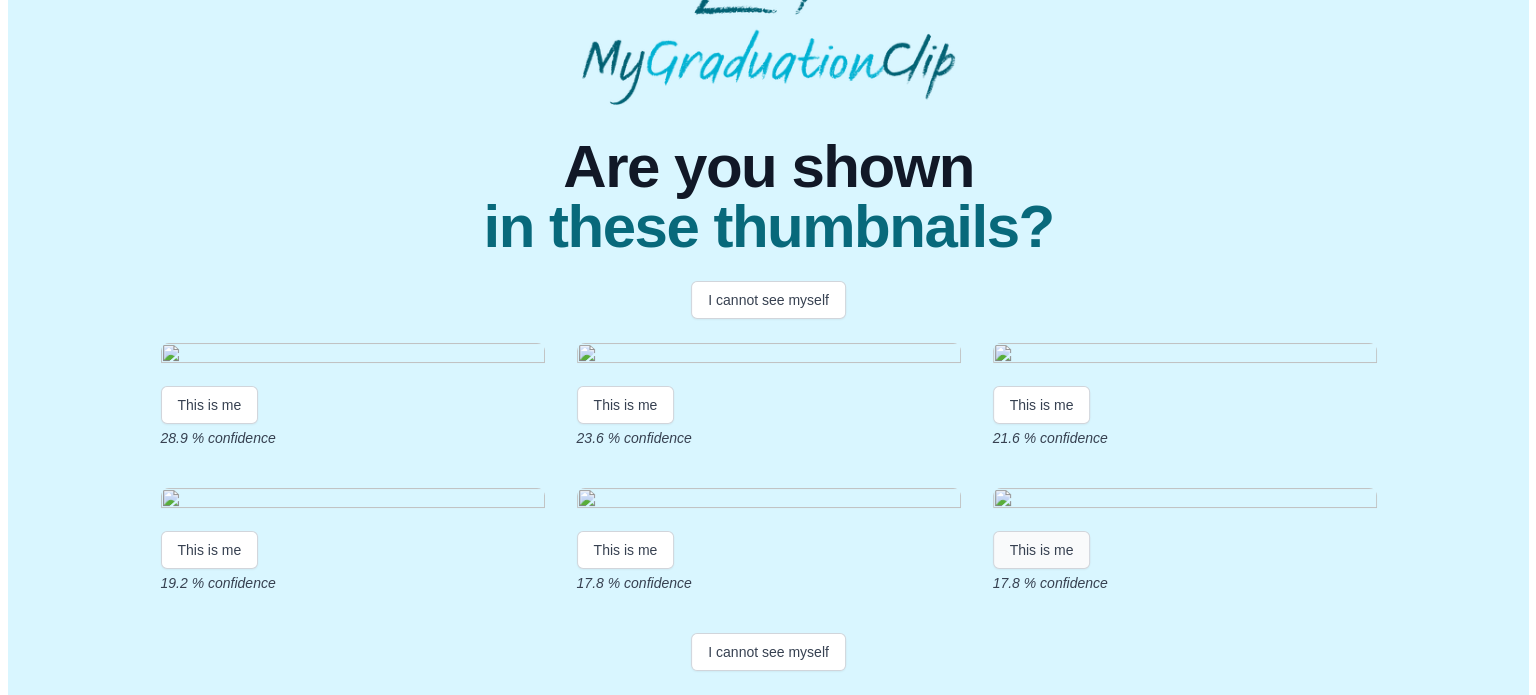 scroll, scrollTop: 0, scrollLeft: 0, axis: both 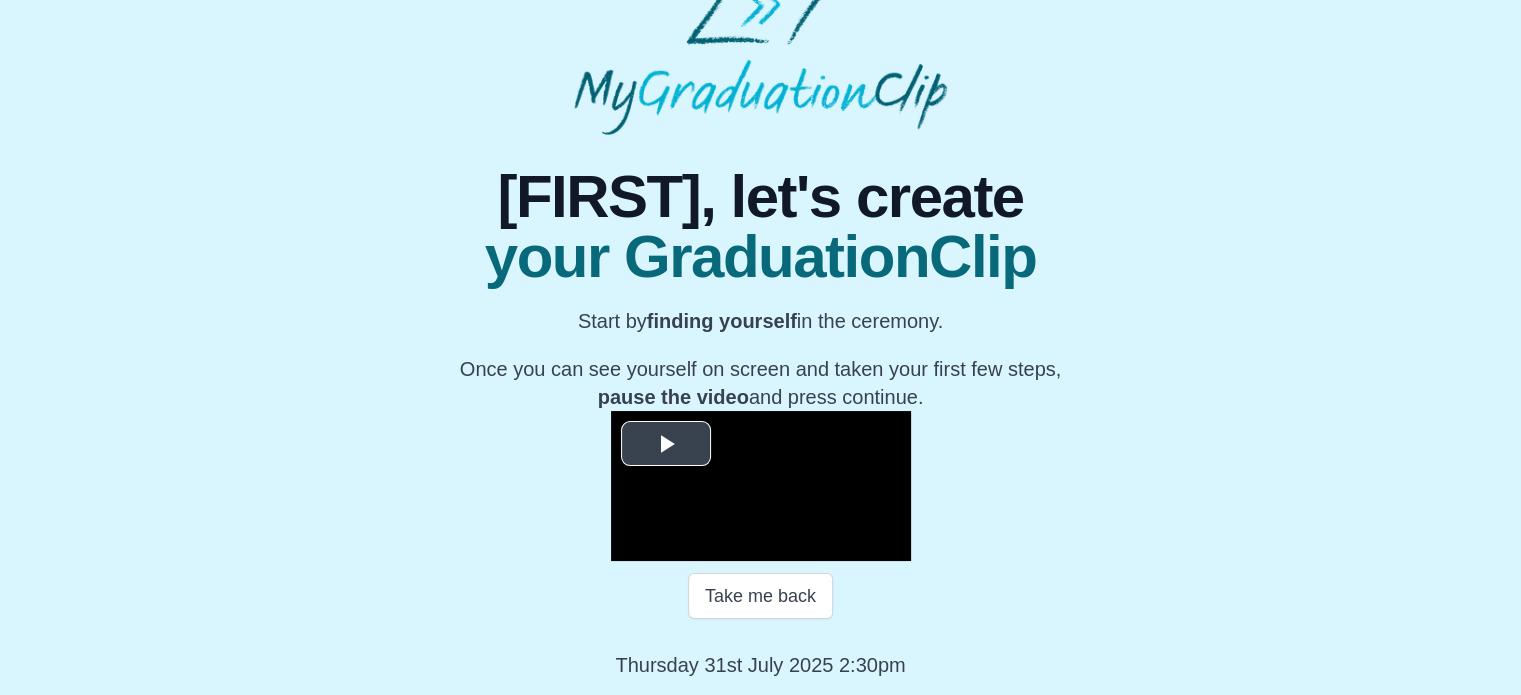 click at bounding box center (666, 443) 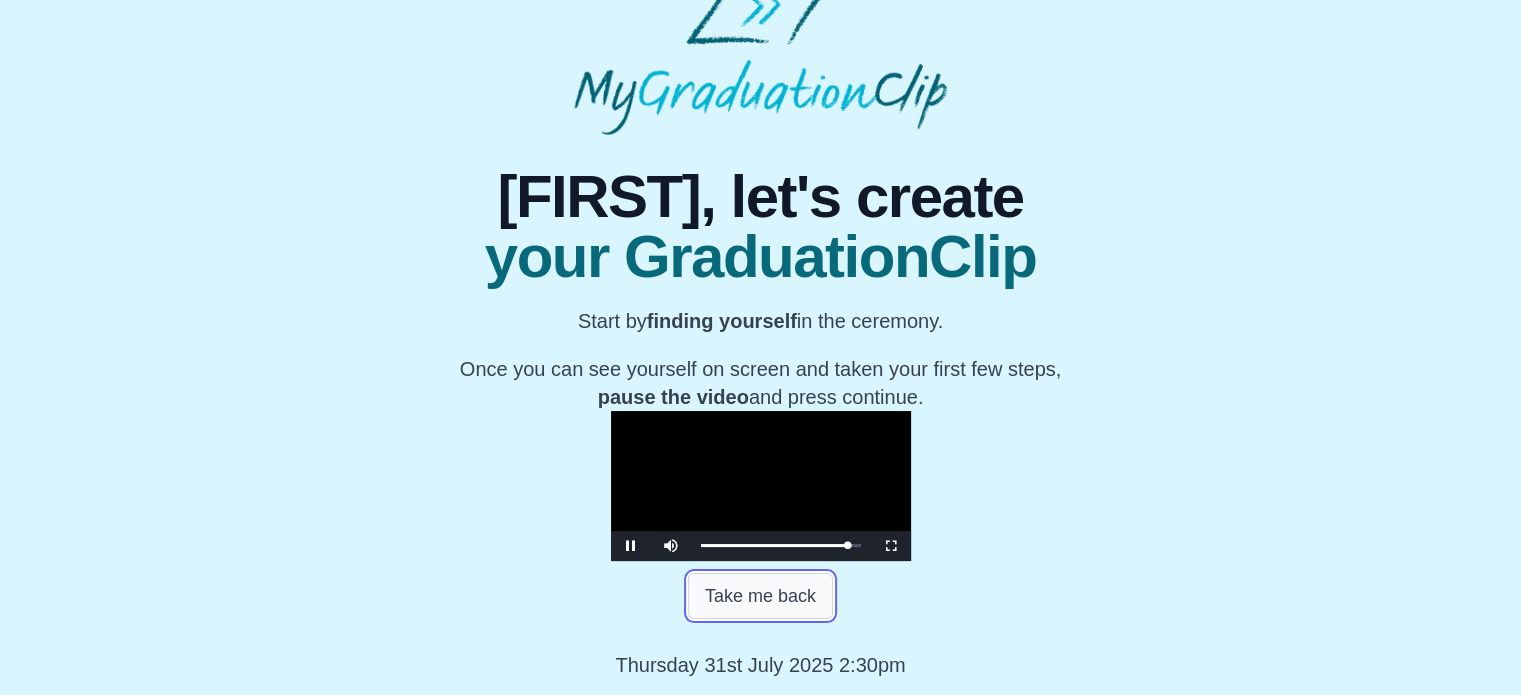 click on "Take me back" at bounding box center (760, 596) 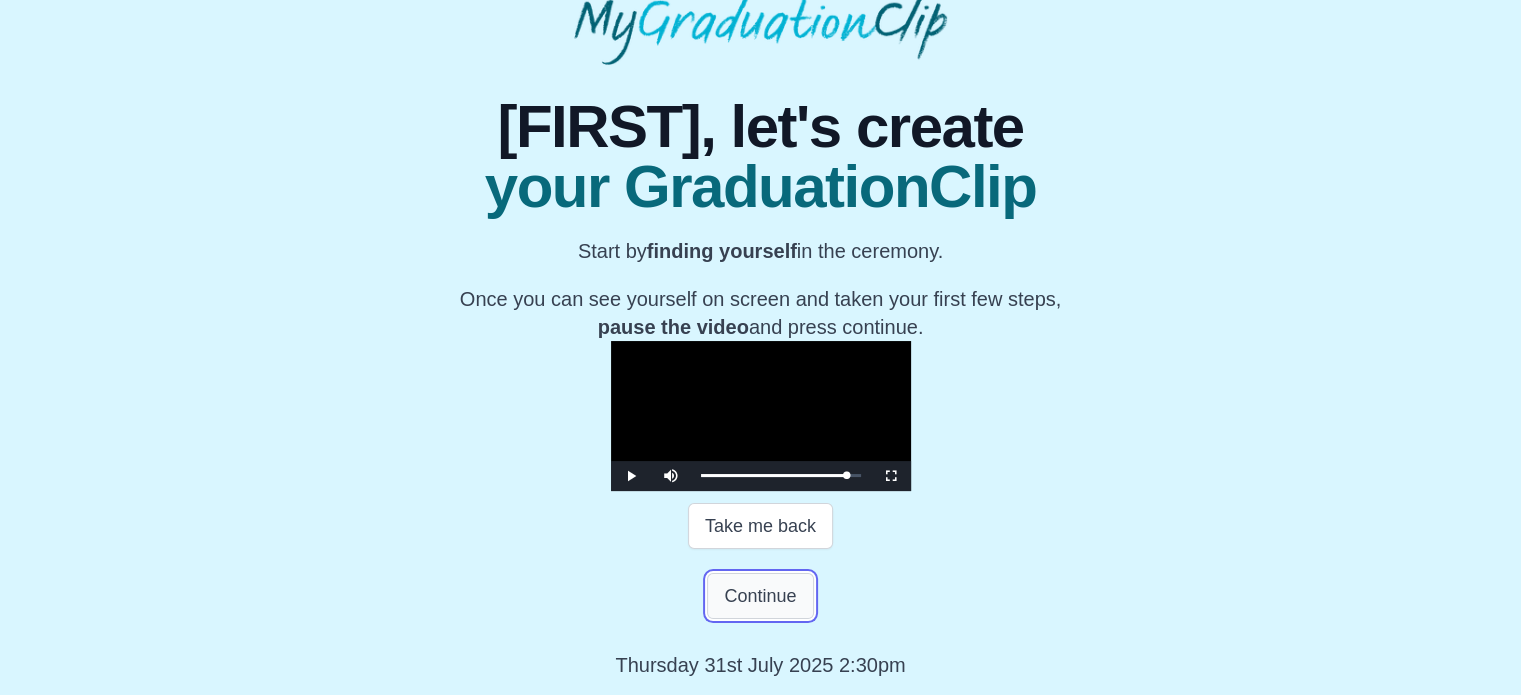 click on "Continue" at bounding box center (760, 596) 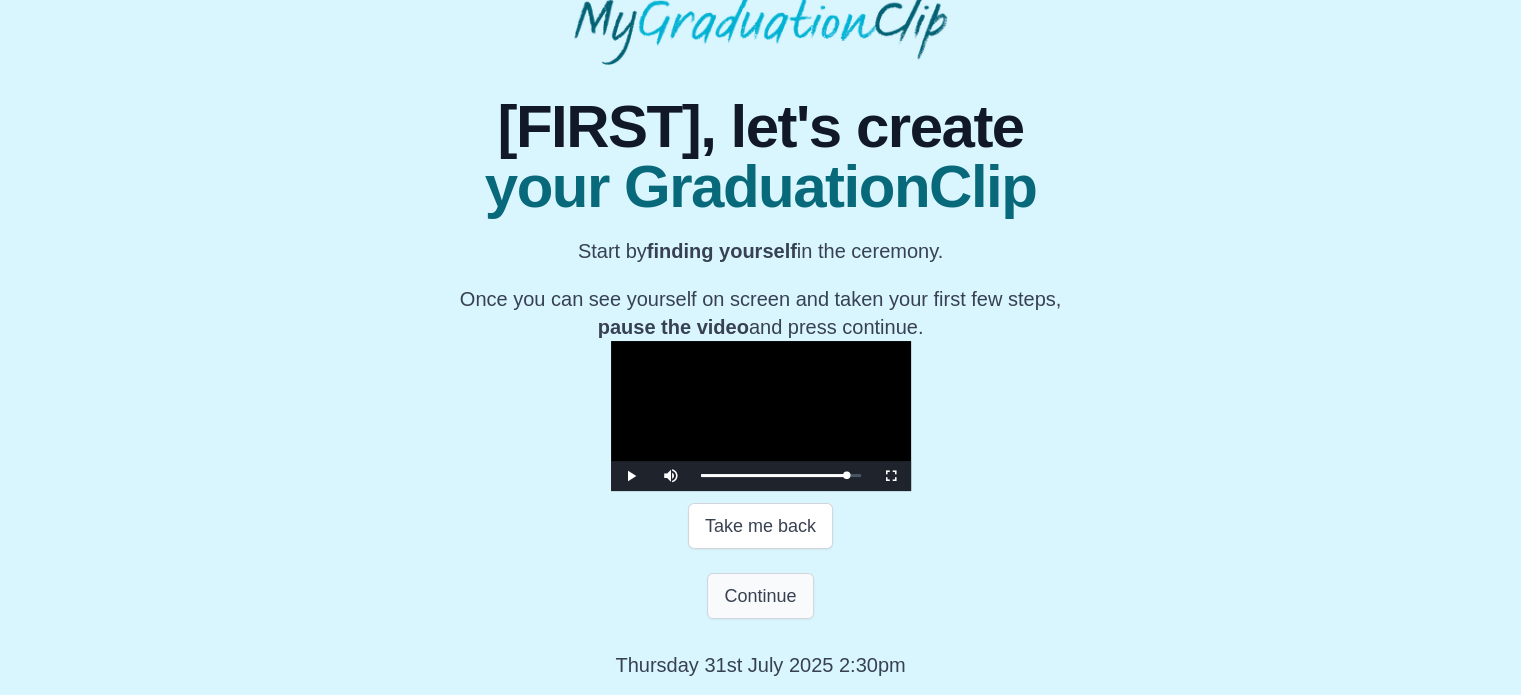 scroll, scrollTop: 0, scrollLeft: 0, axis: both 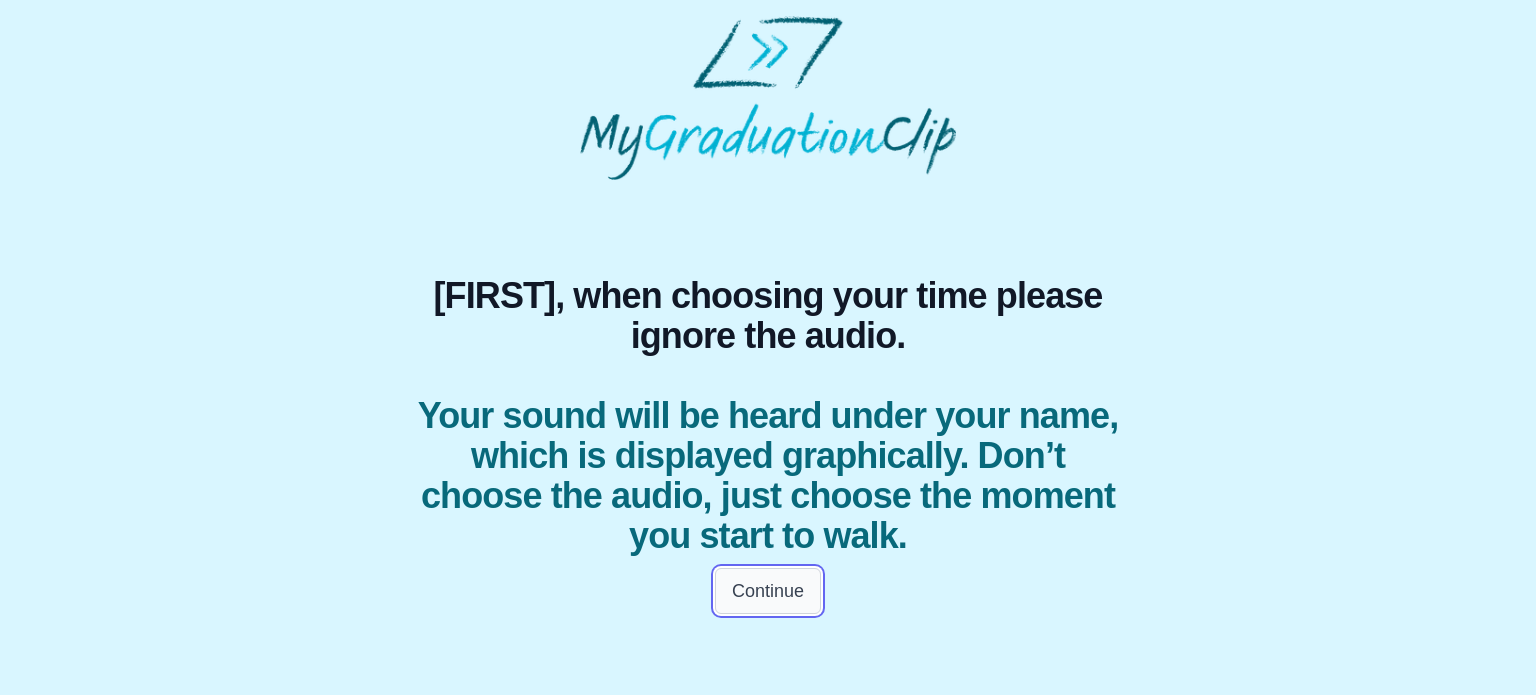 click on "Continue" at bounding box center [768, 591] 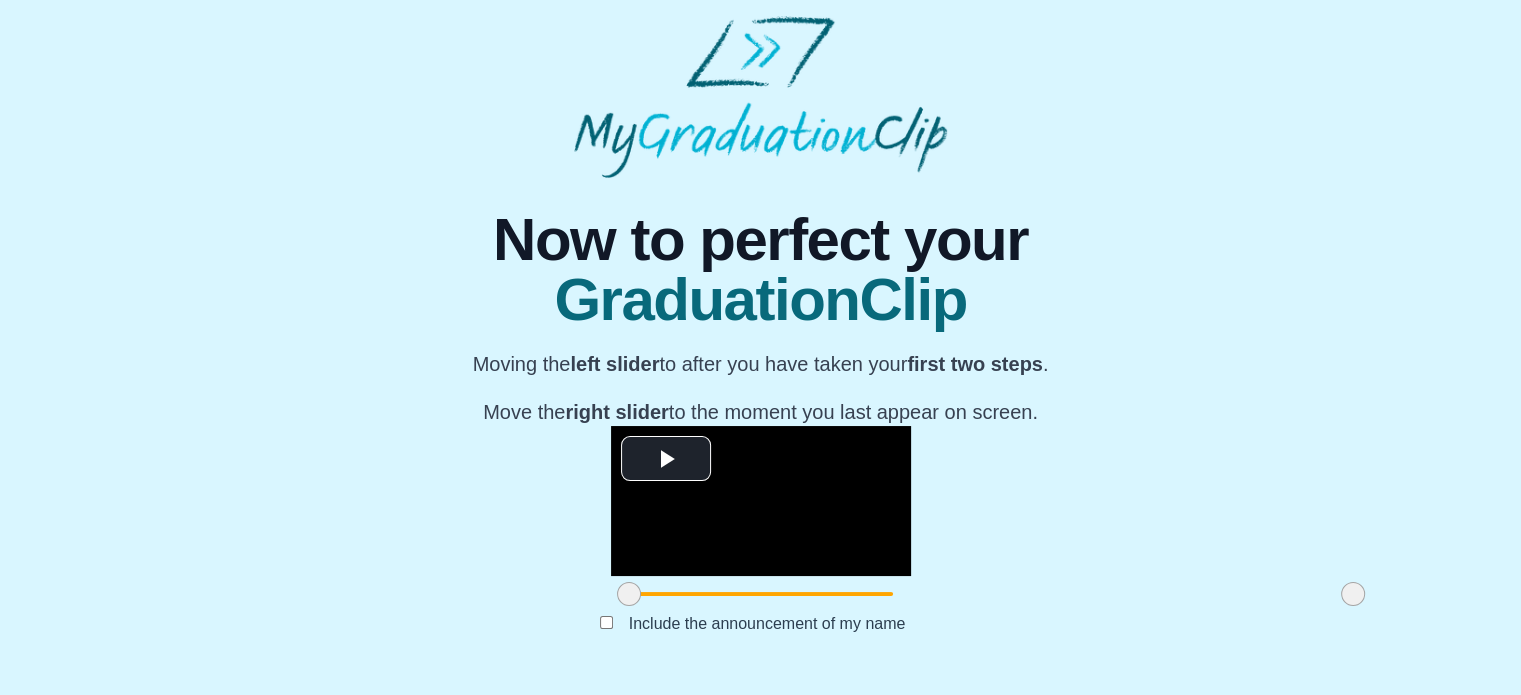 scroll, scrollTop: 152, scrollLeft: 0, axis: vertical 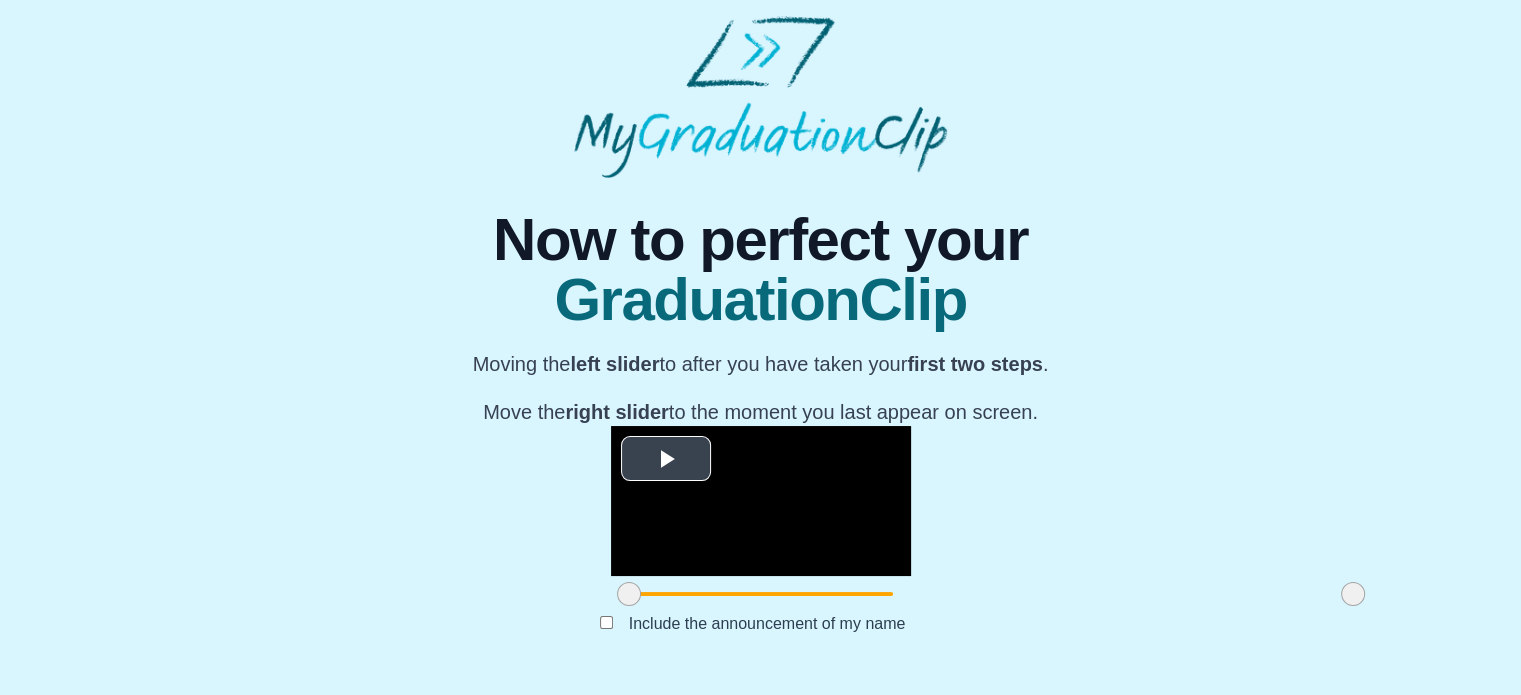 click at bounding box center (761, 501) 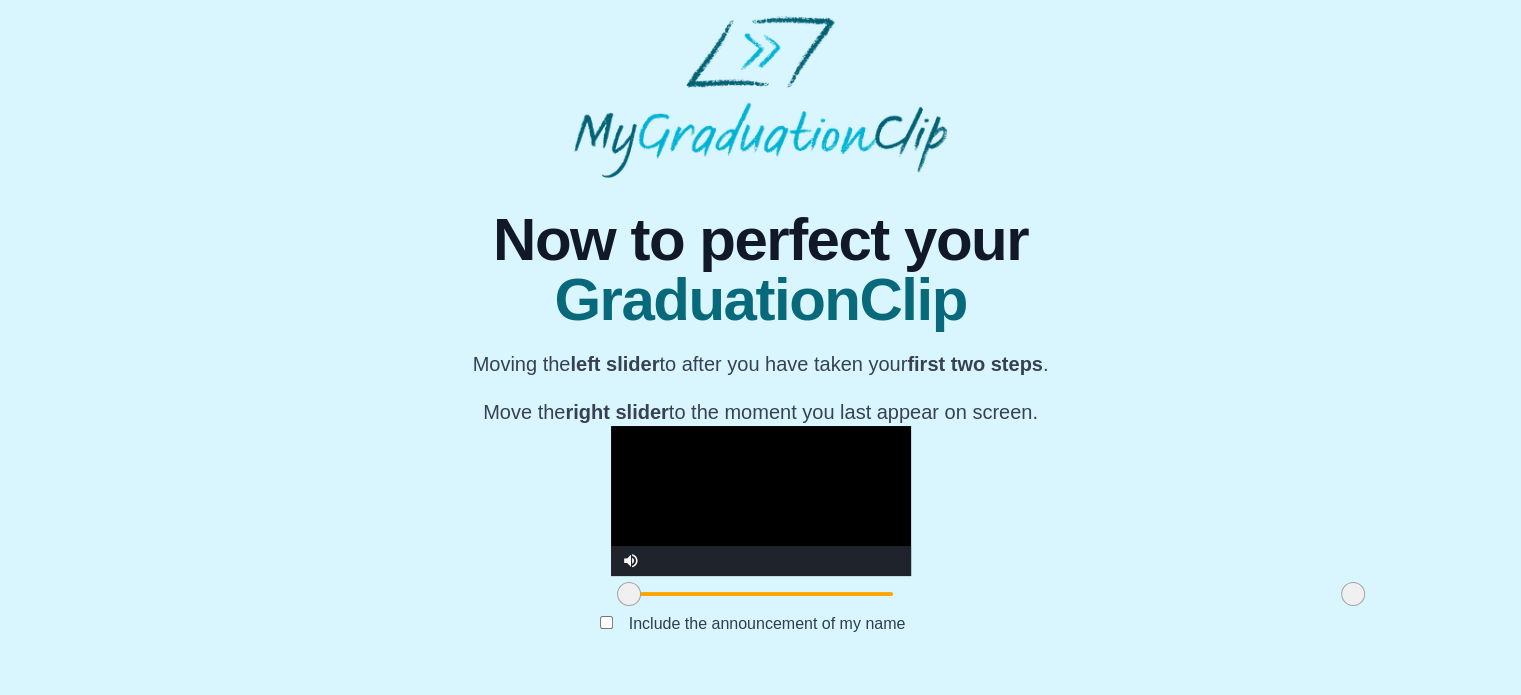 scroll, scrollTop: 272, scrollLeft: 0, axis: vertical 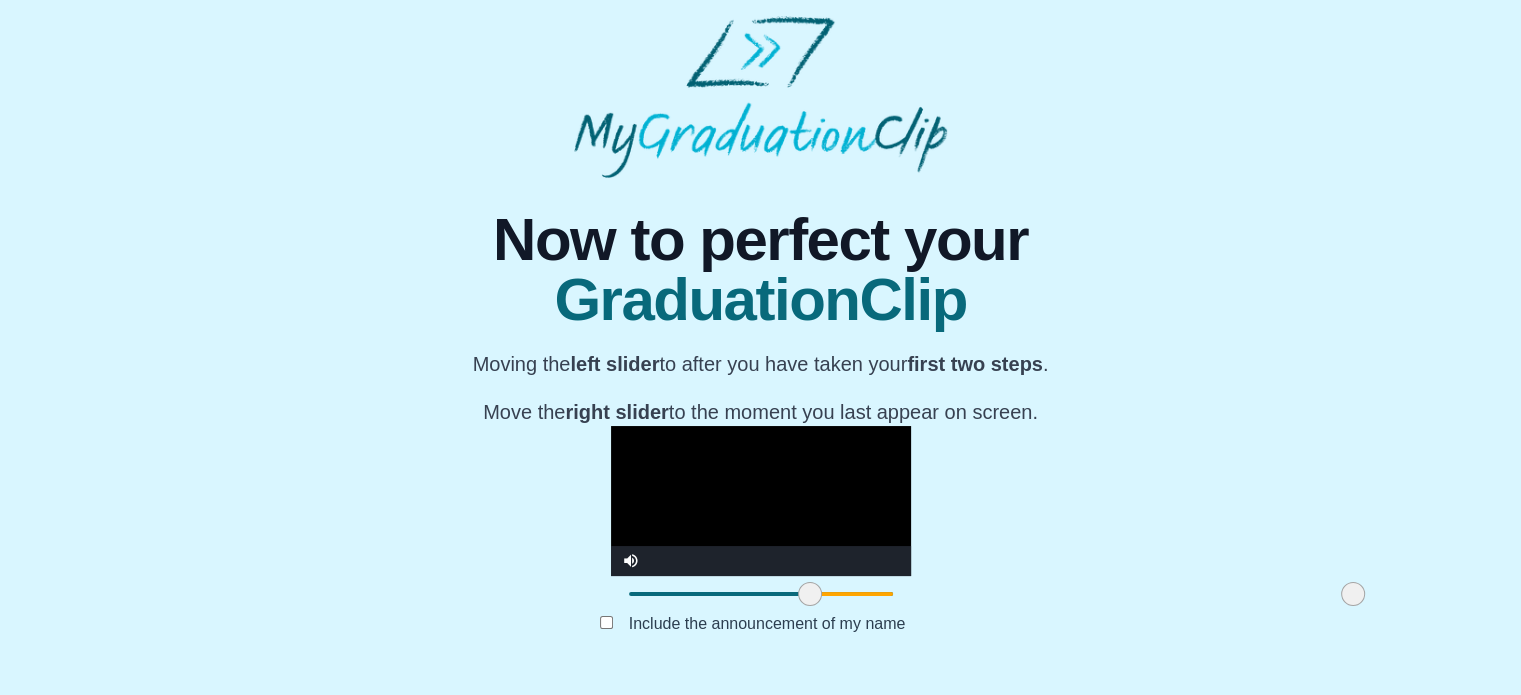 drag, startPoint x: 388, startPoint y: 594, endPoint x: 569, endPoint y: 610, distance: 181.70581 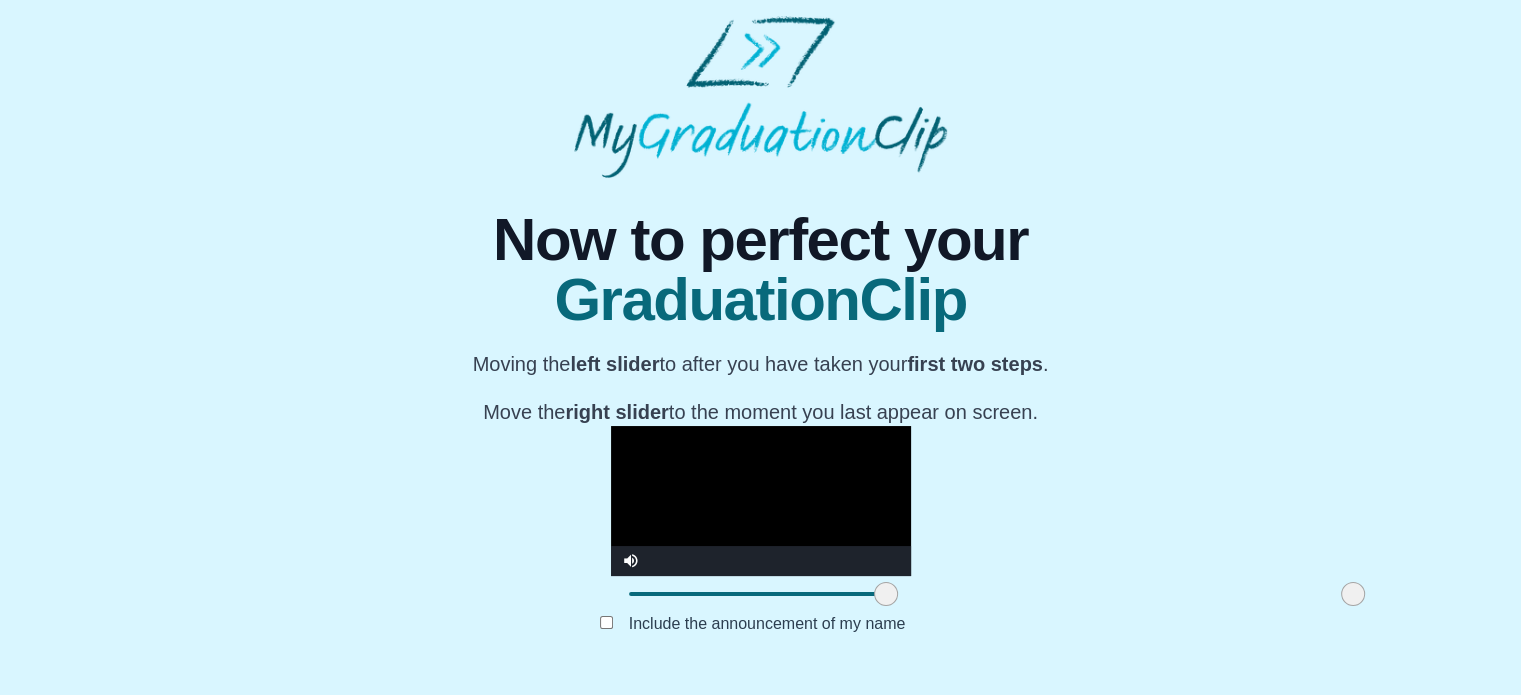 drag, startPoint x: 595, startPoint y: 616, endPoint x: 747, endPoint y: 623, distance: 152.1611 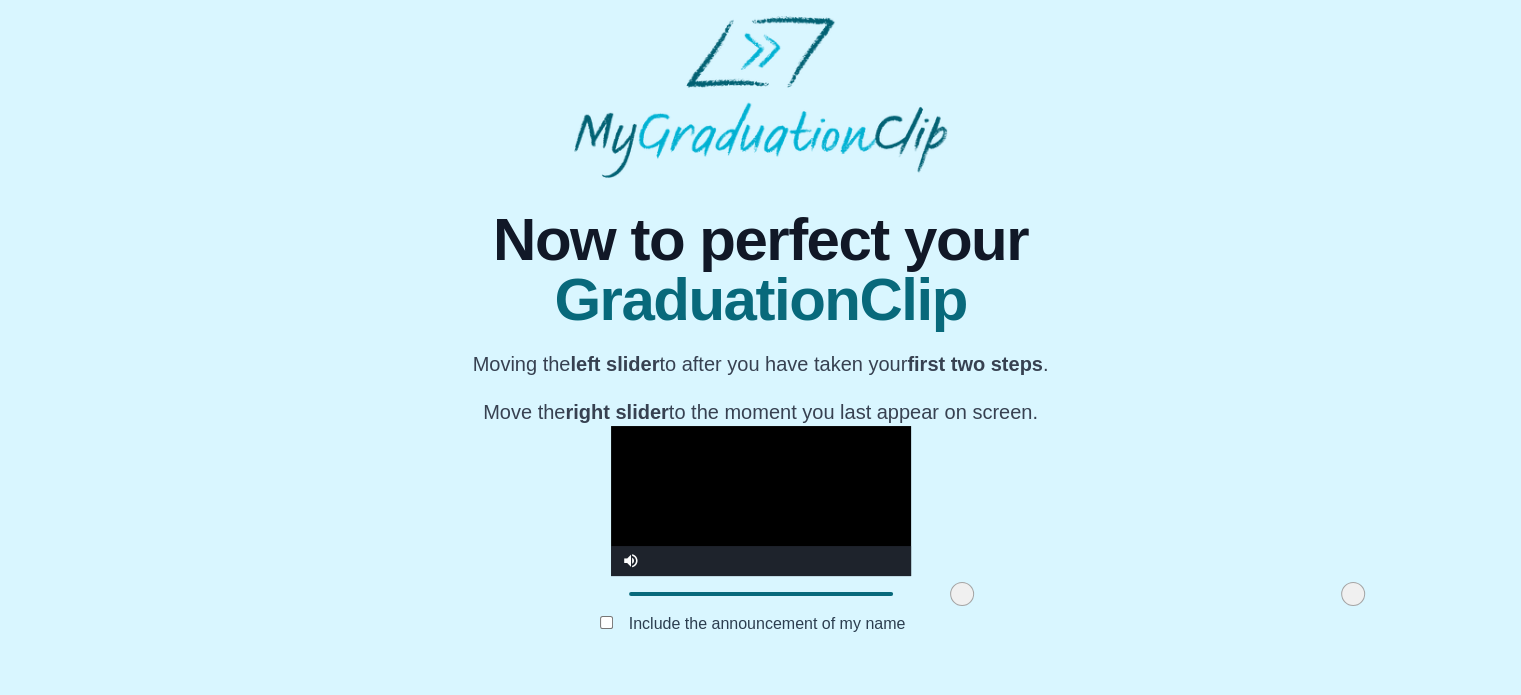 click at bounding box center [761, 501] 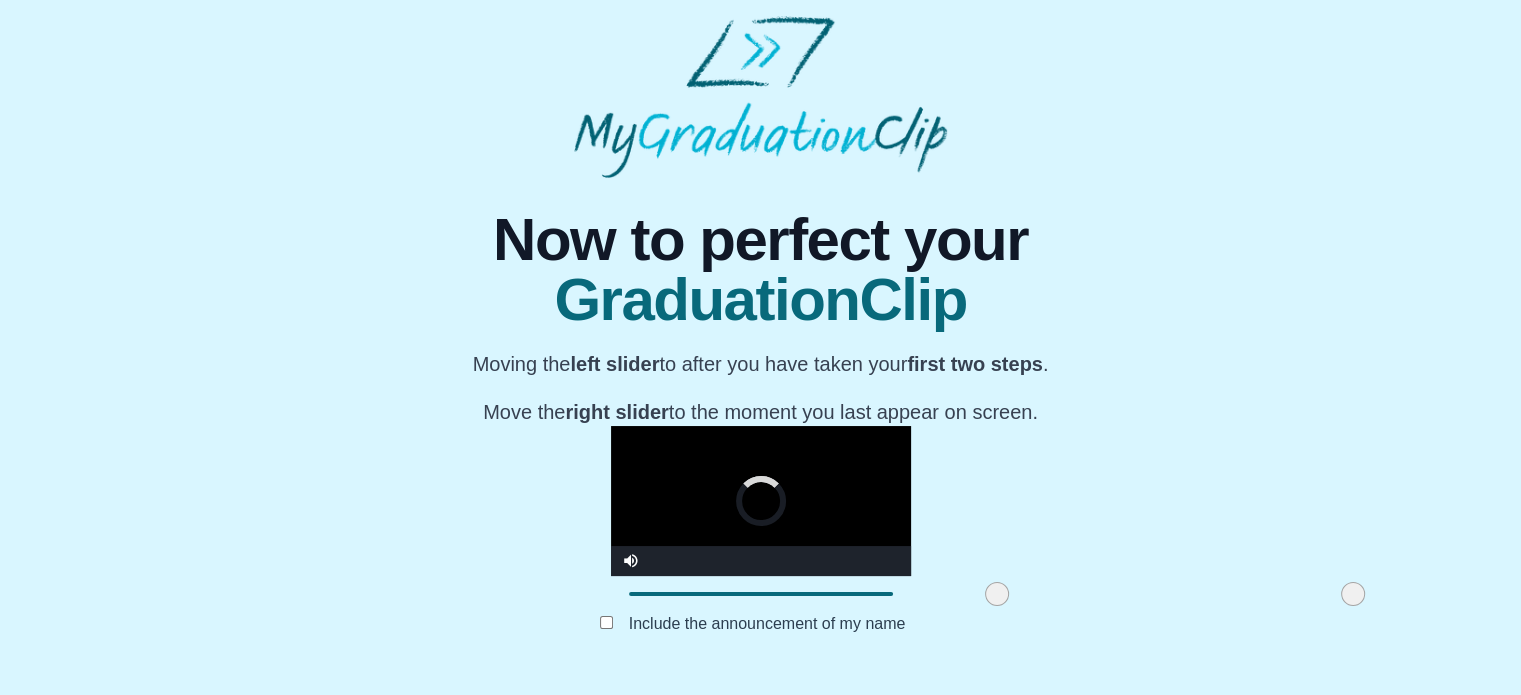 drag, startPoint x: 727, startPoint y: 596, endPoint x: 762, endPoint y: 603, distance: 35.69314 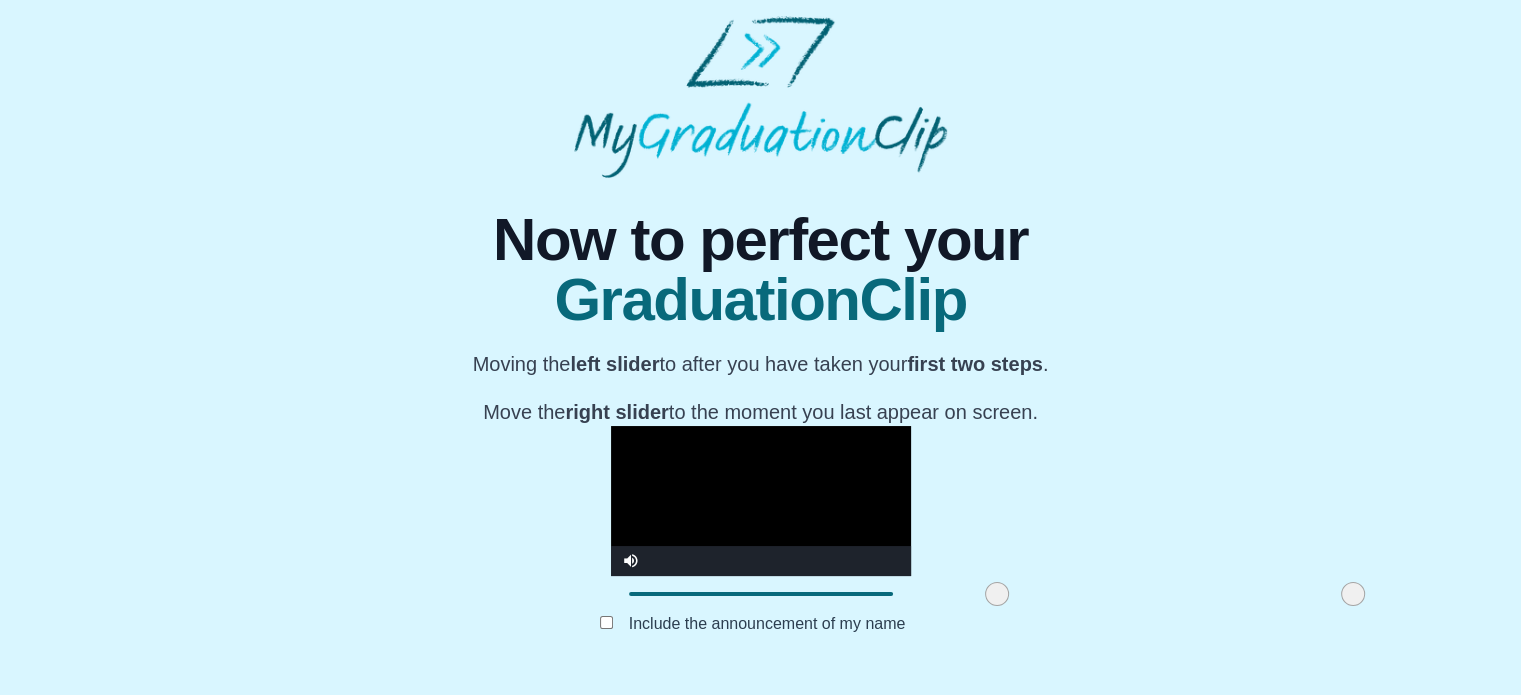 click at bounding box center (761, 501) 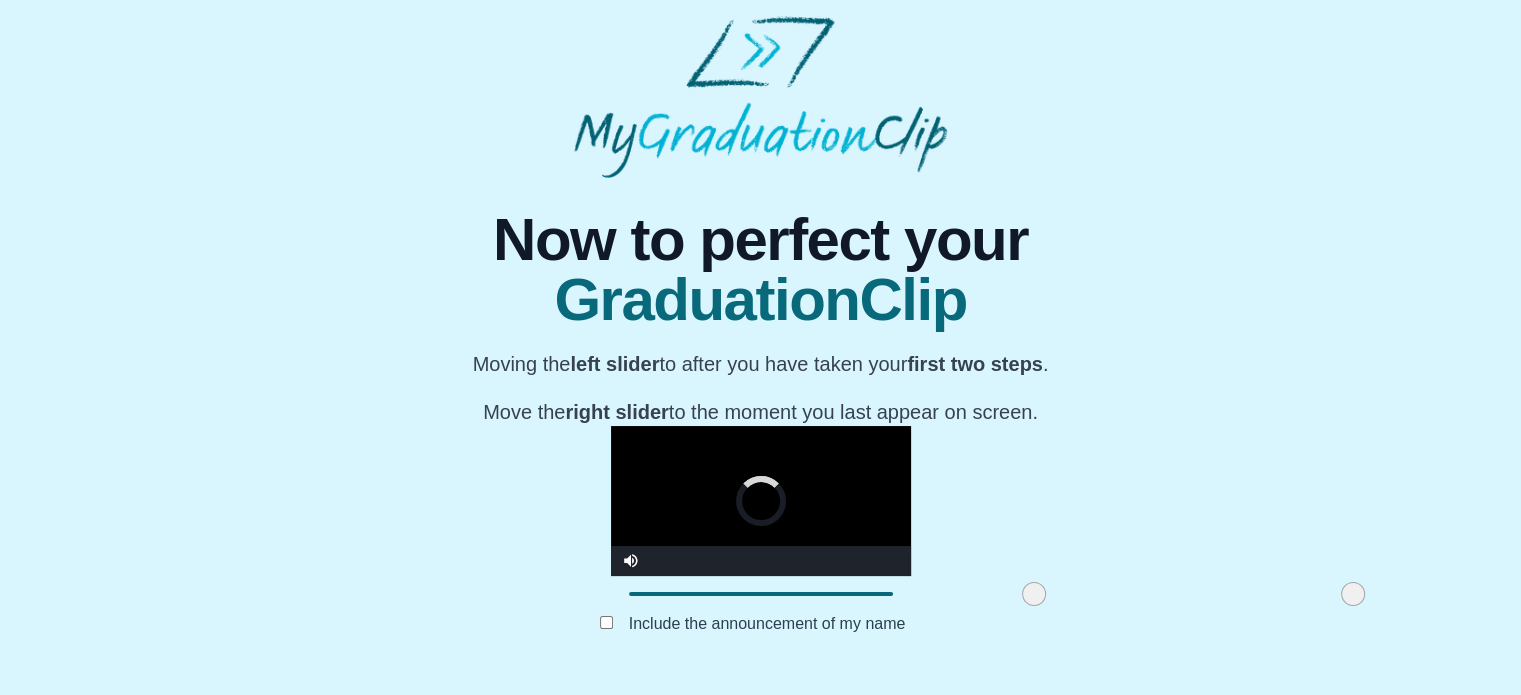 drag, startPoint x: 758, startPoint y: 606, endPoint x: 815, endPoint y: 608, distance: 57.035076 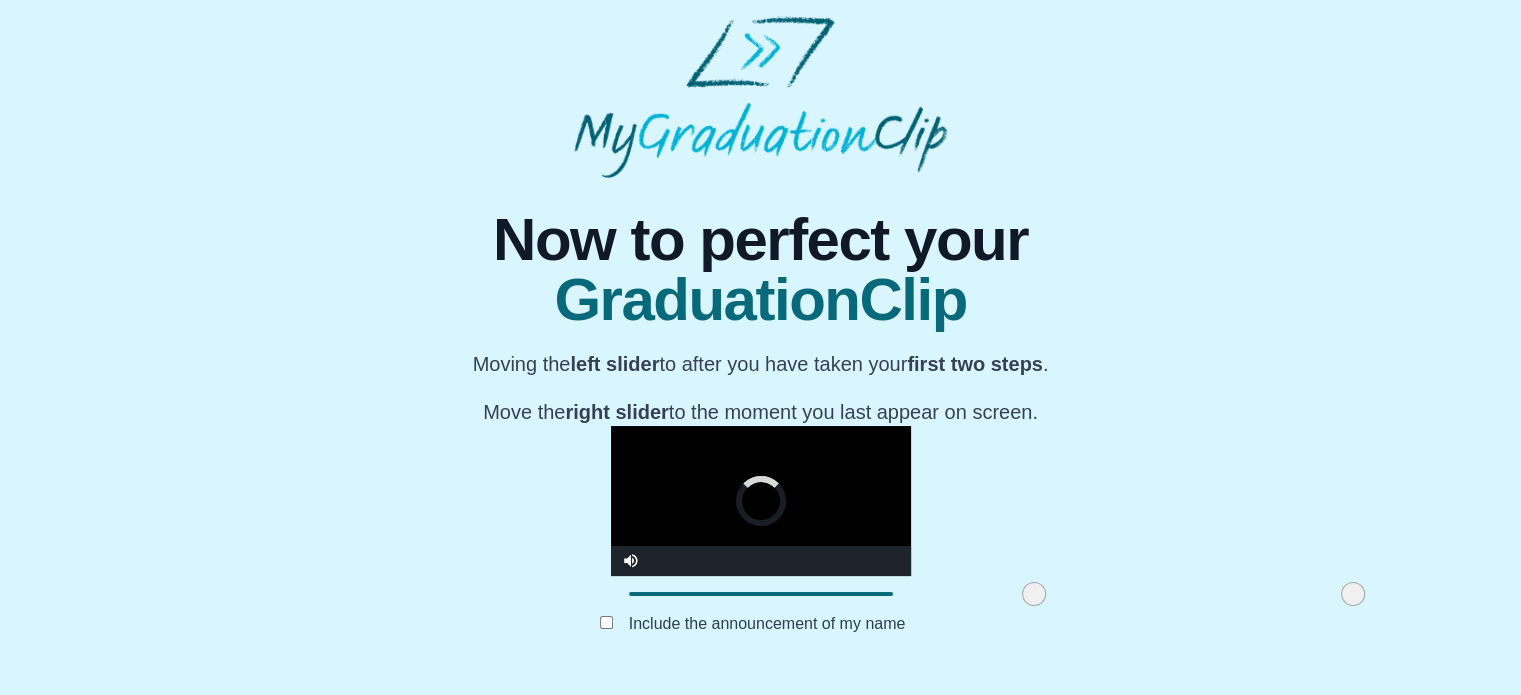 click at bounding box center (1034, 594) 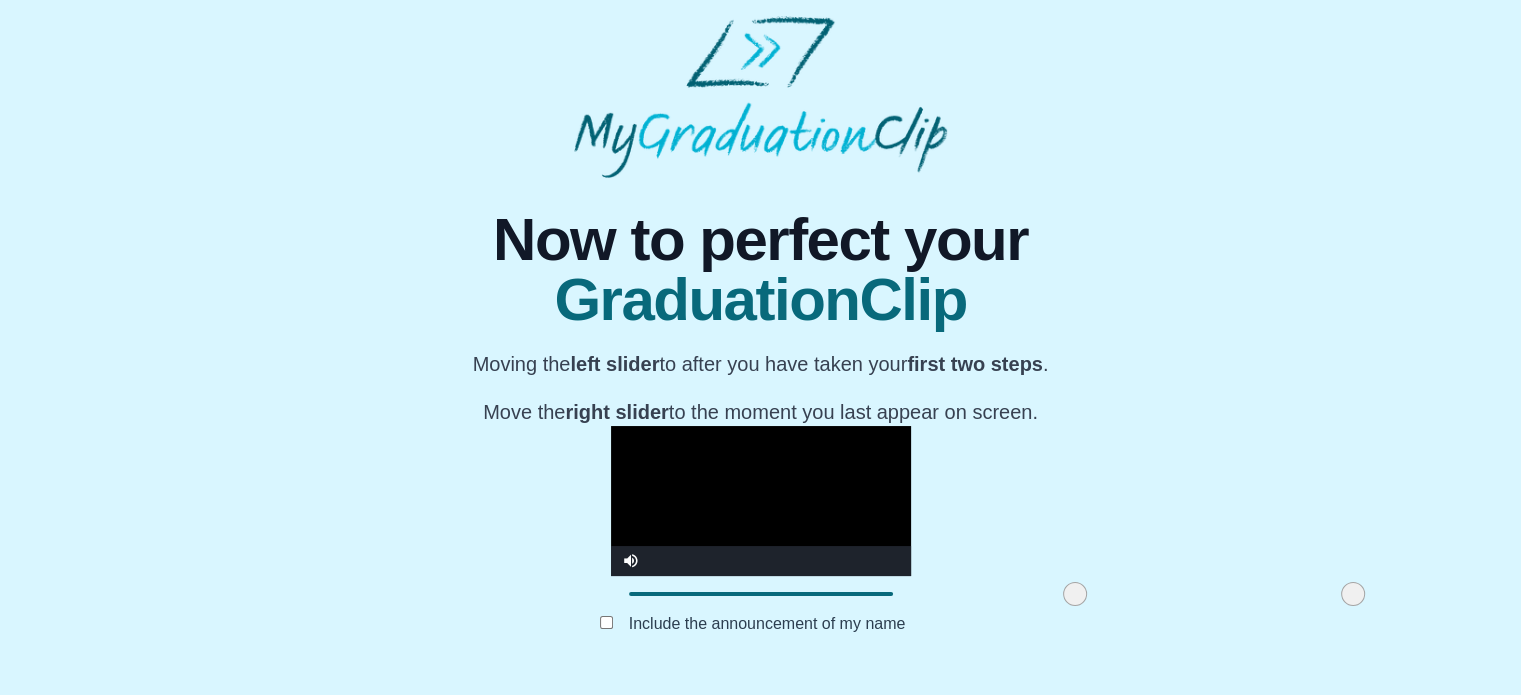 drag, startPoint x: 824, startPoint y: 596, endPoint x: 849, endPoint y: 599, distance: 25.179358 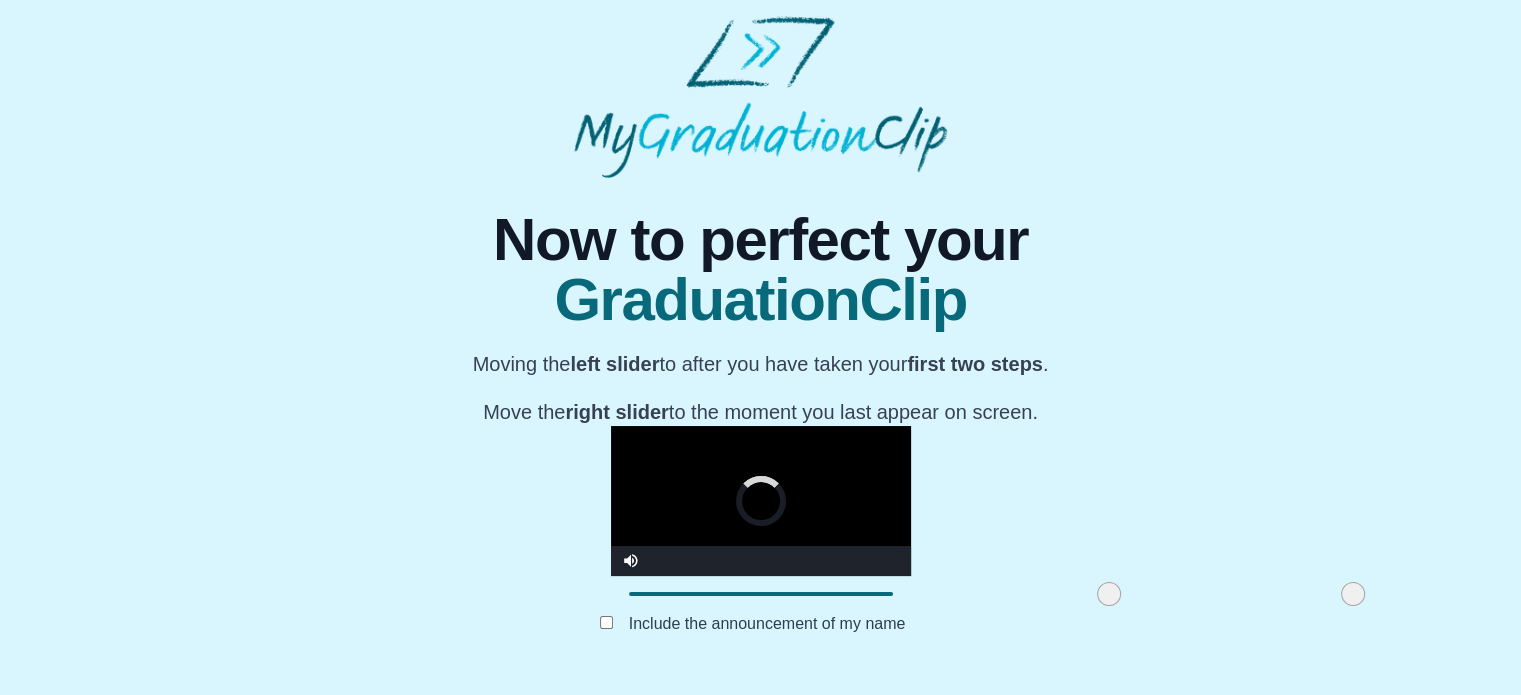 drag, startPoint x: 849, startPoint y: 599, endPoint x: 884, endPoint y: 602, distance: 35.128338 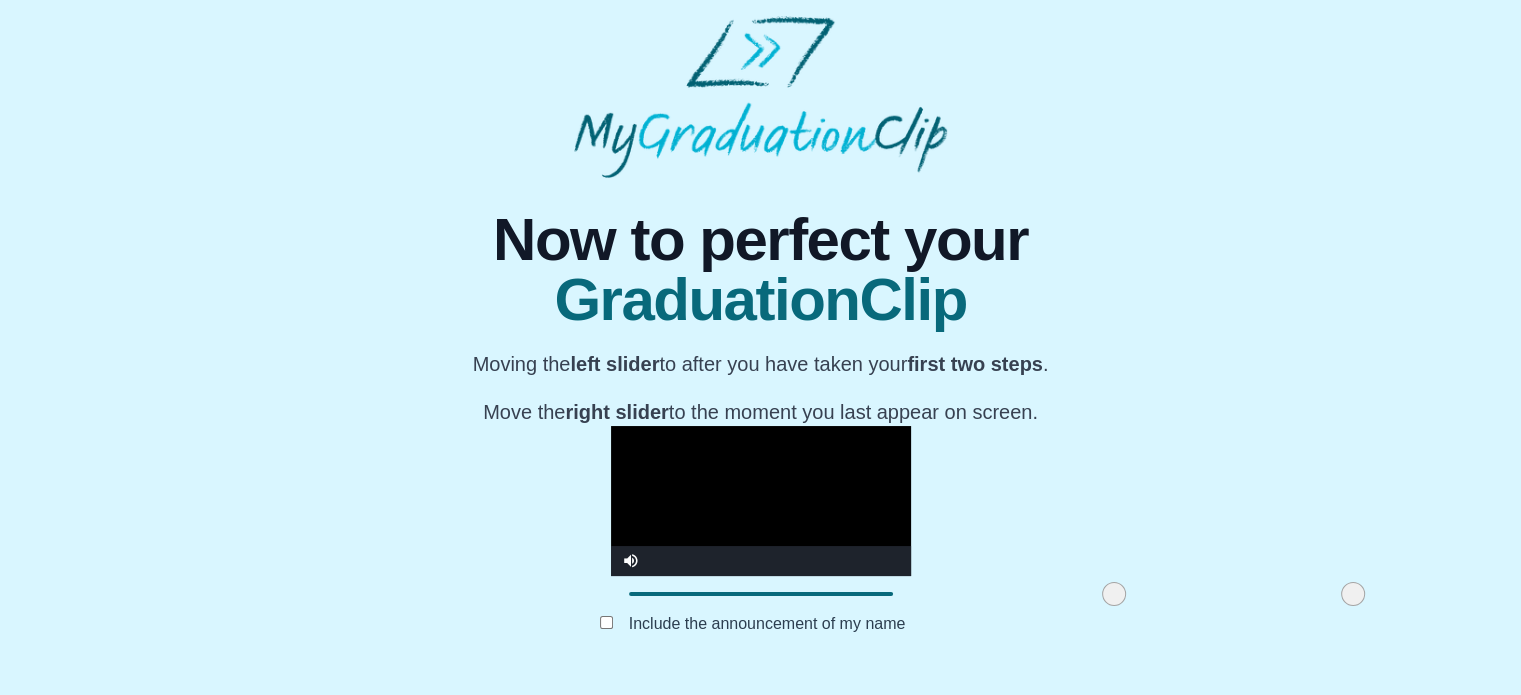 click at bounding box center (761, 501) 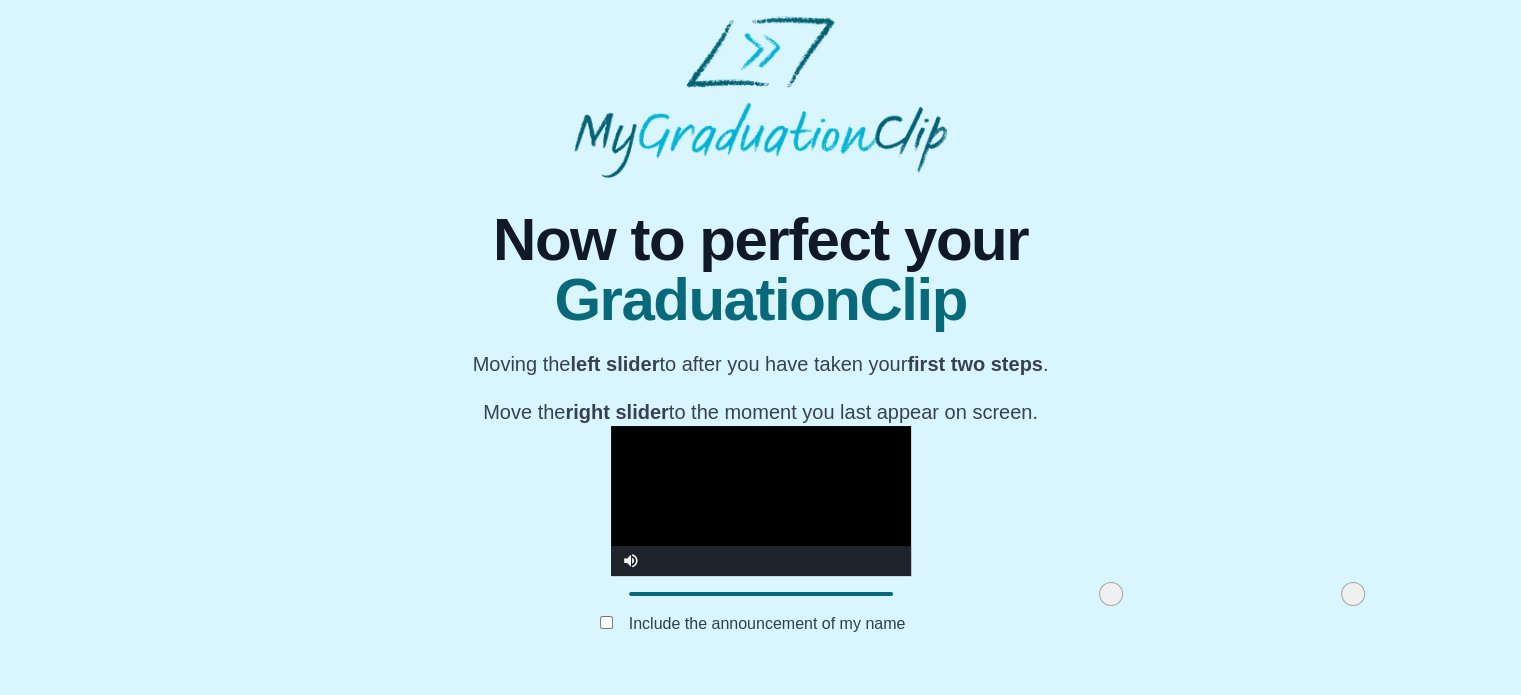 click at bounding box center (1111, 594) 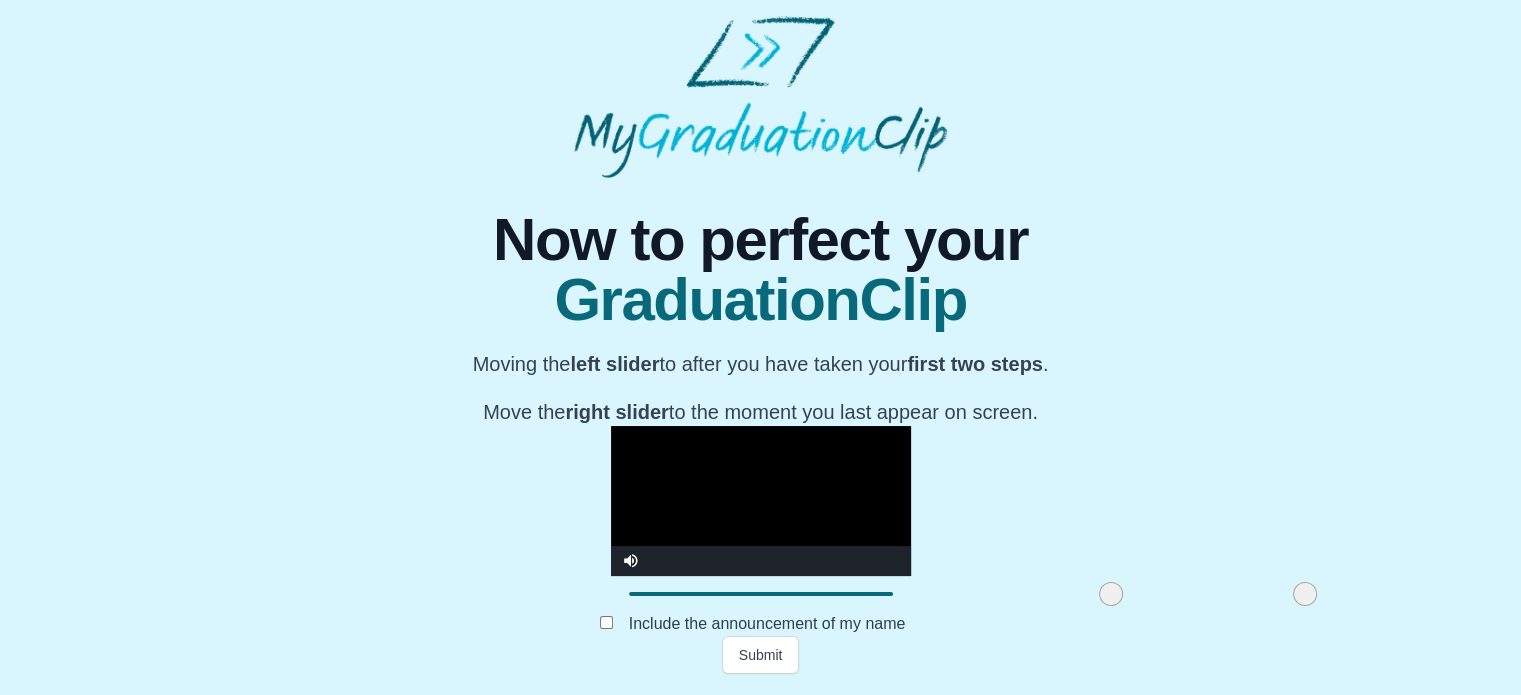 drag, startPoint x: 1120, startPoint y: 592, endPoint x: 1072, endPoint y: 592, distance: 48 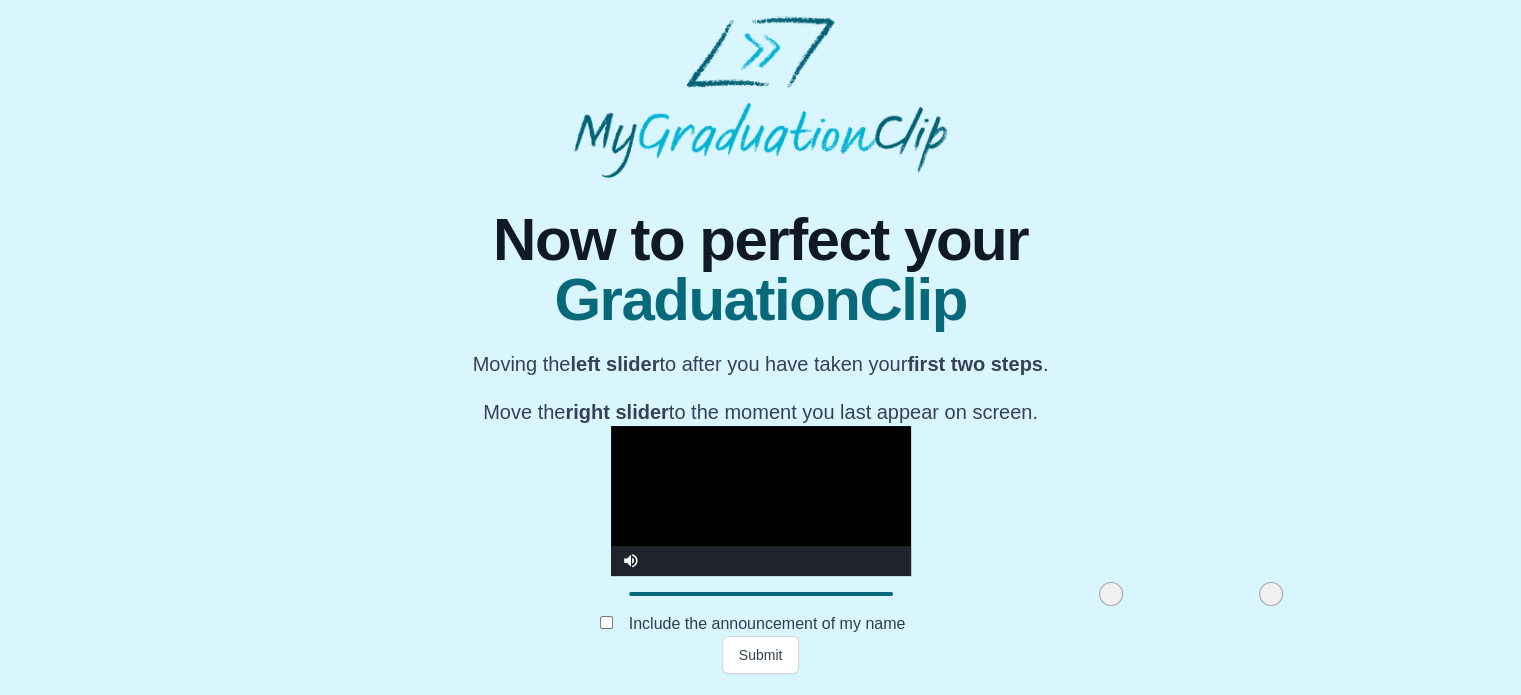 drag, startPoint x: 1072, startPoint y: 592, endPoint x: 1038, endPoint y: 591, distance: 34.0147 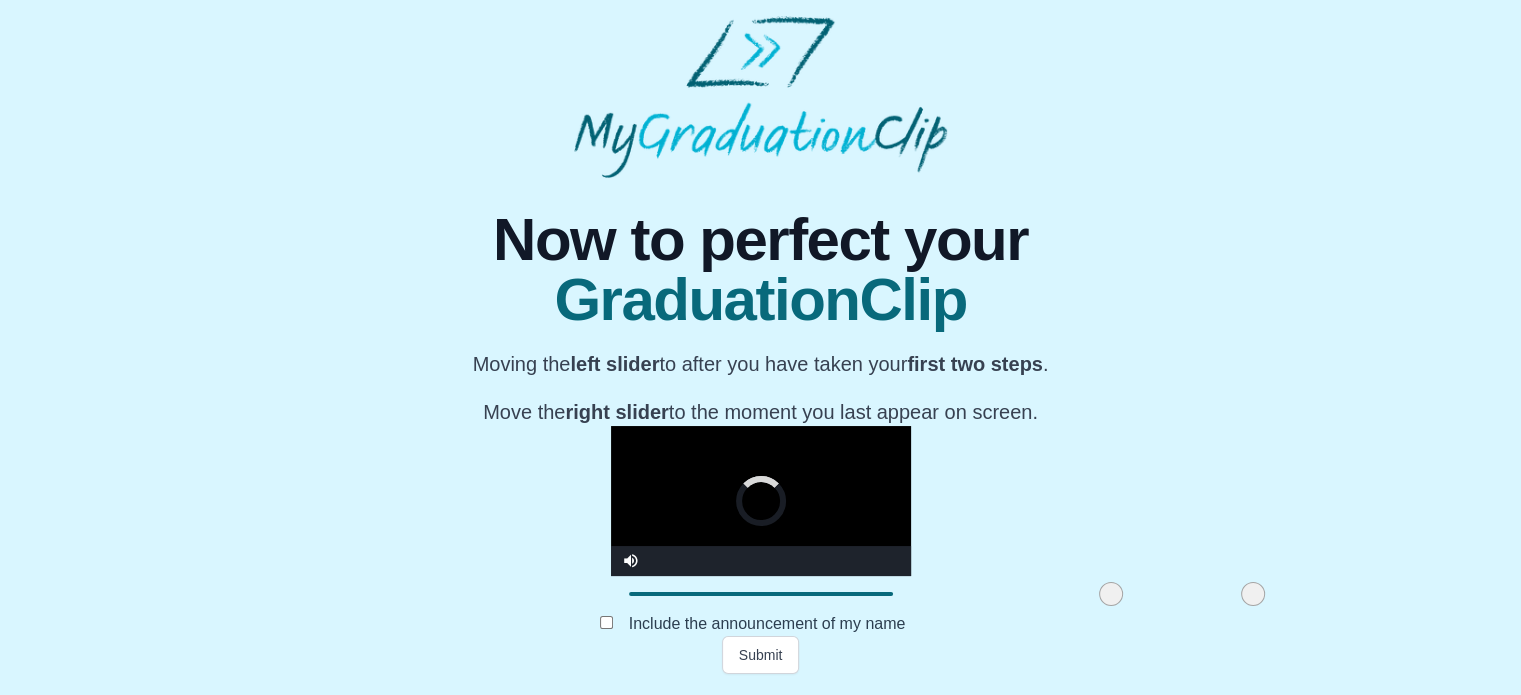 drag, startPoint x: 1038, startPoint y: 591, endPoint x: 1016, endPoint y: 588, distance: 22.203604 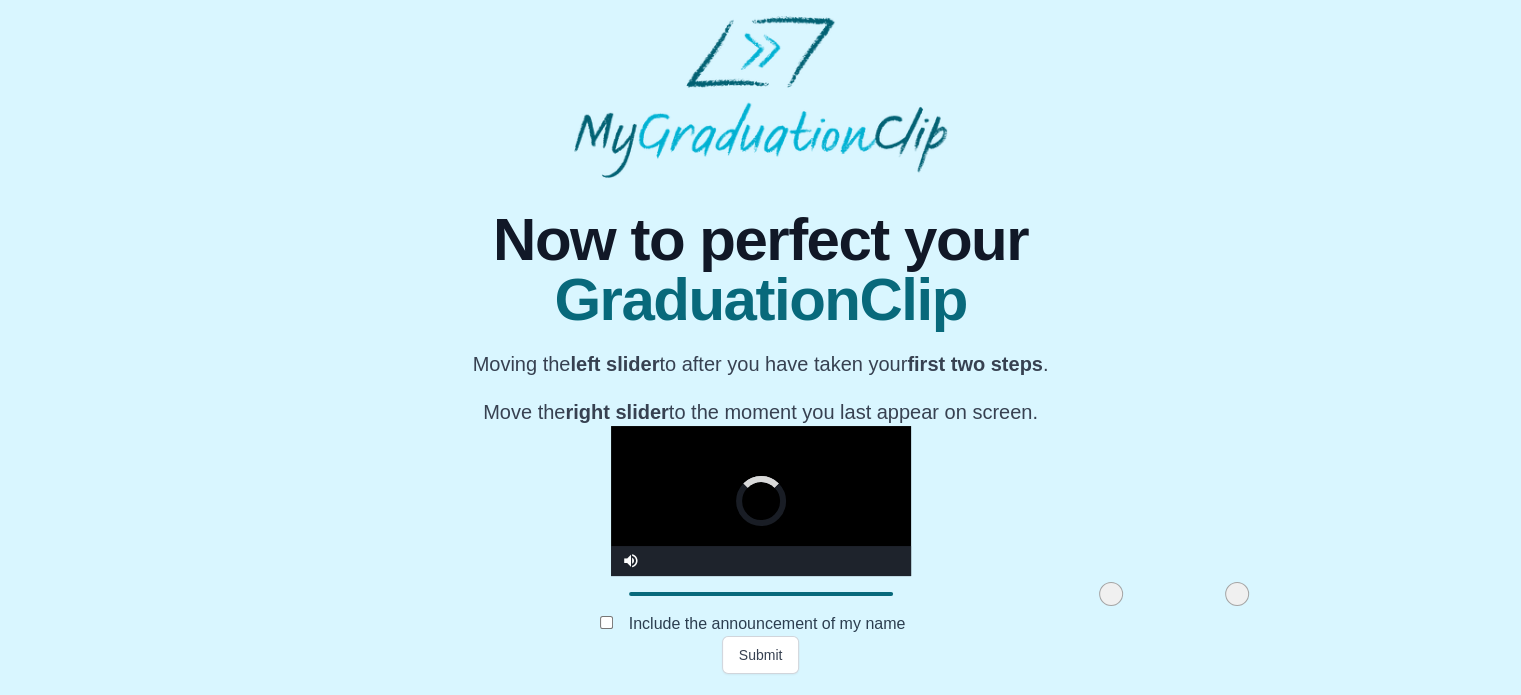 drag, startPoint x: 1016, startPoint y: 588, endPoint x: 998, endPoint y: 588, distance: 18 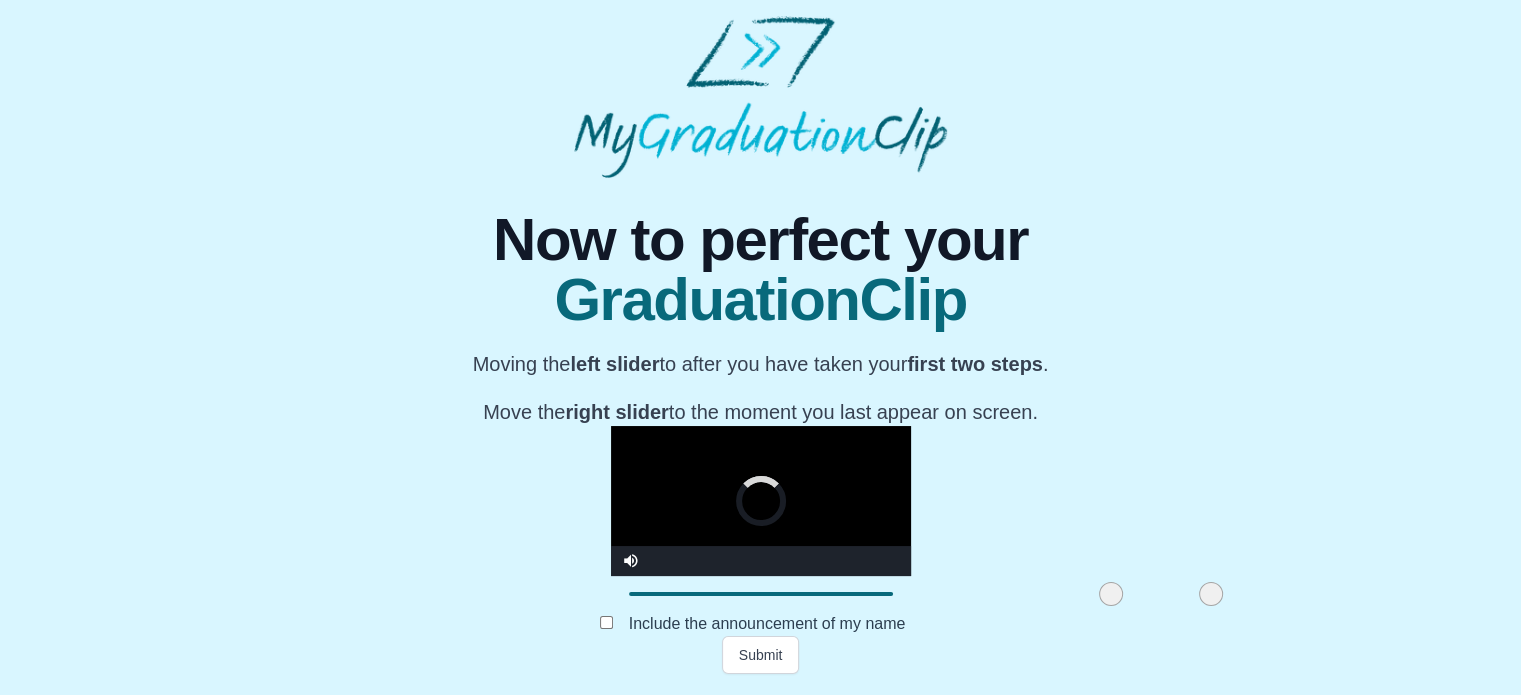 drag, startPoint x: 998, startPoint y: 588, endPoint x: 977, endPoint y: 587, distance: 21.023796 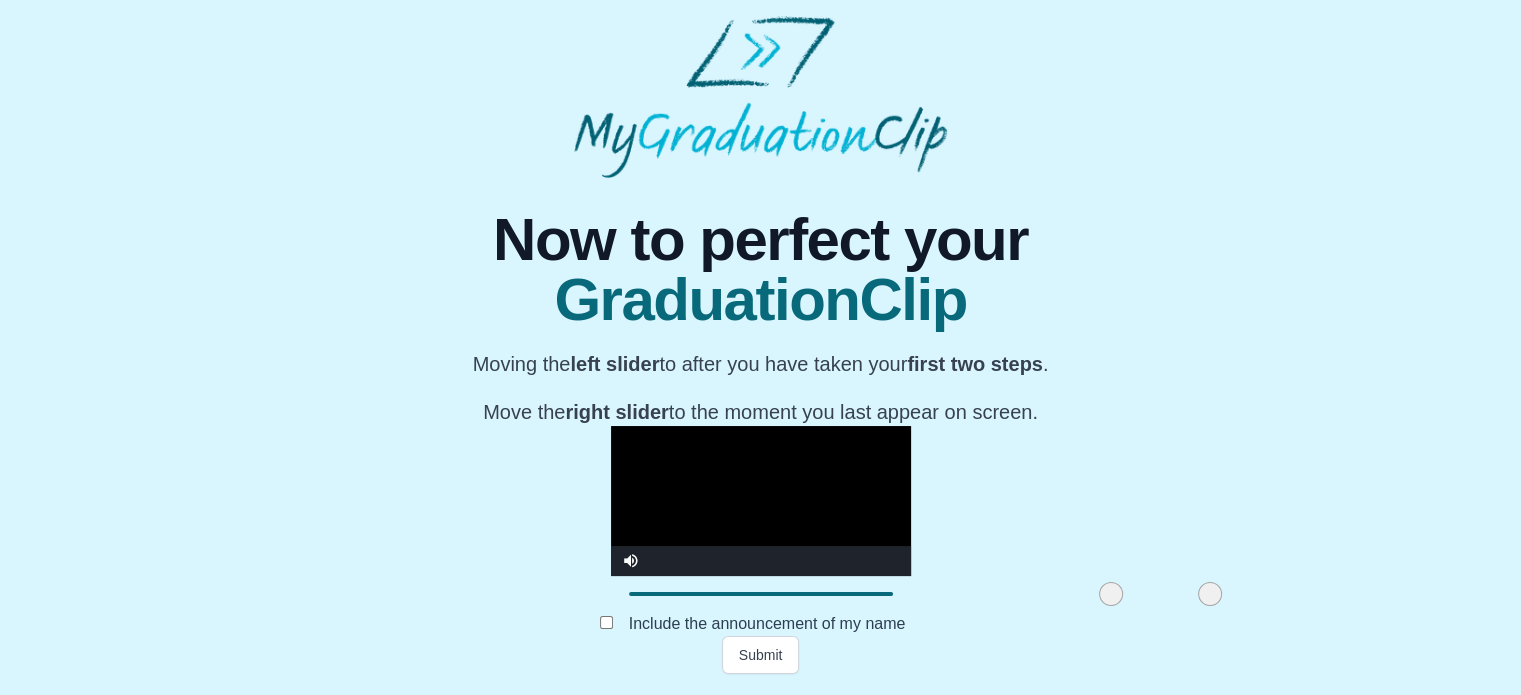 click at bounding box center [1210, 594] 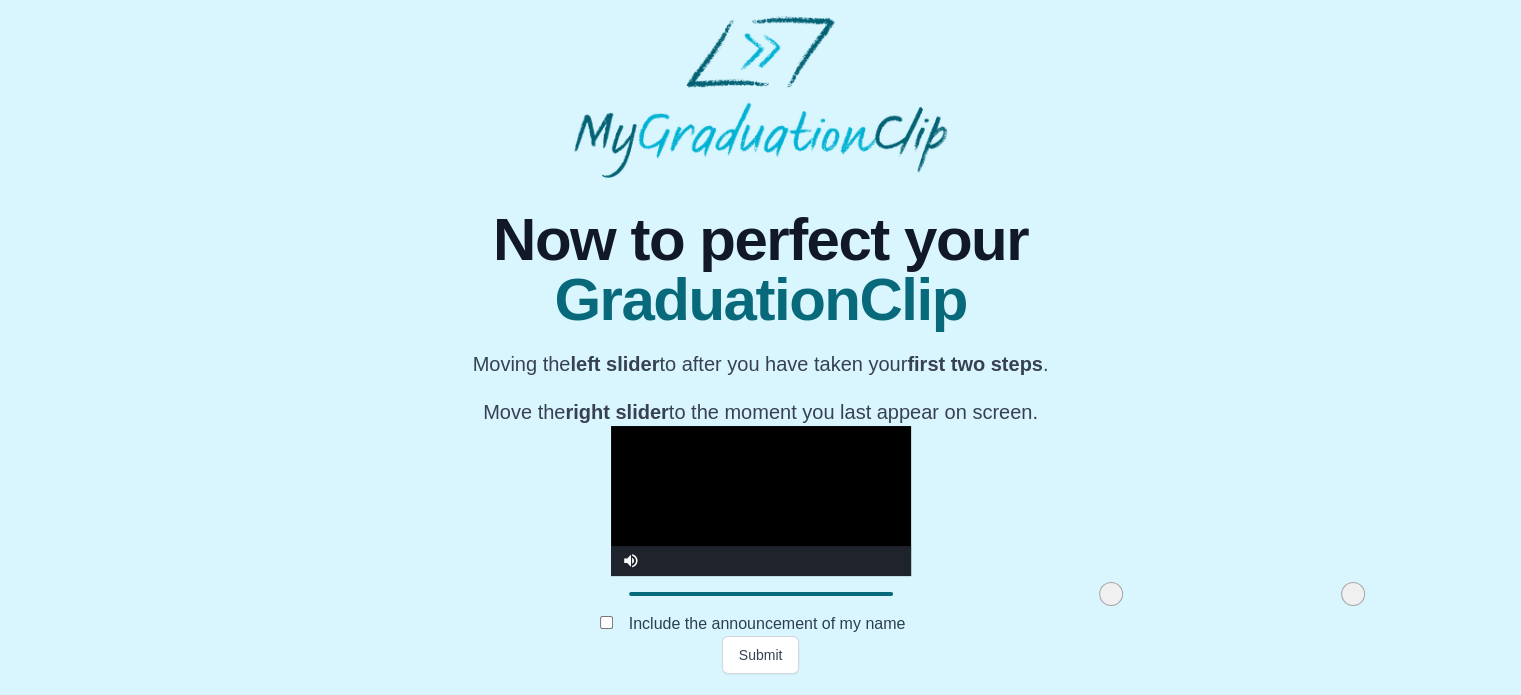 drag, startPoint x: 971, startPoint y: 596, endPoint x: 1145, endPoint y: 606, distance: 174.28712 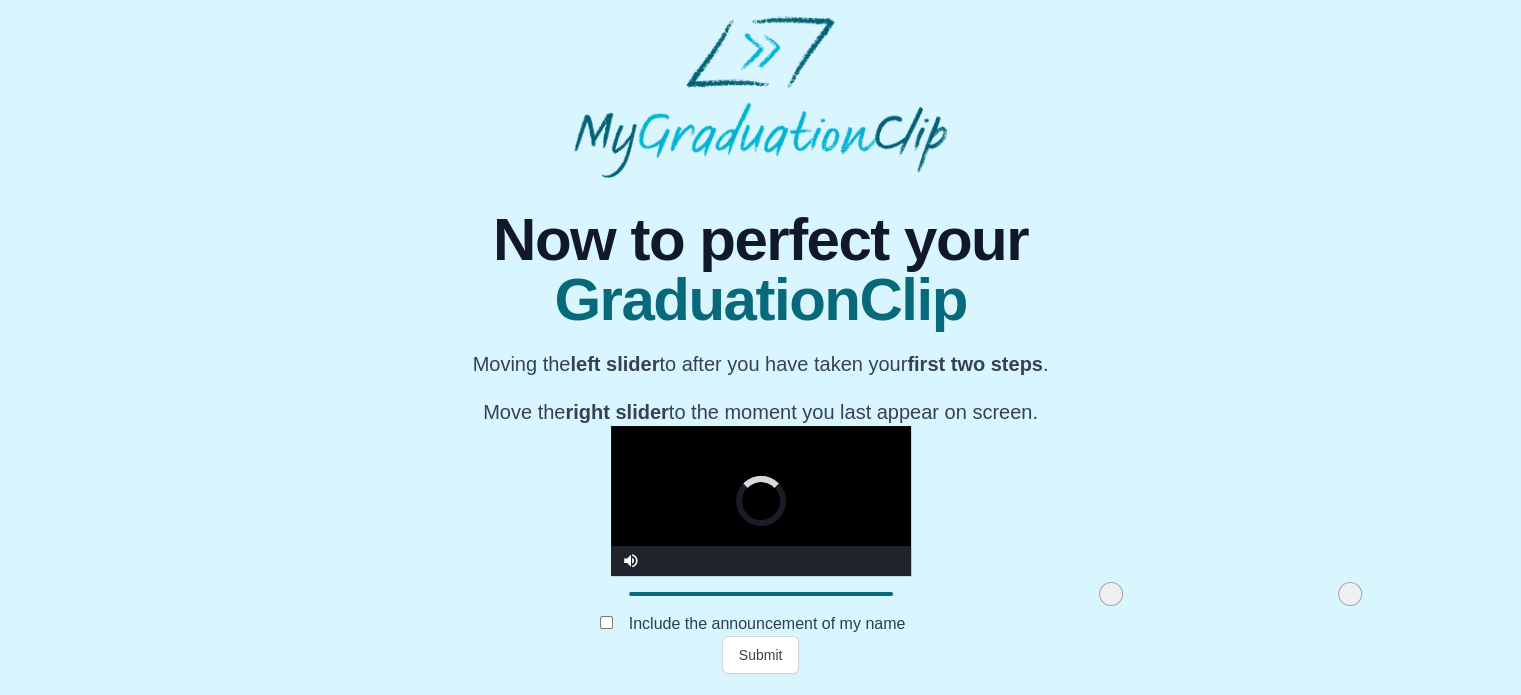 drag, startPoint x: 1128, startPoint y: 605, endPoint x: 1101, endPoint y: 605, distance: 27 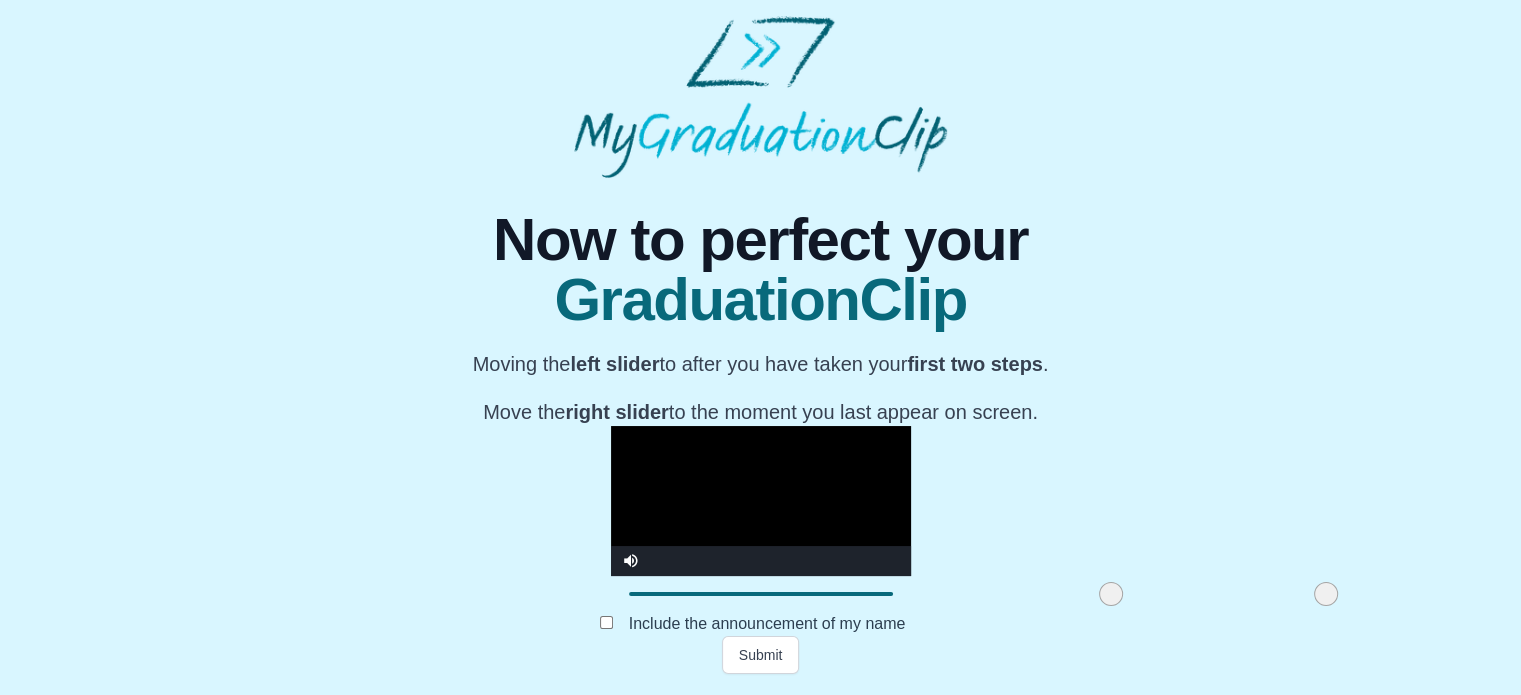 click at bounding box center (761, 501) 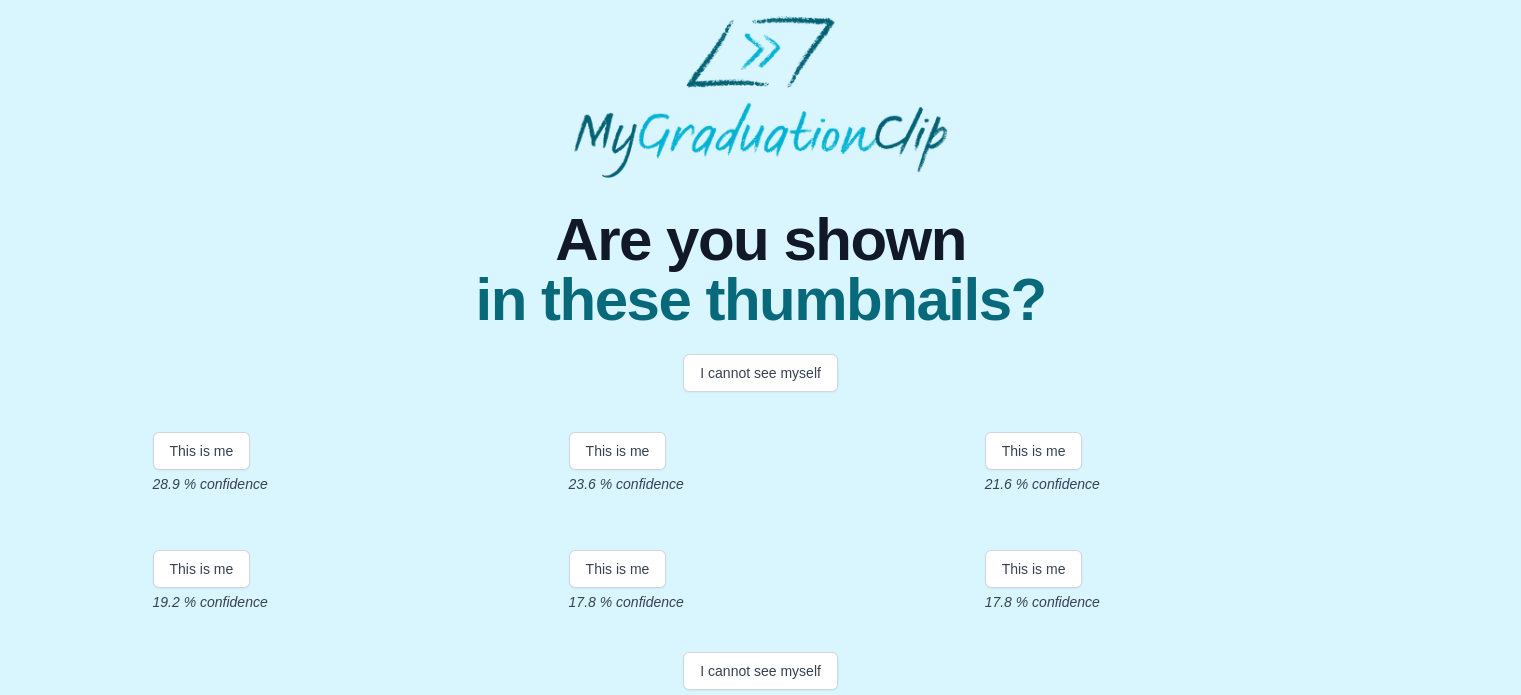 scroll, scrollTop: 448, scrollLeft: 0, axis: vertical 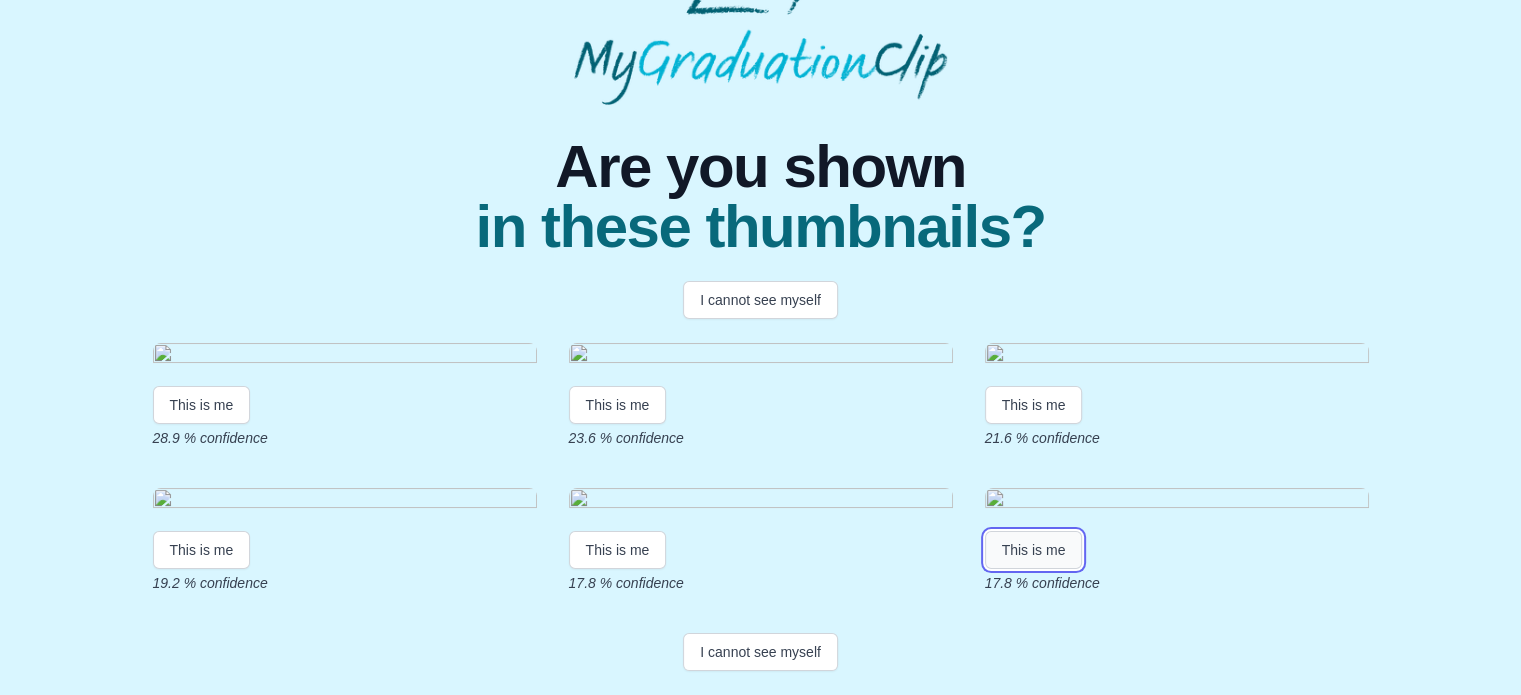 click on "This is me" at bounding box center (1034, 550) 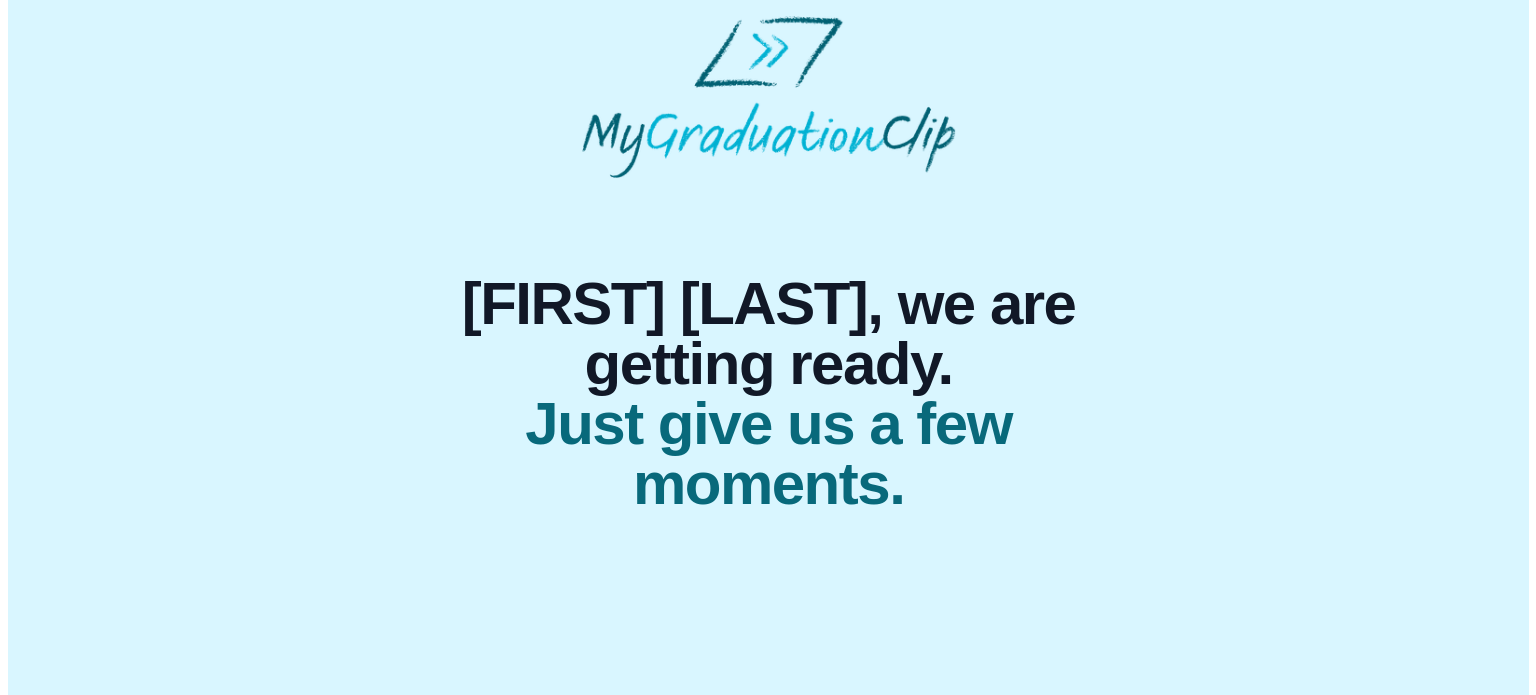 scroll, scrollTop: 0, scrollLeft: 0, axis: both 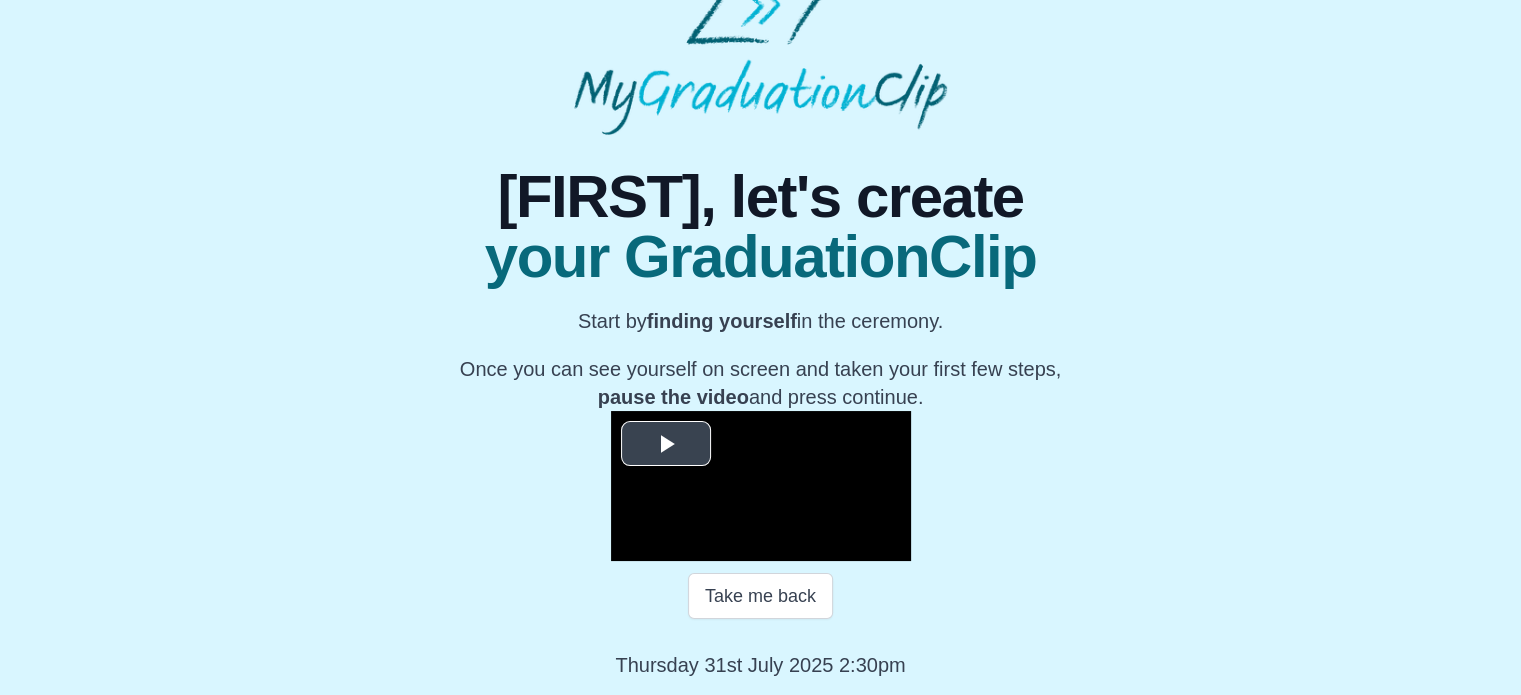 click at bounding box center (761, 486) 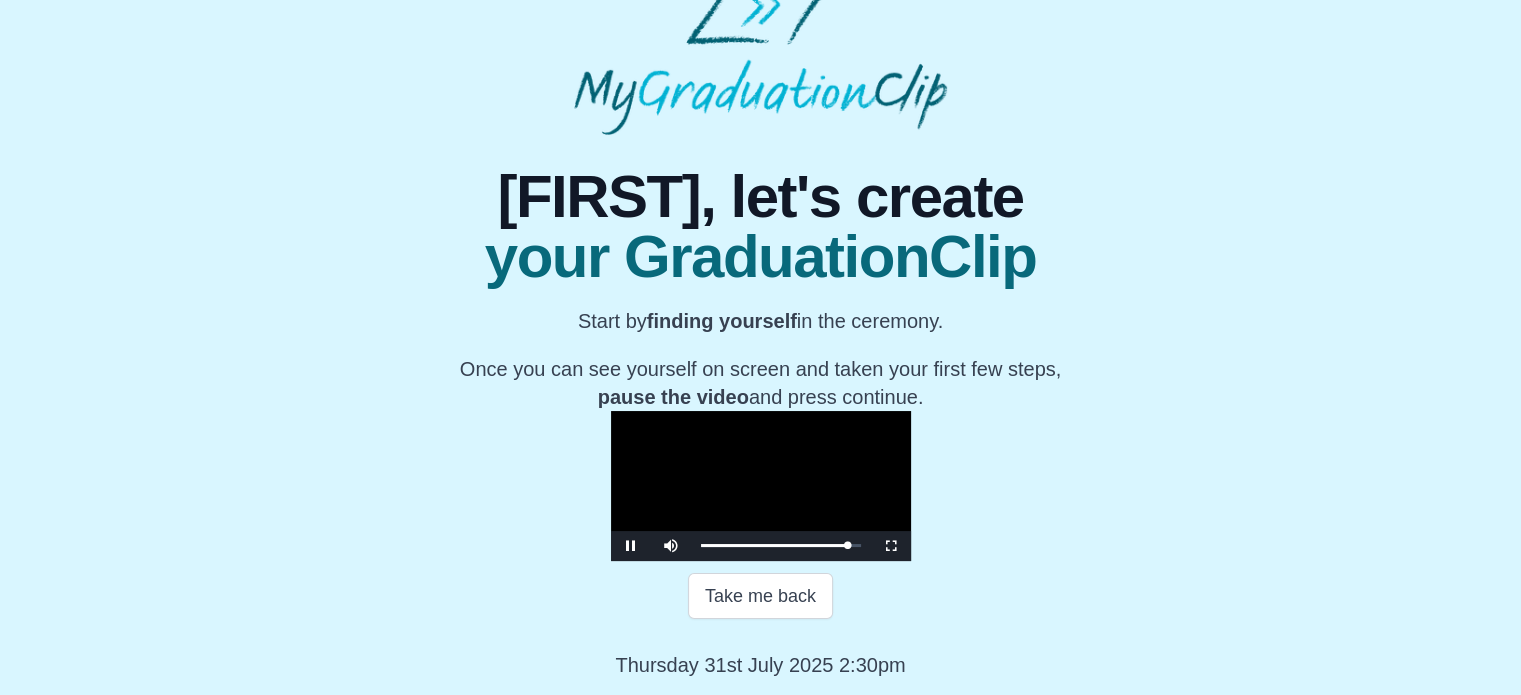 click at bounding box center (761, 486) 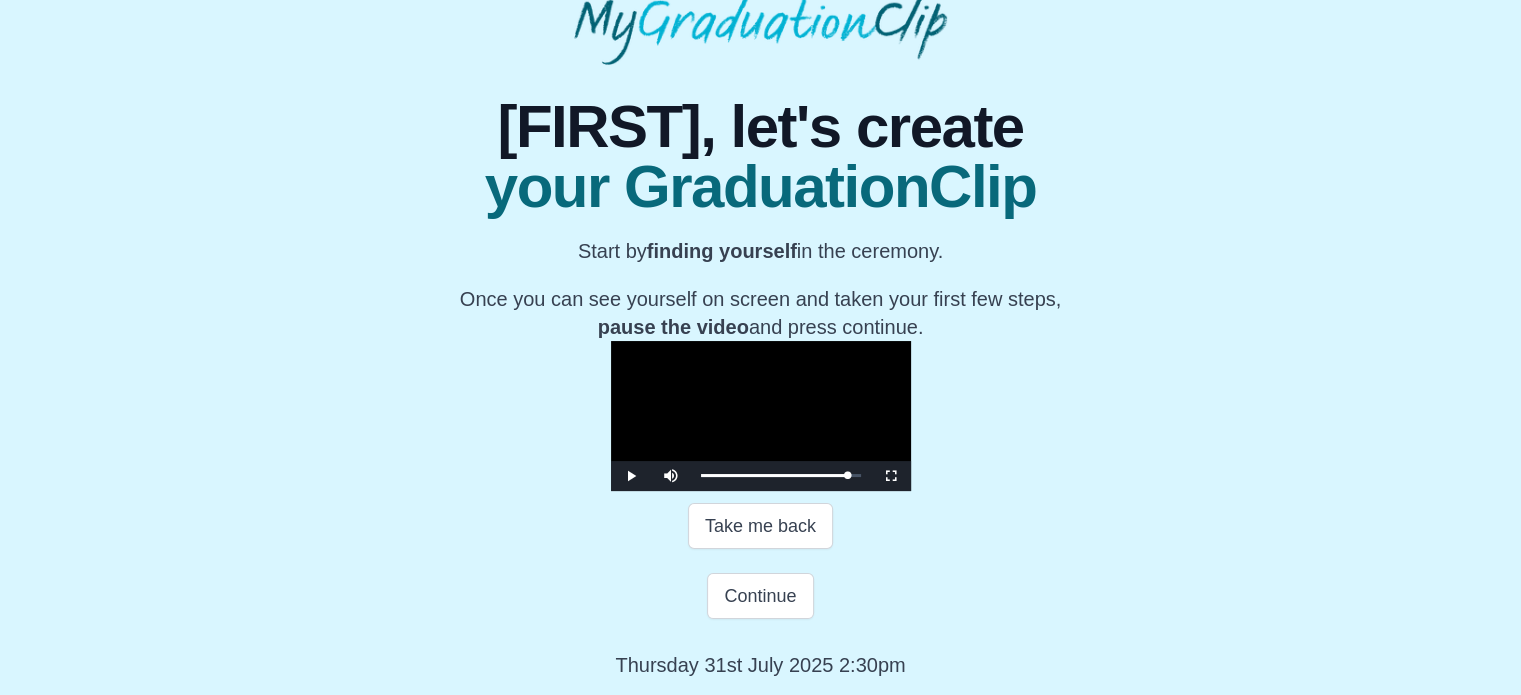 scroll, scrollTop: 390, scrollLeft: 0, axis: vertical 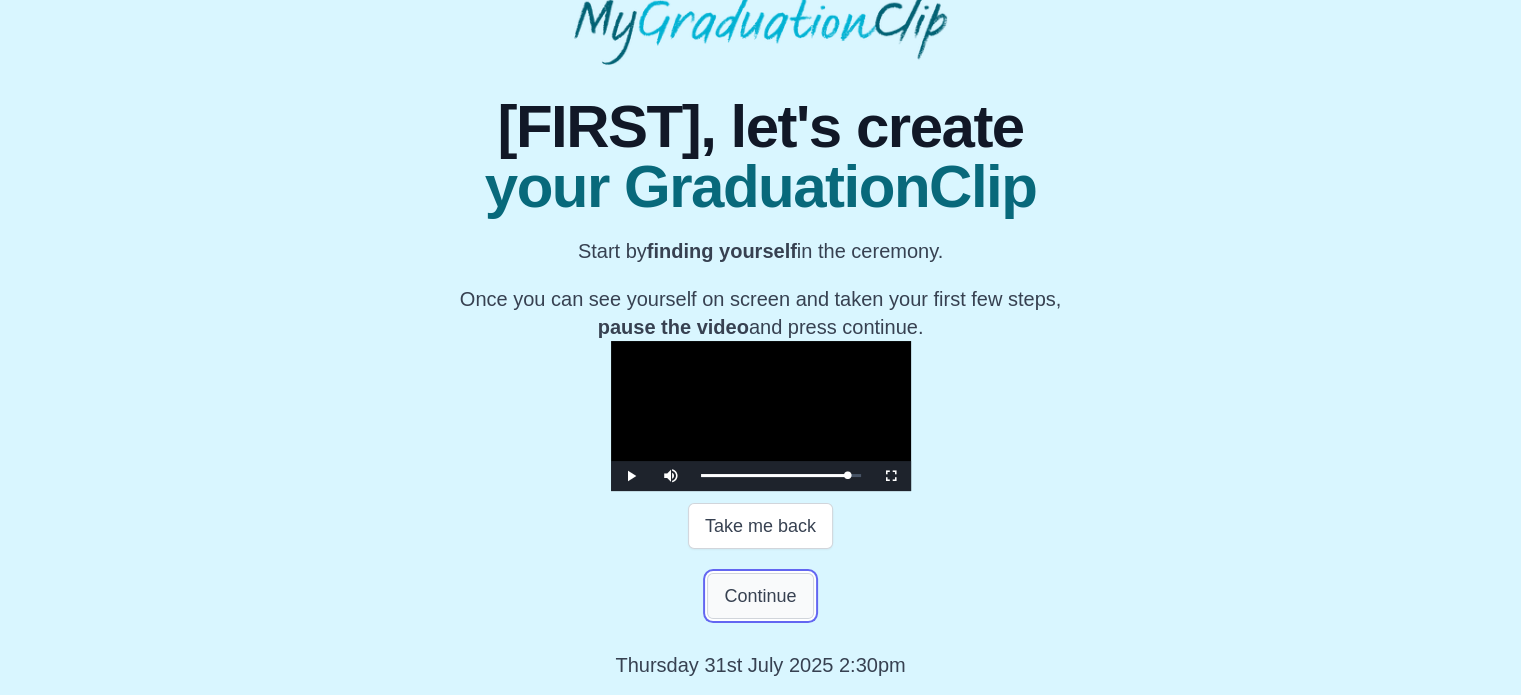 click on "Continue" at bounding box center [760, 596] 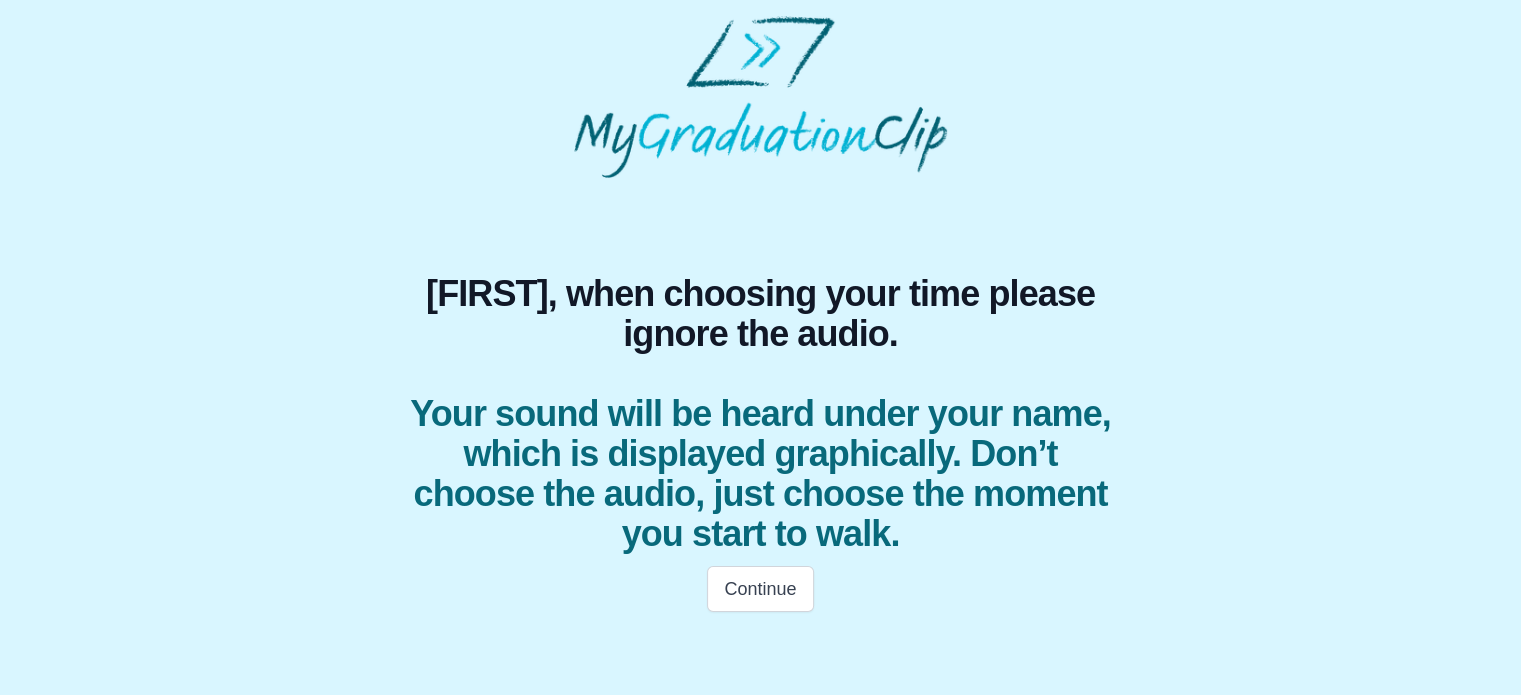 scroll, scrollTop: 0, scrollLeft: 0, axis: both 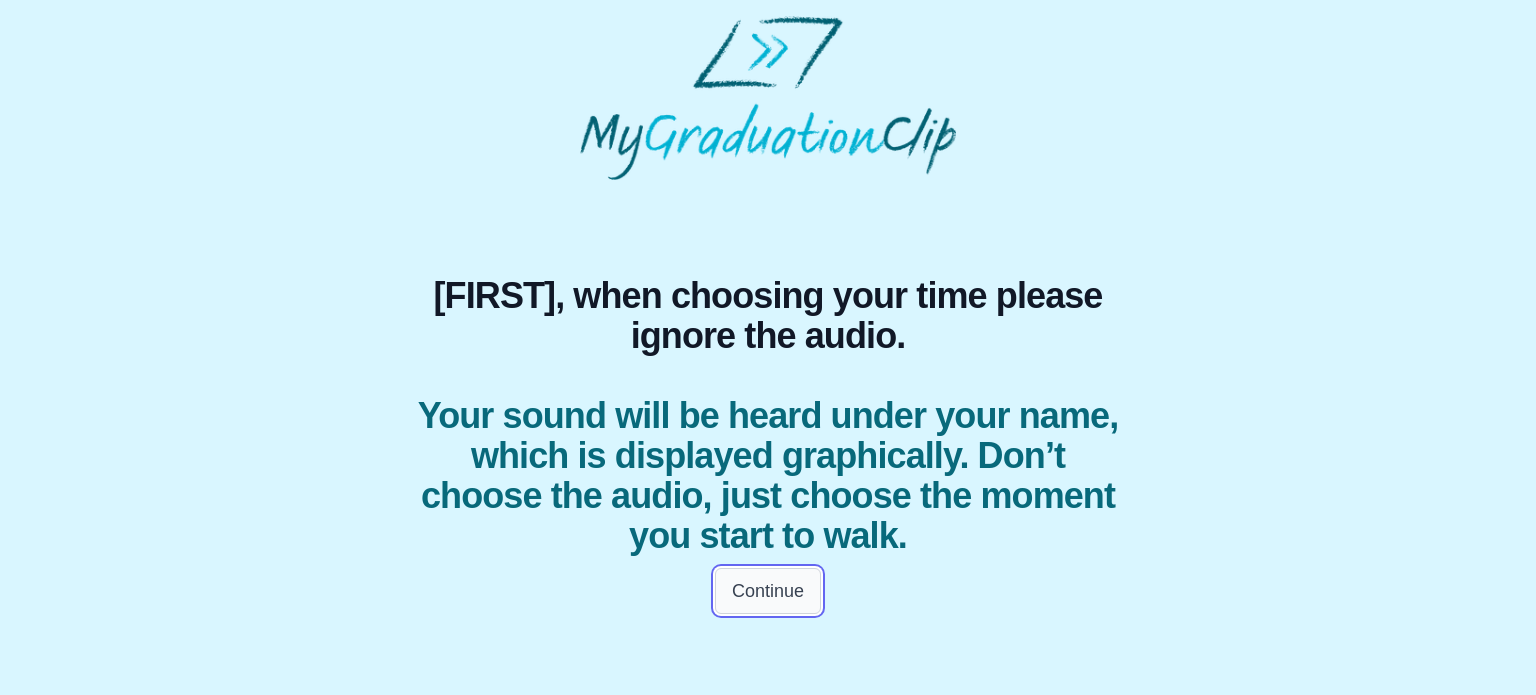 click on "Continue" at bounding box center [768, 591] 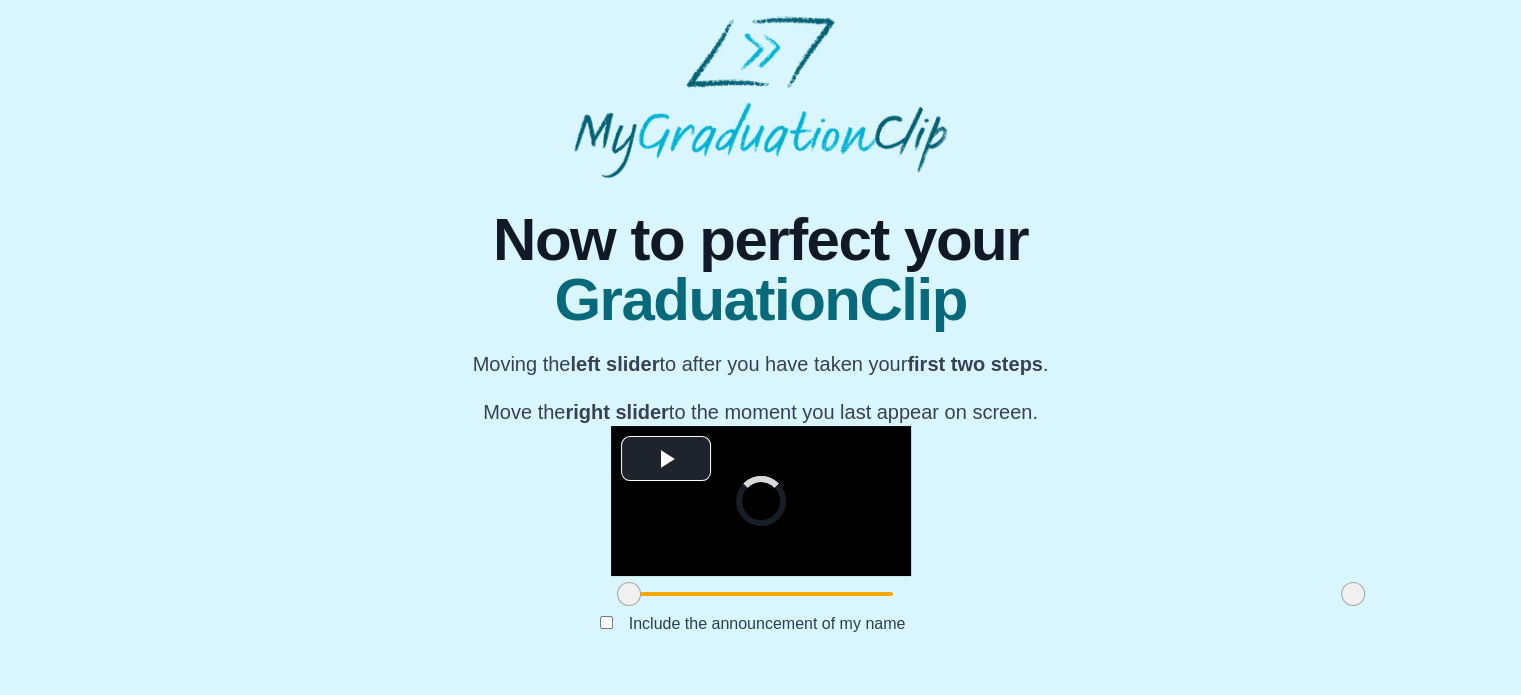 scroll, scrollTop: 272, scrollLeft: 0, axis: vertical 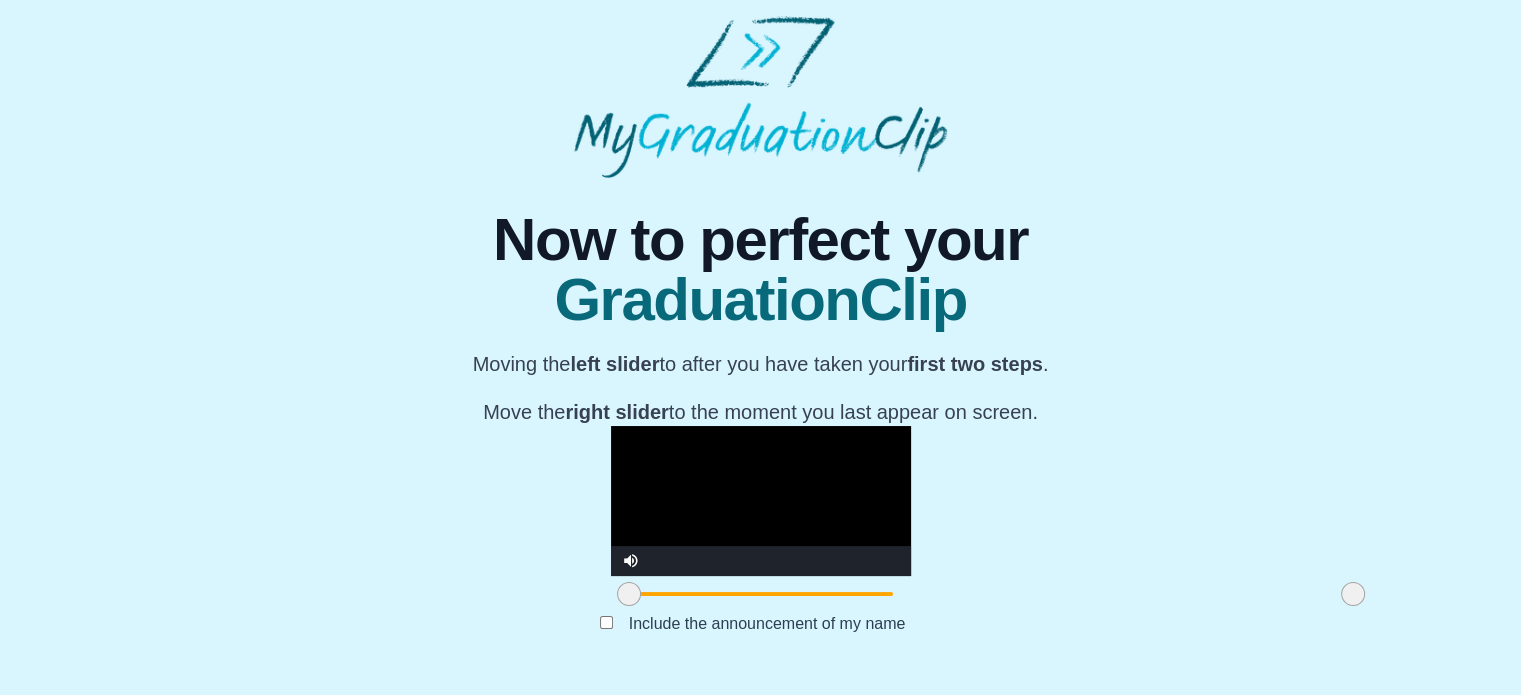click at bounding box center (761, 501) 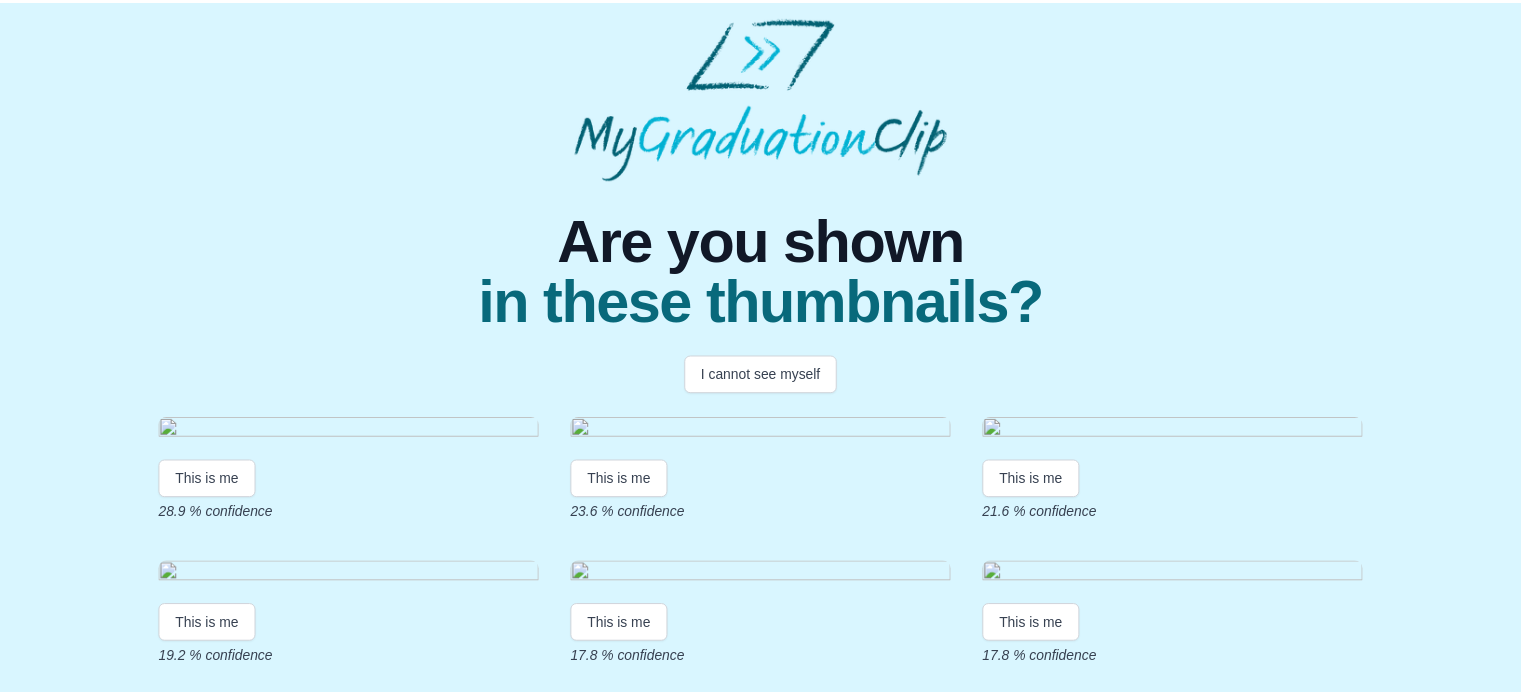 scroll, scrollTop: 448, scrollLeft: 0, axis: vertical 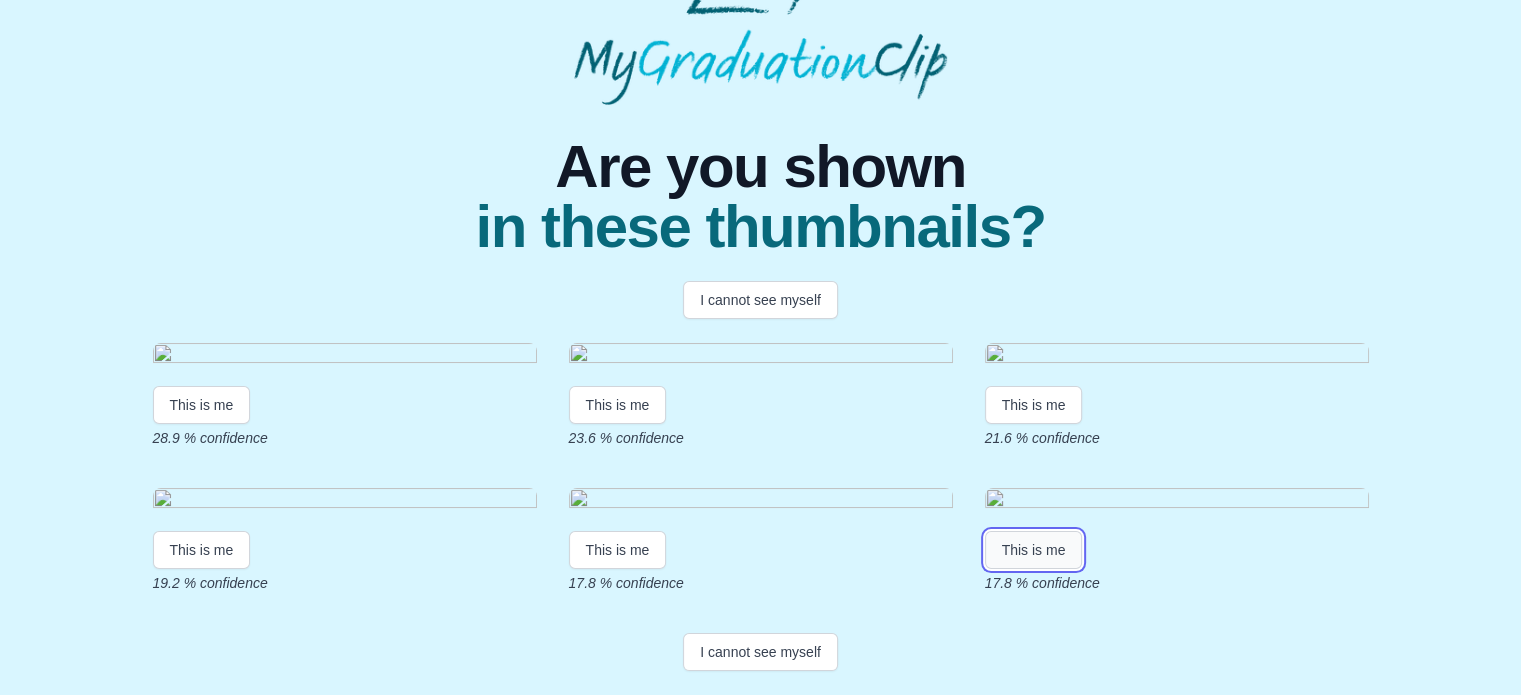 click on "This is me" at bounding box center (1034, 550) 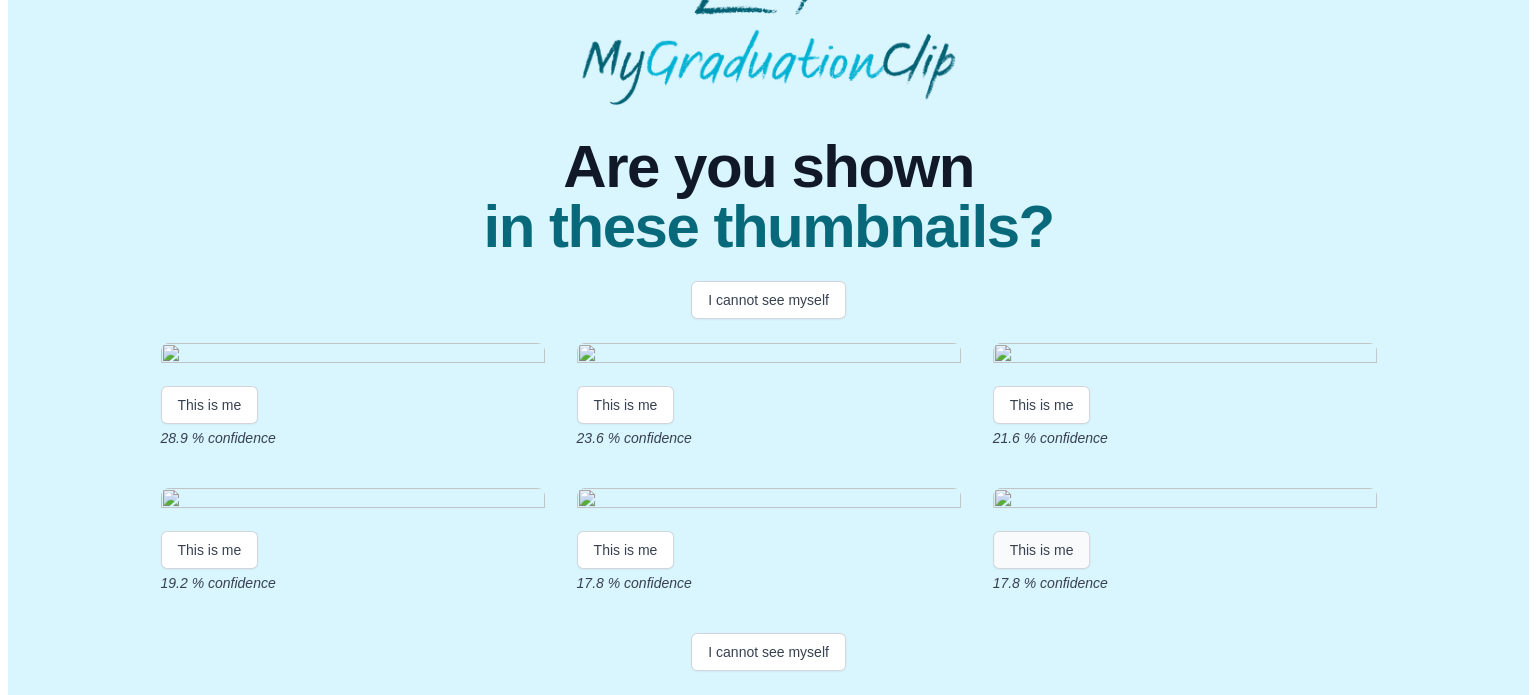 scroll, scrollTop: 0, scrollLeft: 0, axis: both 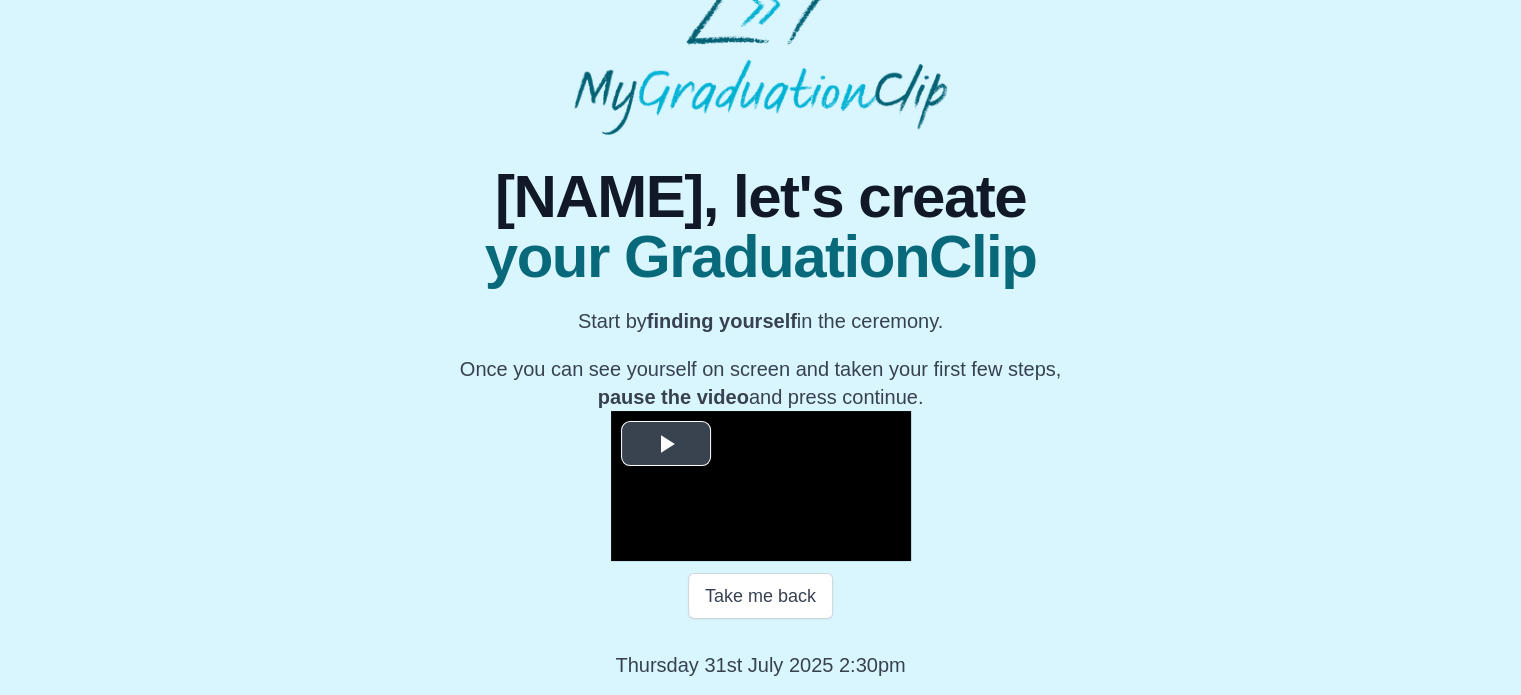 click at bounding box center [666, 443] 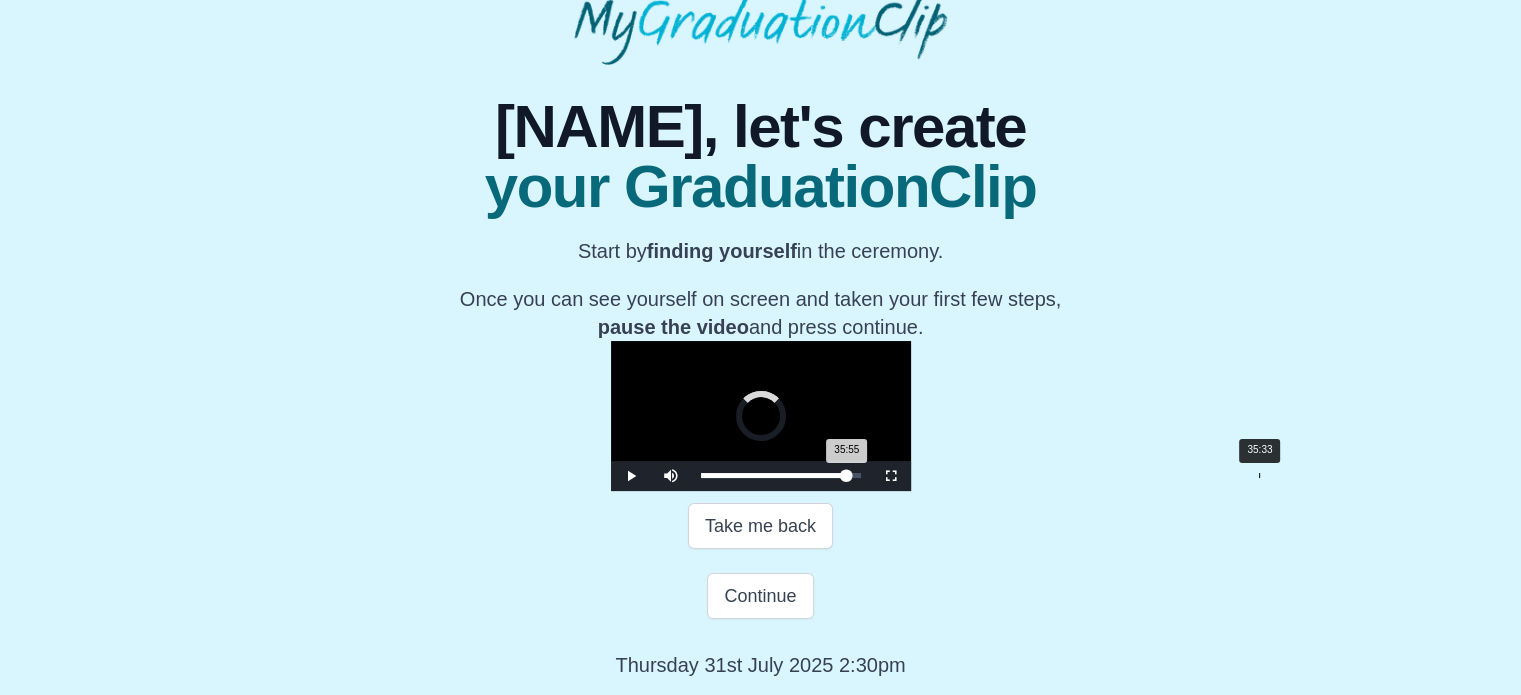 click on "35:55 Progress : 0%" at bounding box center (774, 475) 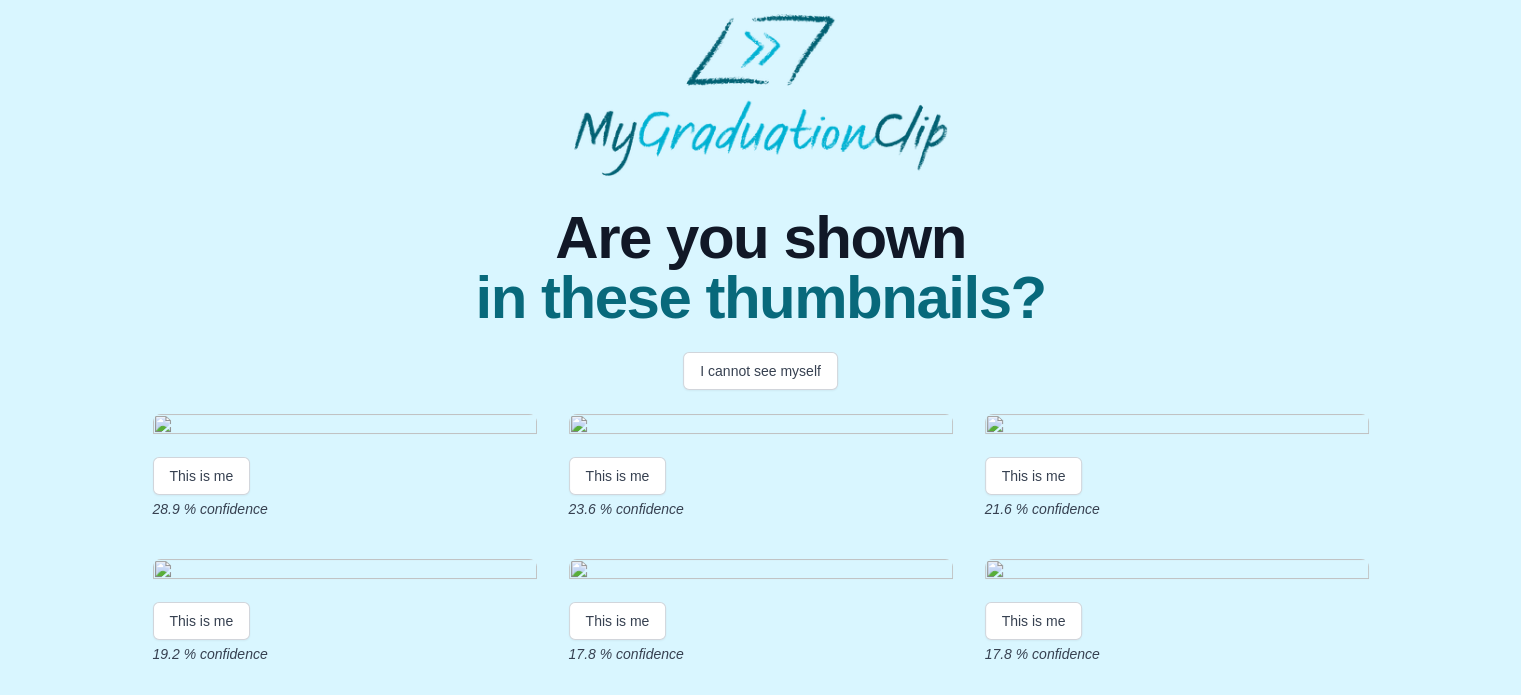 scroll, scrollTop: 448, scrollLeft: 0, axis: vertical 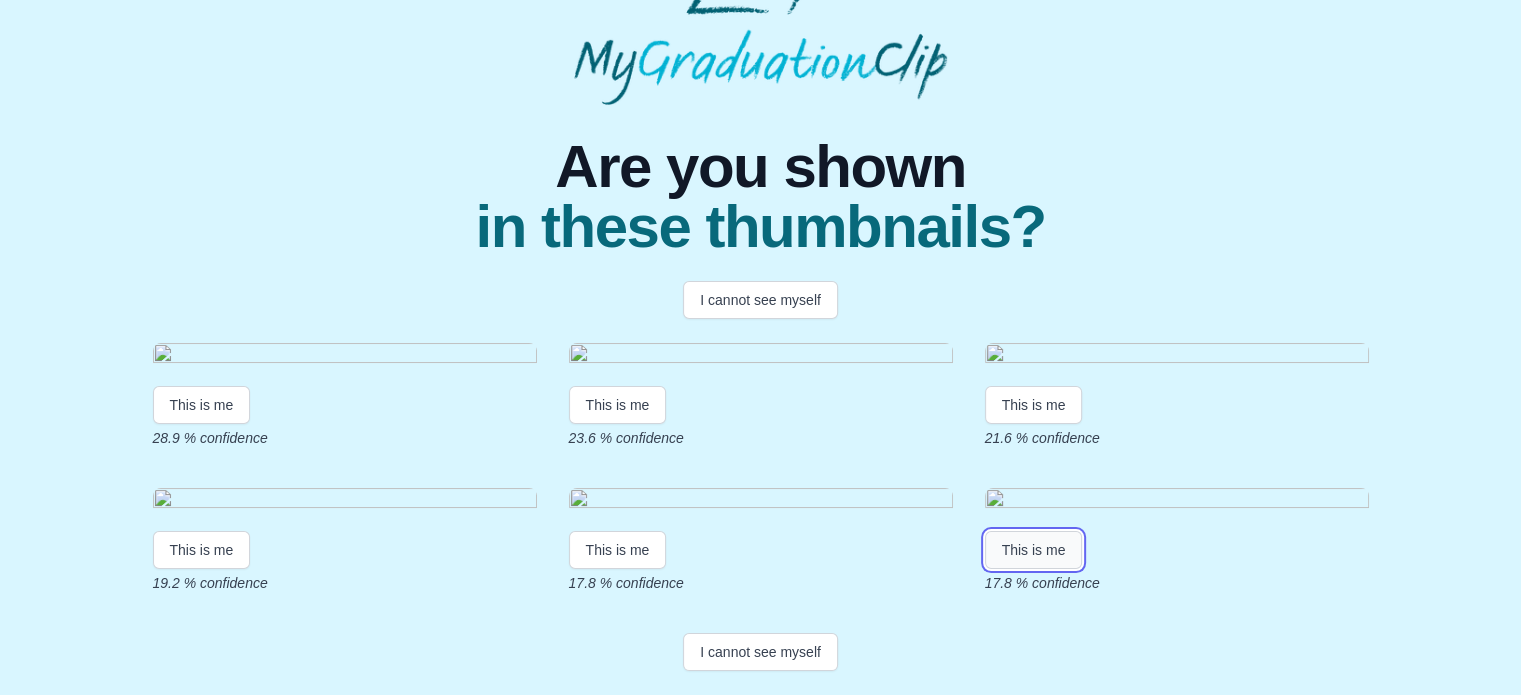 click on "This is me" at bounding box center [1034, 550] 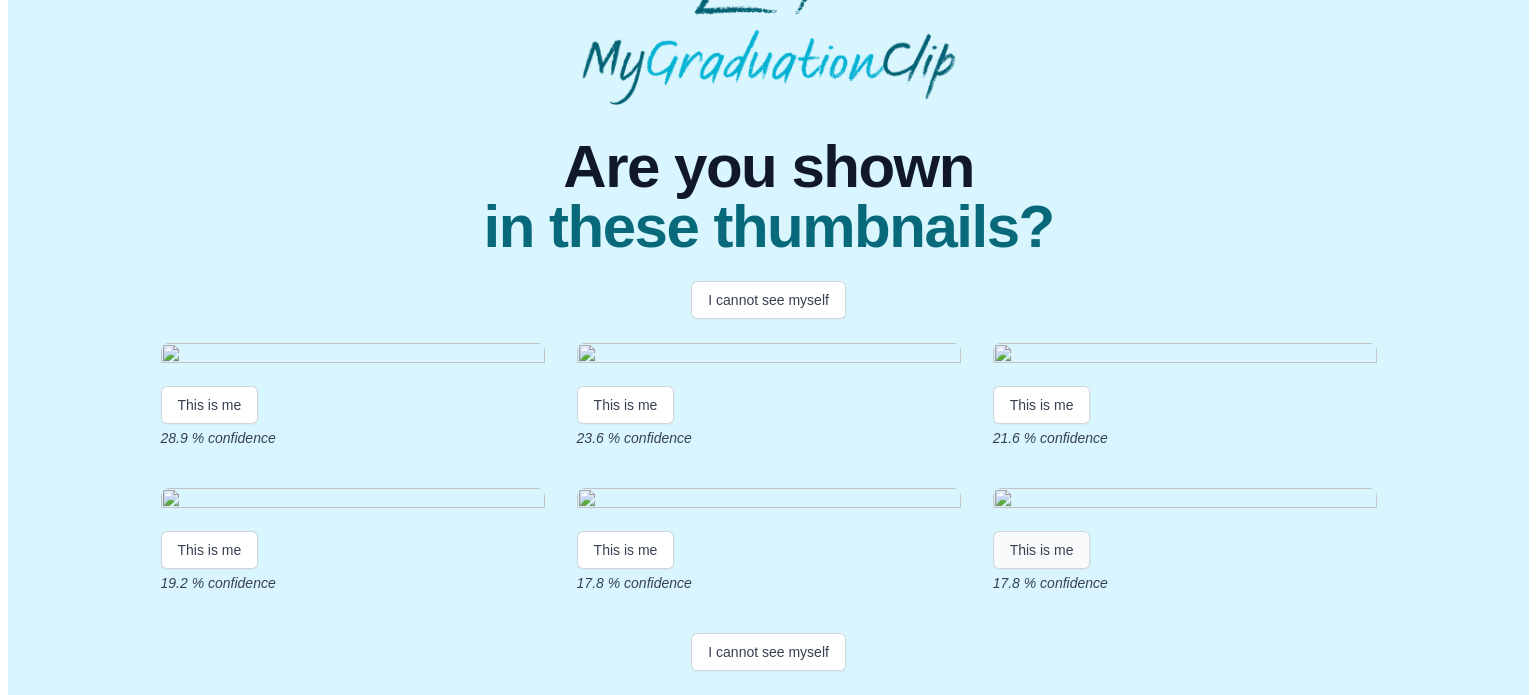 scroll, scrollTop: 0, scrollLeft: 0, axis: both 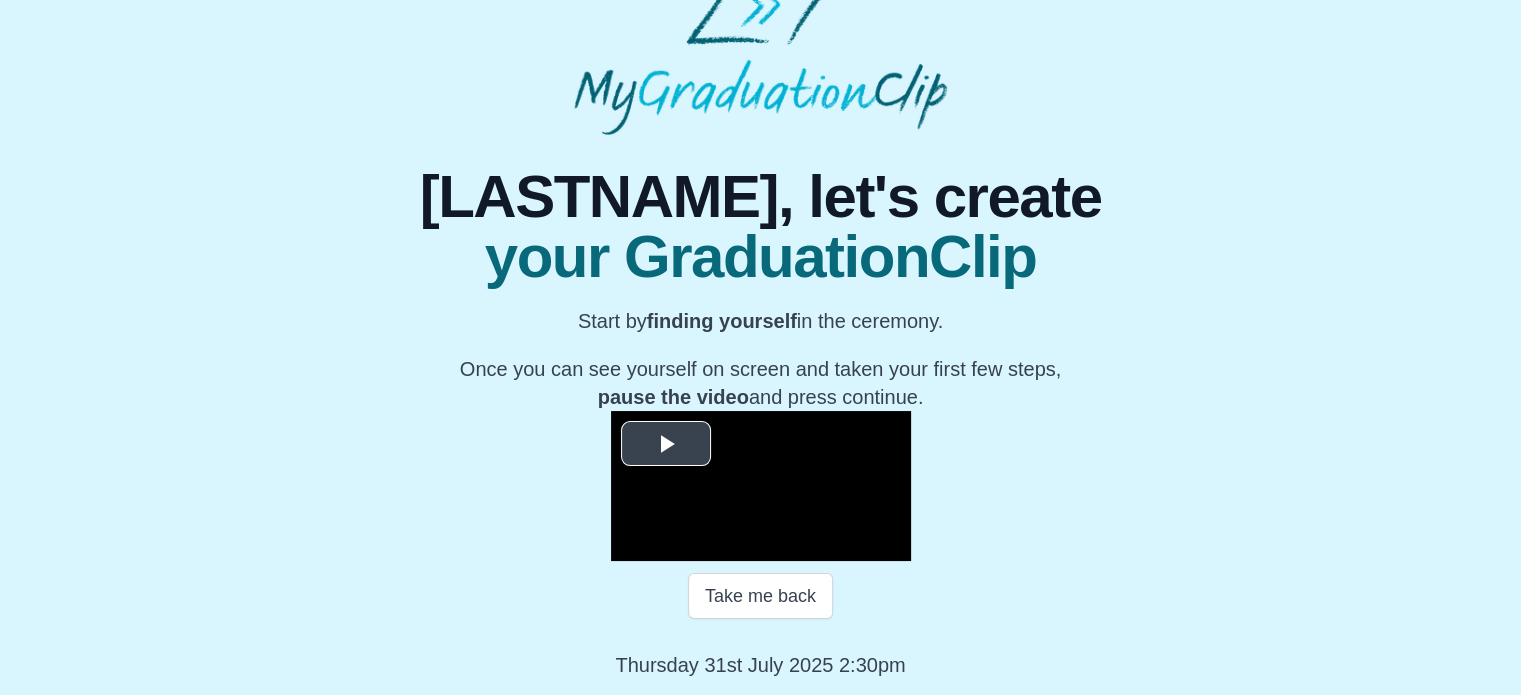click at bounding box center (666, 443) 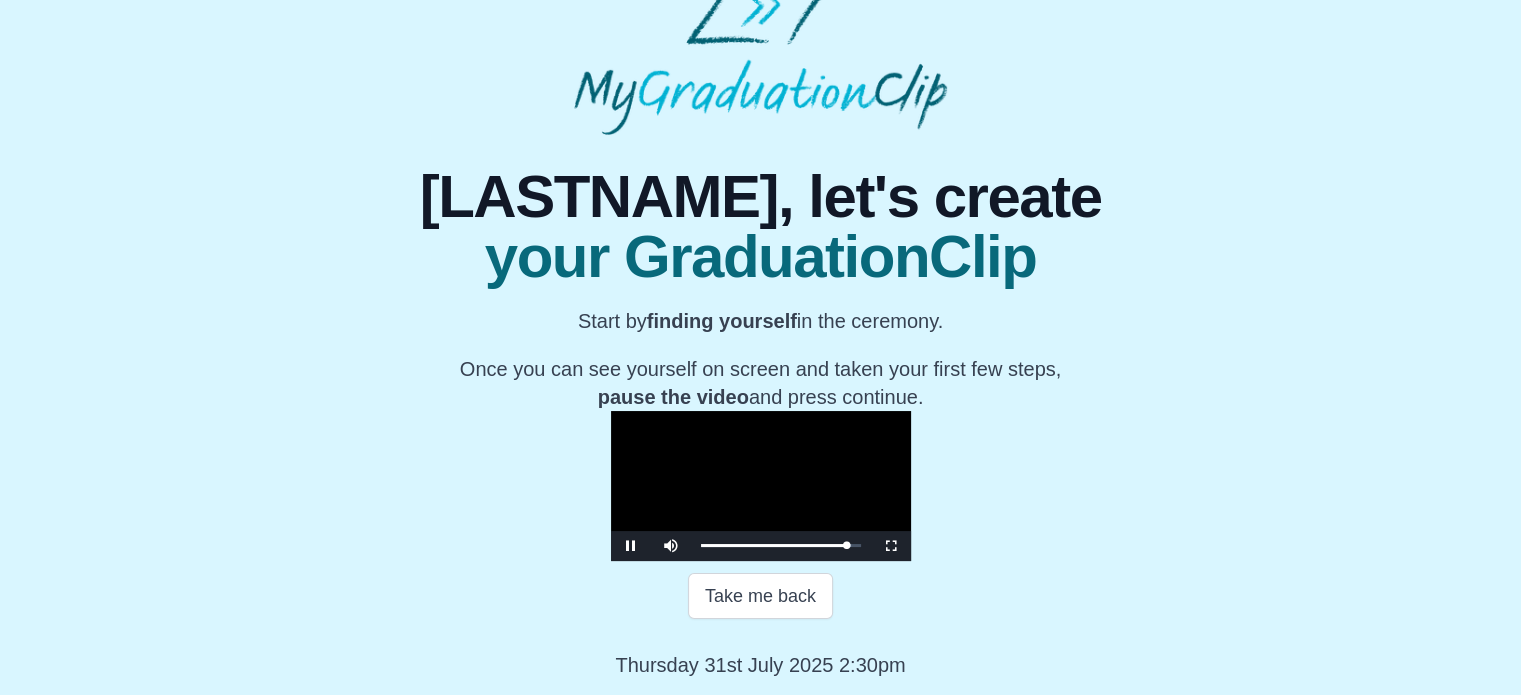 click at bounding box center [761, 486] 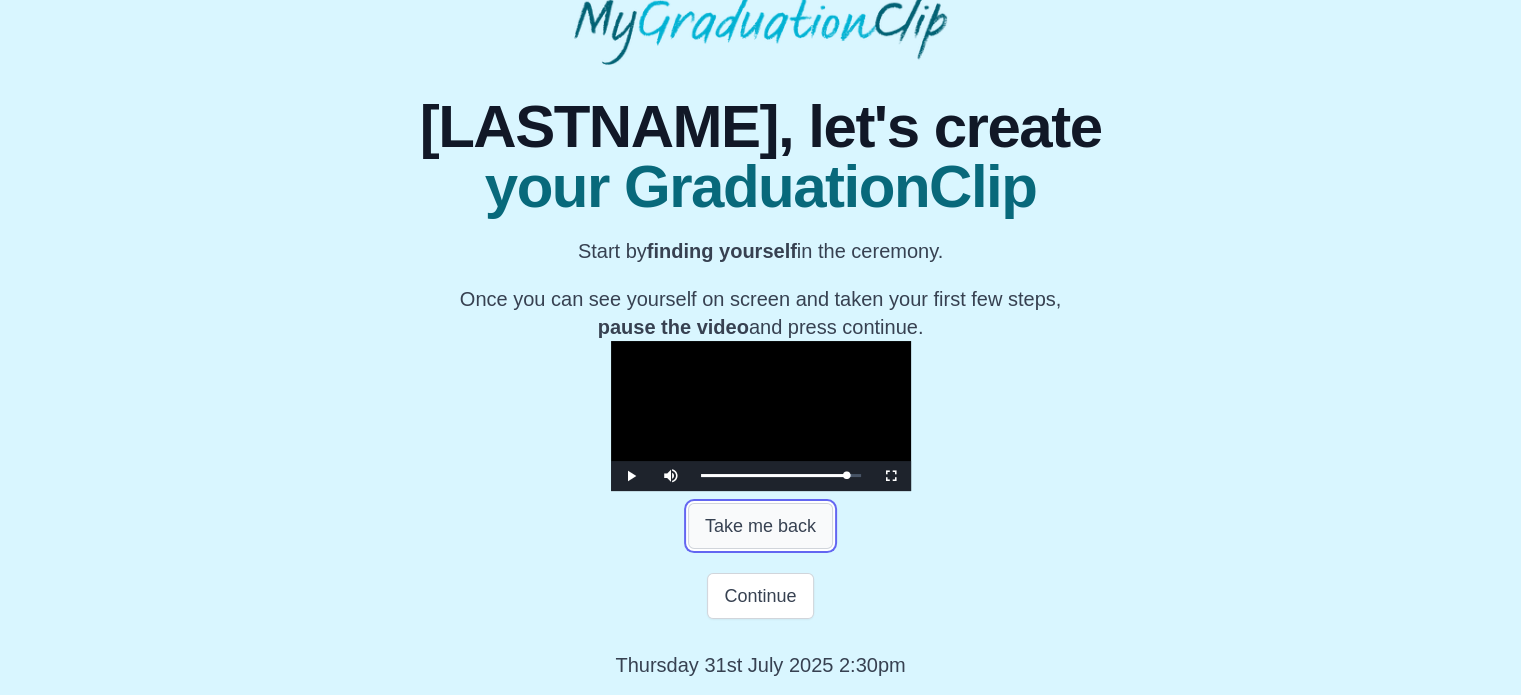 click on "Take me back" at bounding box center (760, 526) 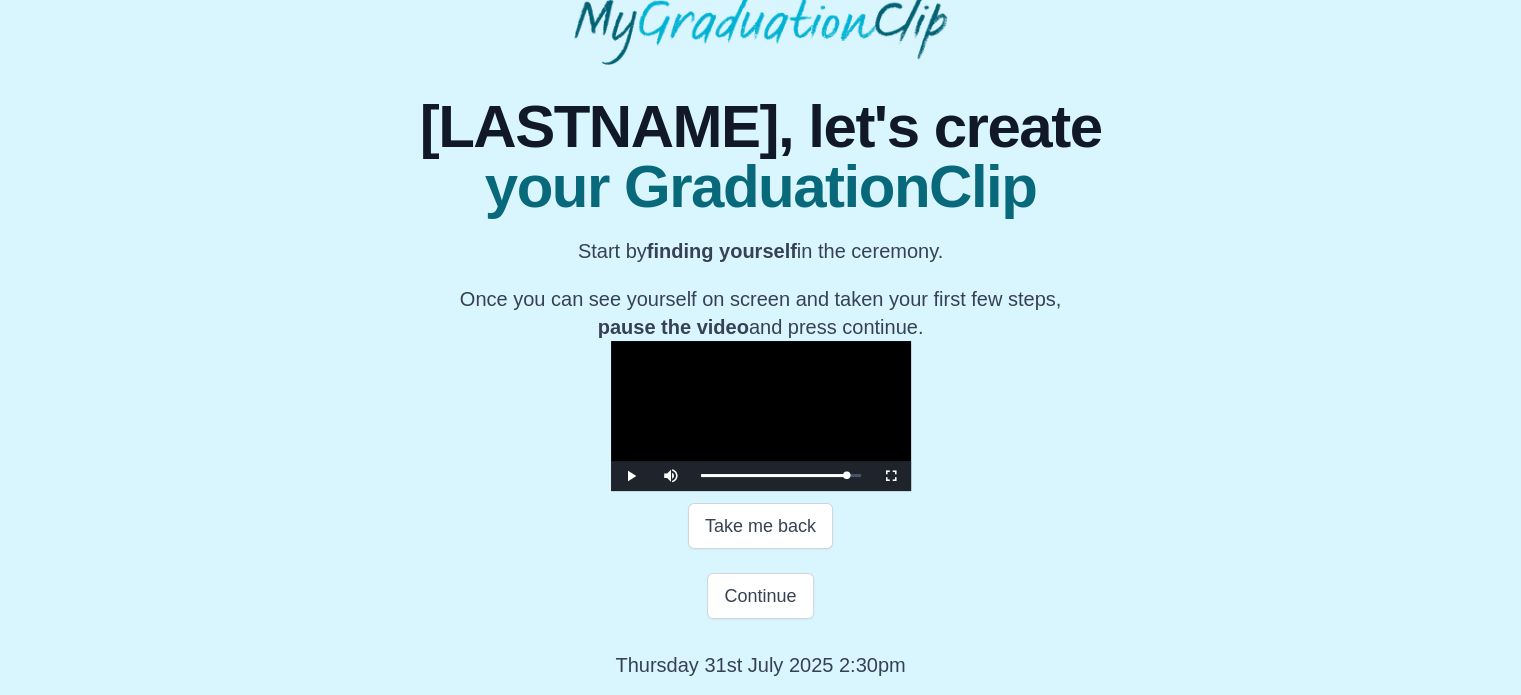click at bounding box center (761, 416) 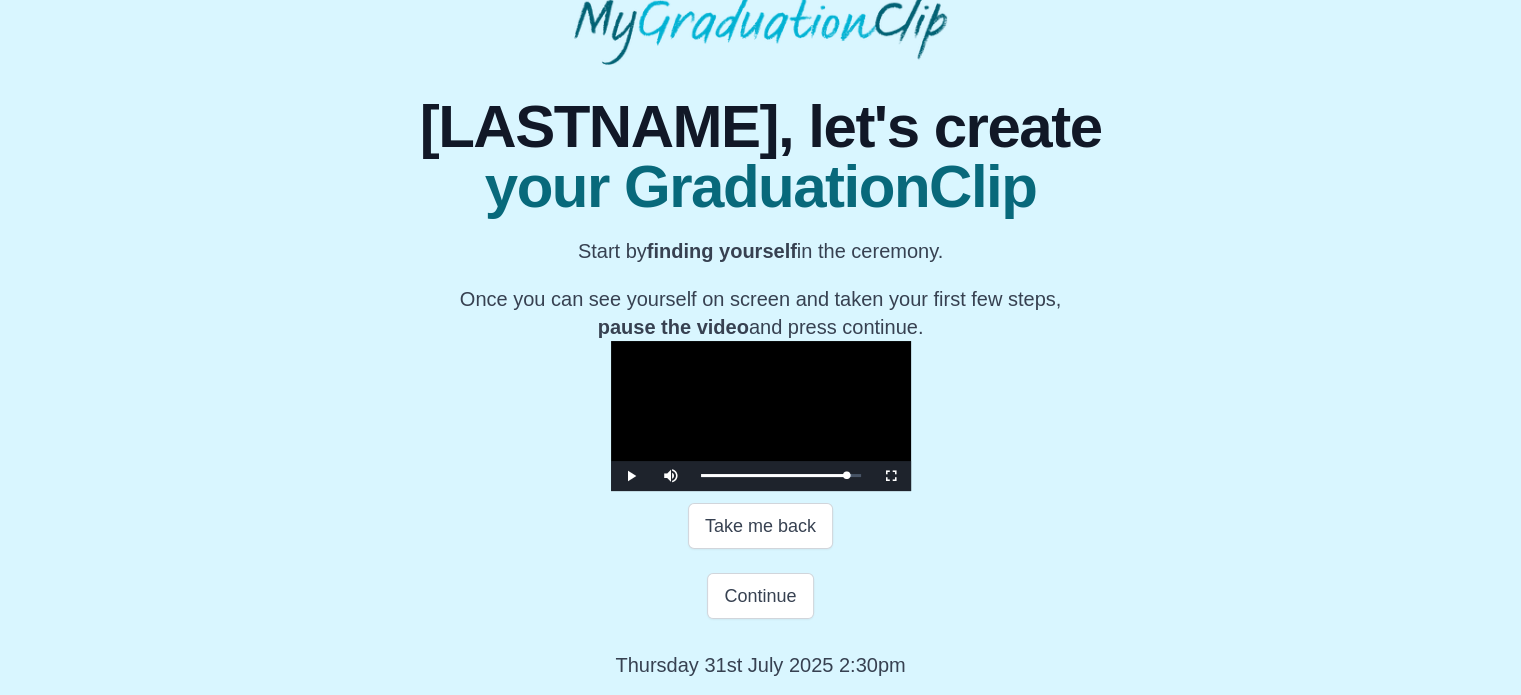 click at bounding box center (761, 416) 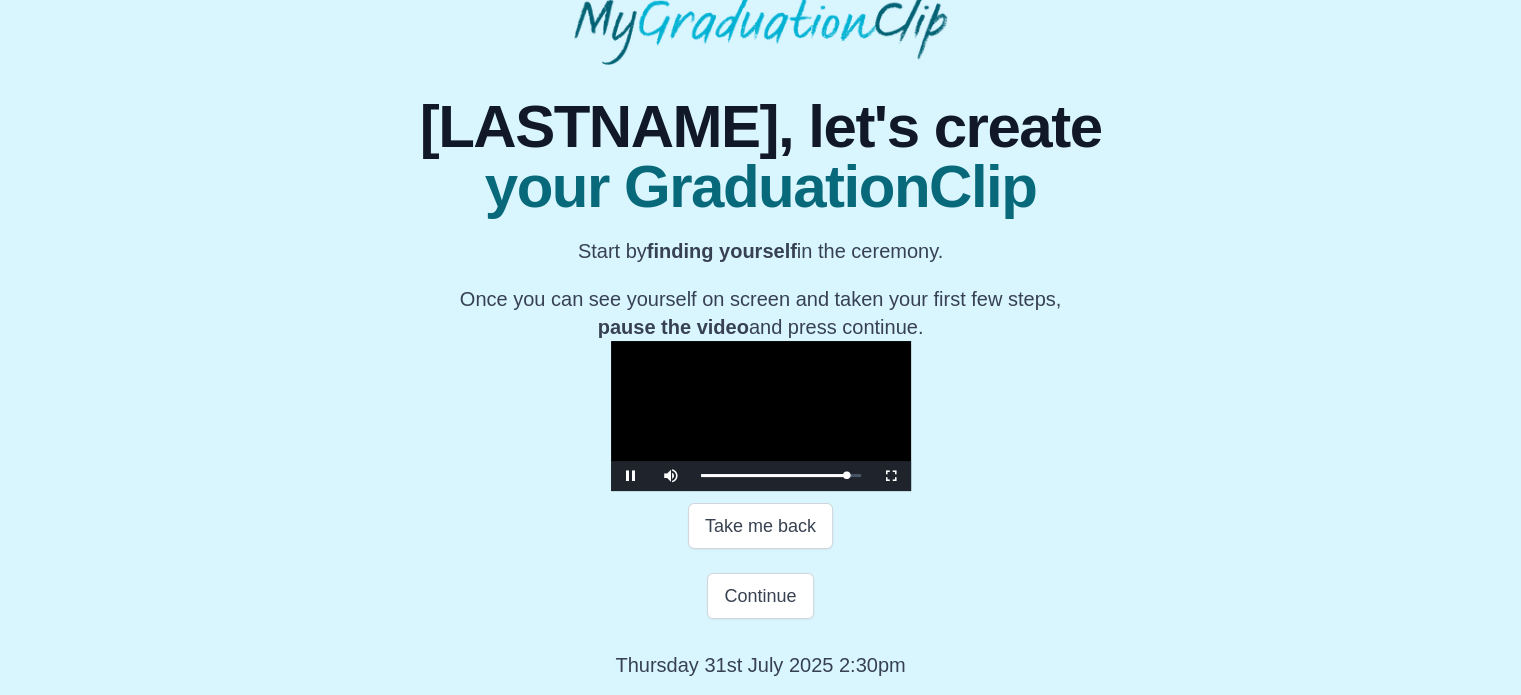 click at bounding box center [761, 416] 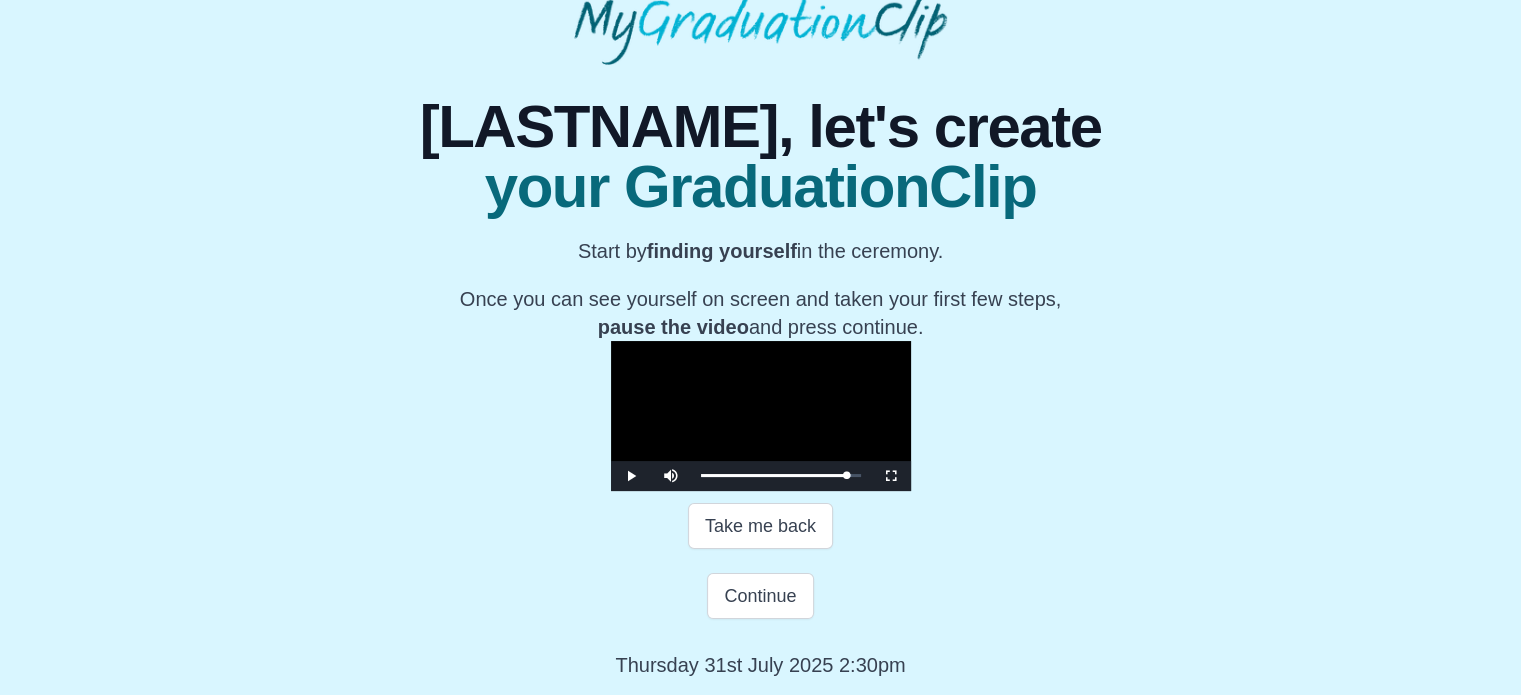 click at bounding box center [761, 416] 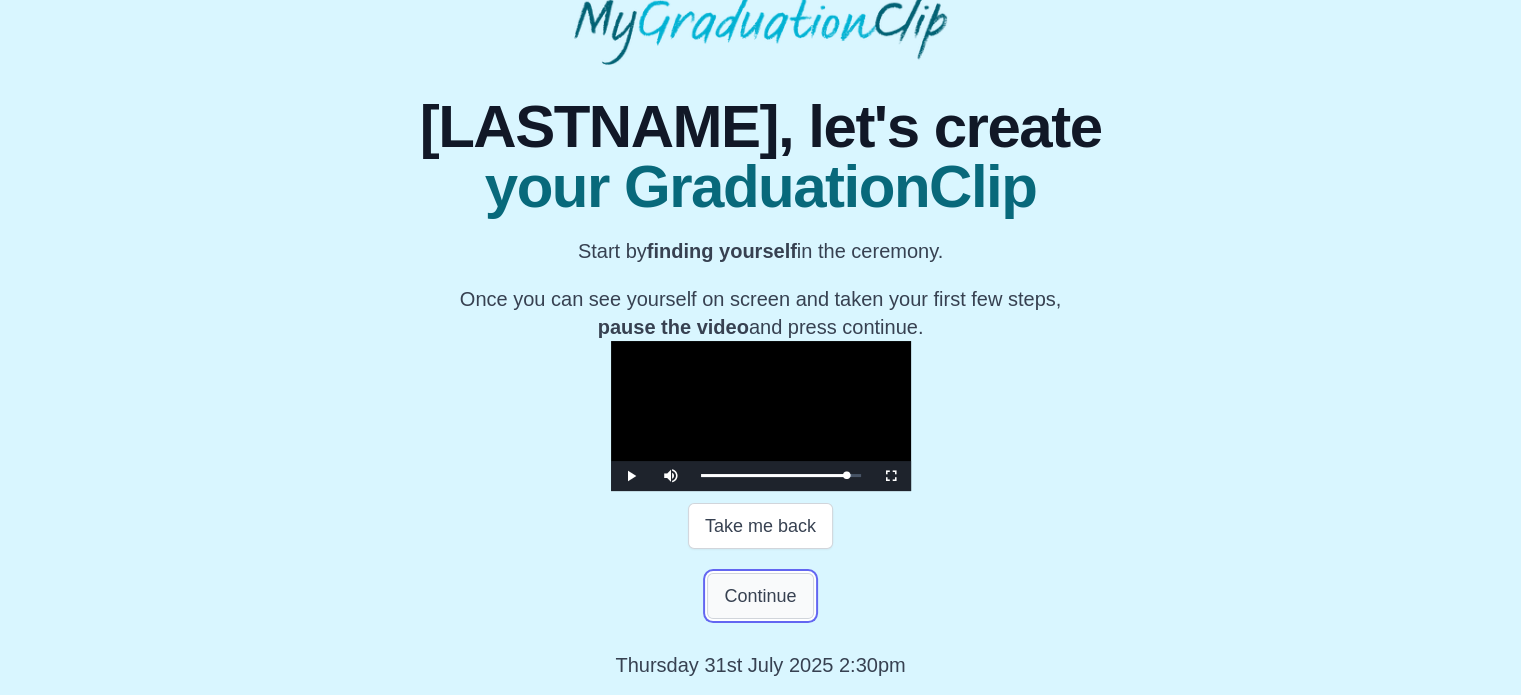 click on "Continue" at bounding box center (760, 596) 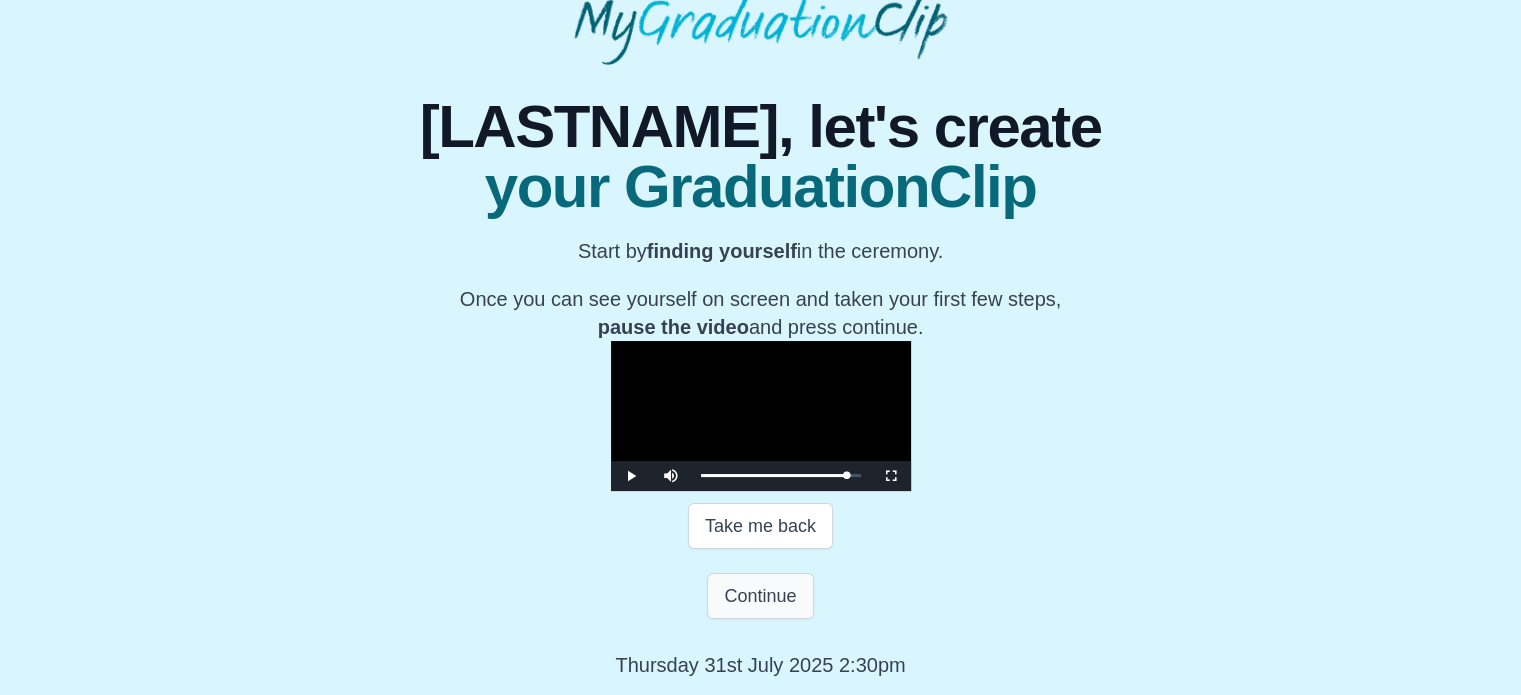 scroll, scrollTop: 0, scrollLeft: 0, axis: both 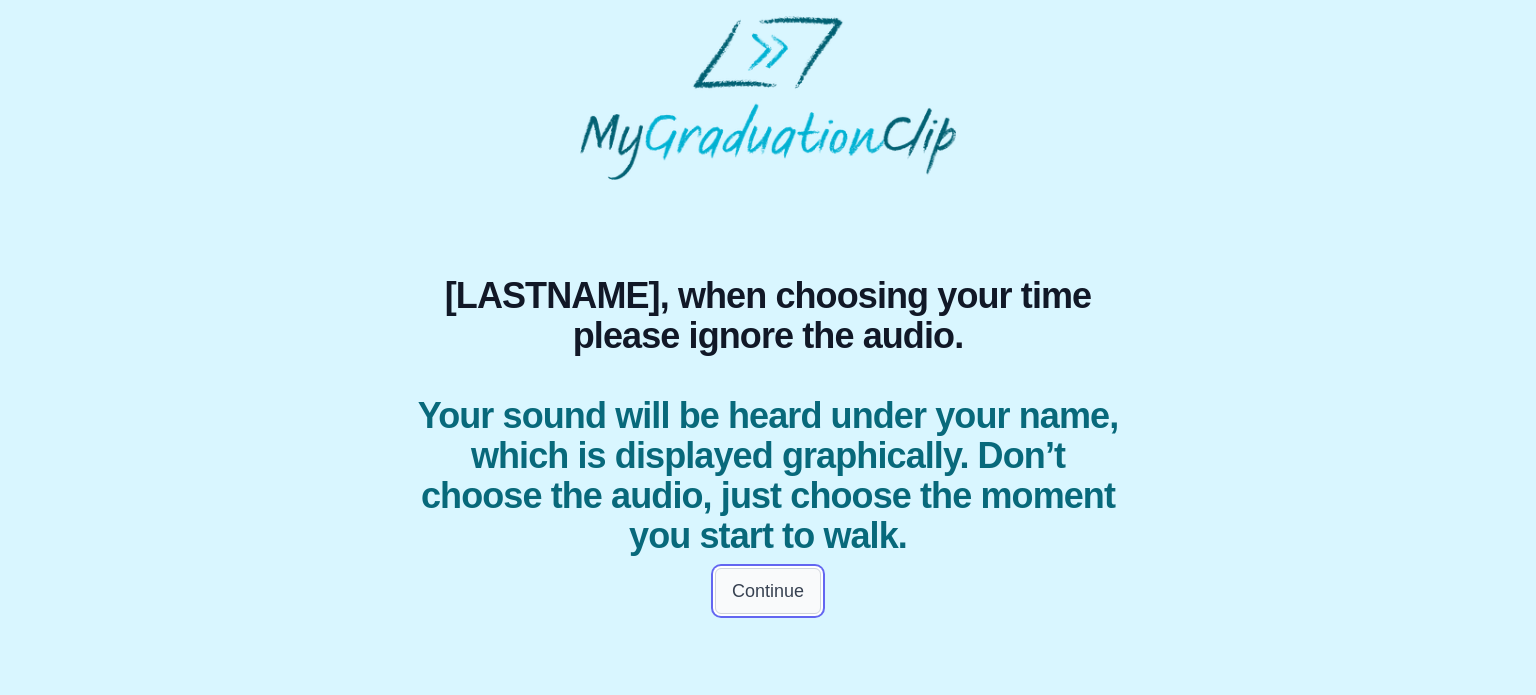 click on "Continue" at bounding box center (768, 591) 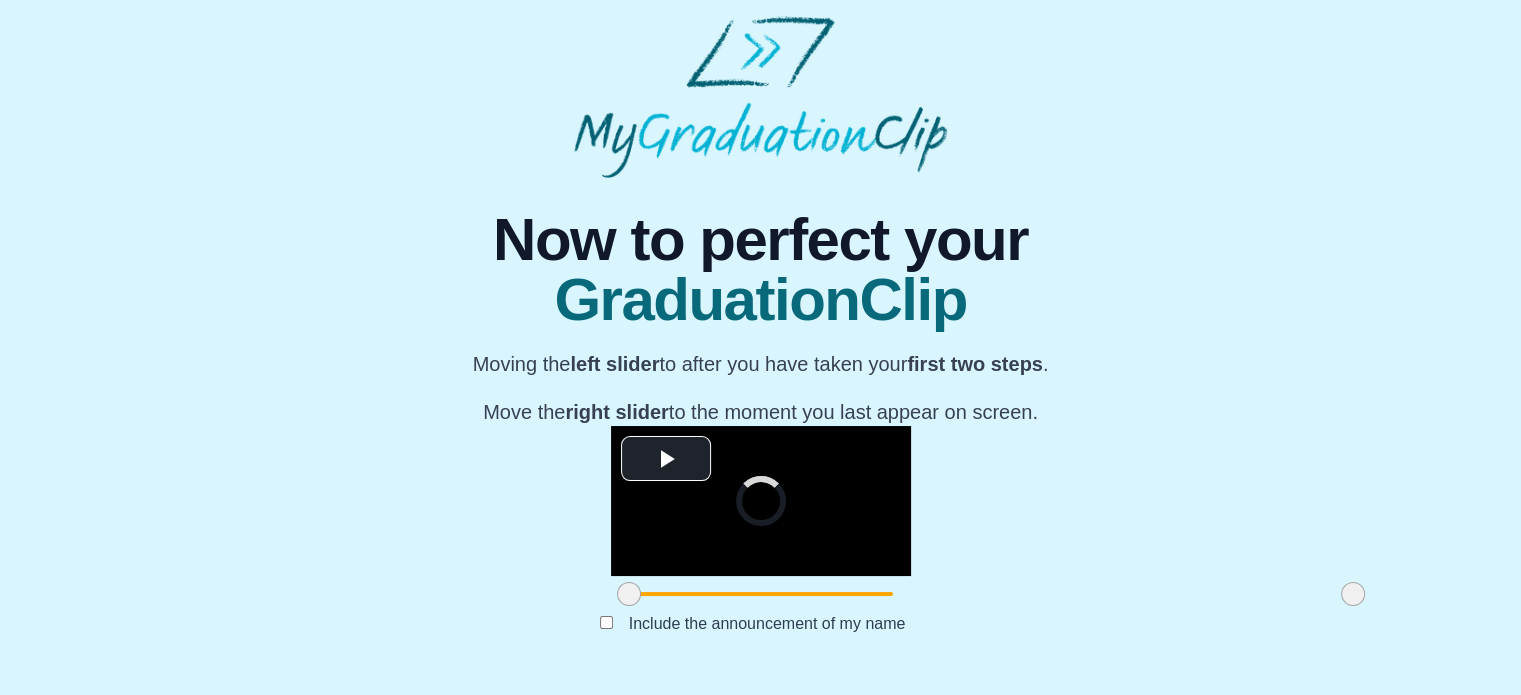 scroll, scrollTop: 272, scrollLeft: 0, axis: vertical 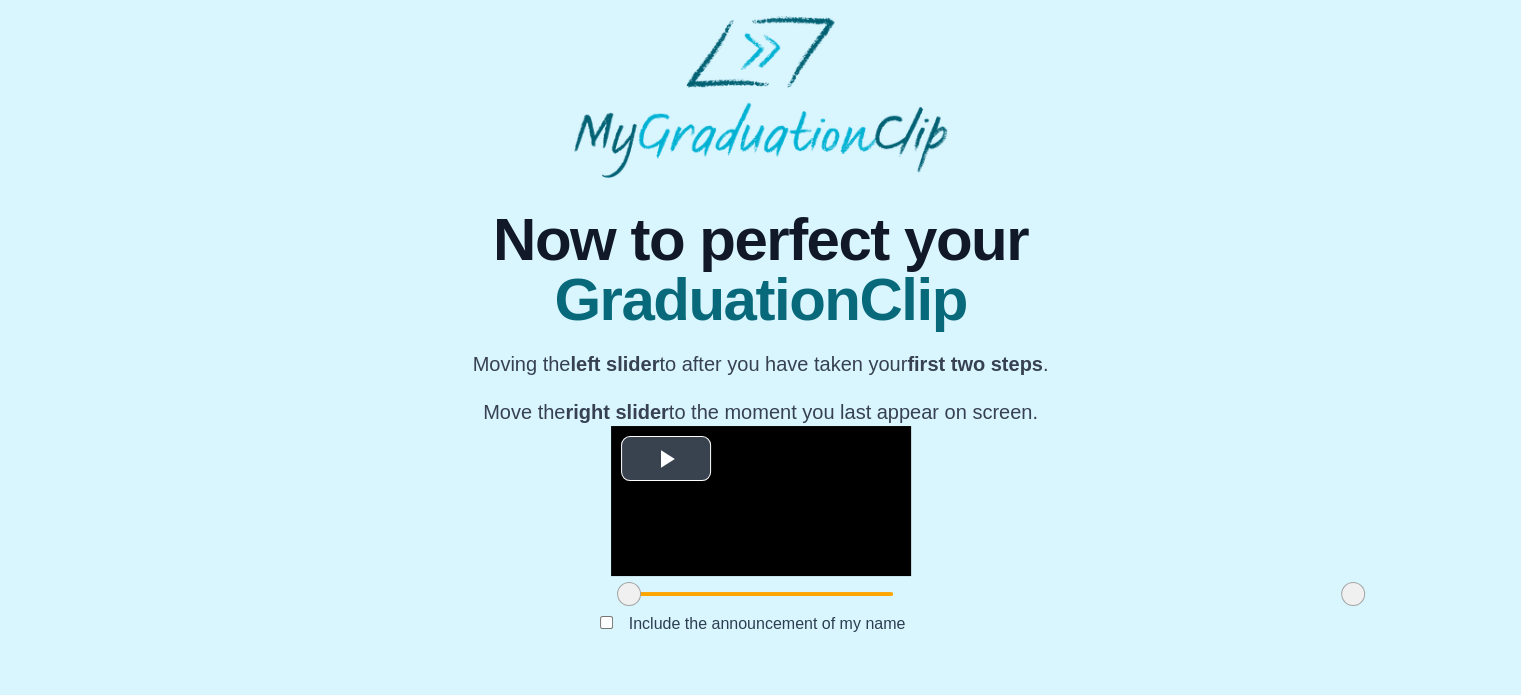 click at bounding box center [666, 458] 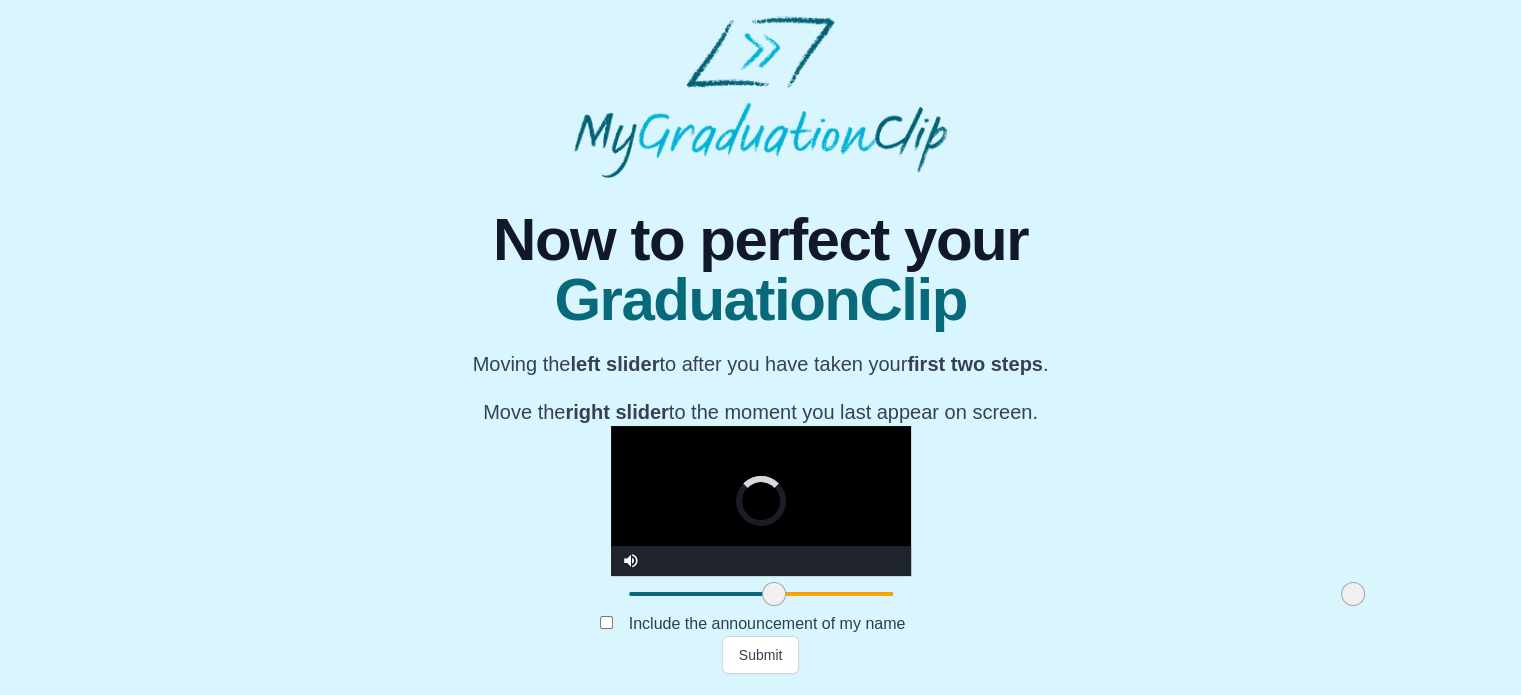 drag, startPoint x: 398, startPoint y: 599, endPoint x: 545, endPoint y: 603, distance: 147.05441 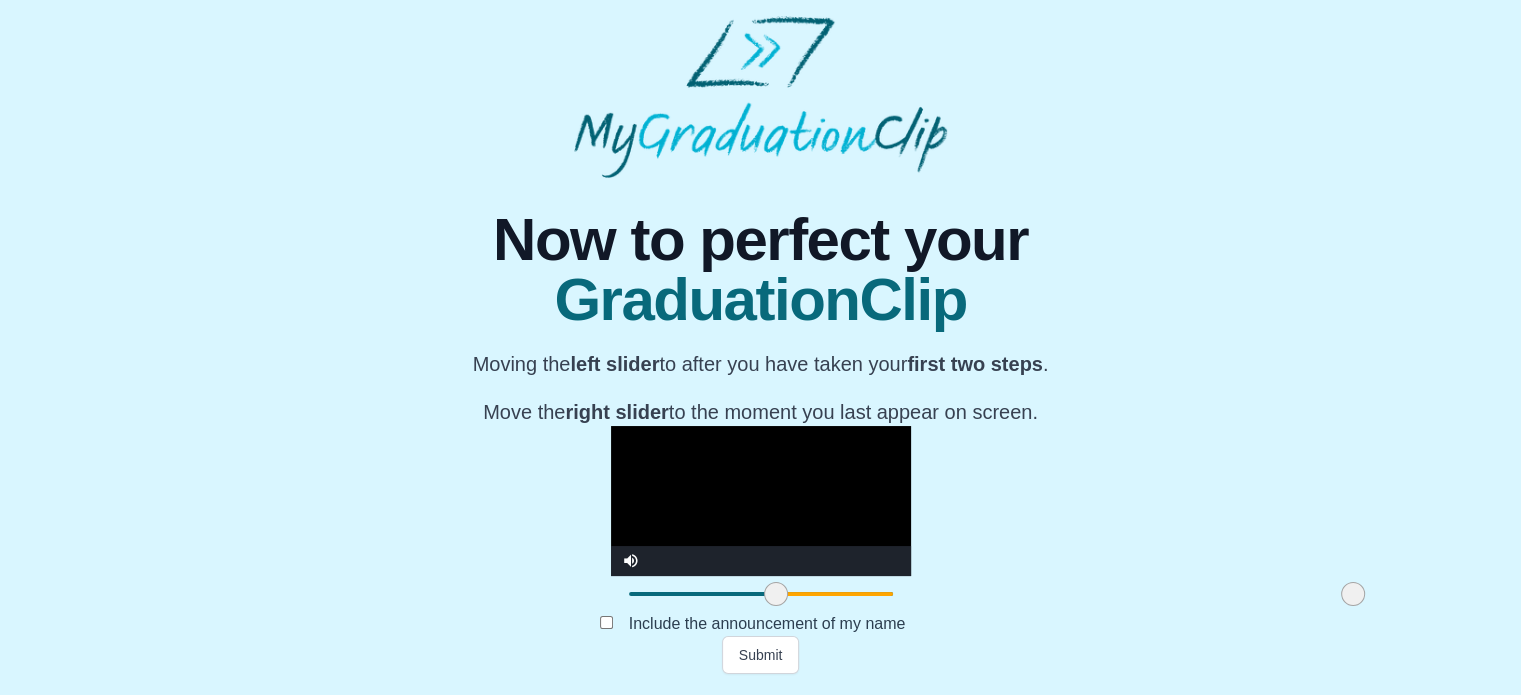 click at bounding box center (761, 501) 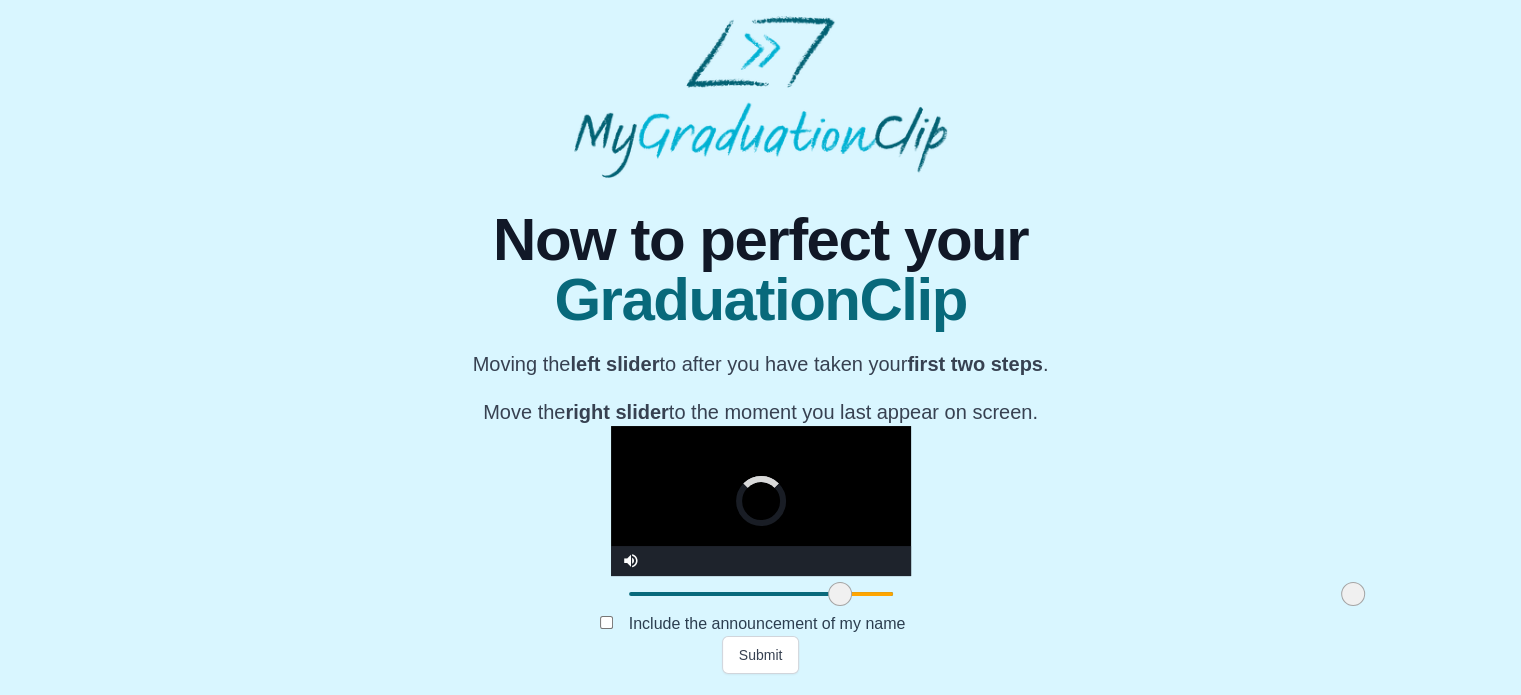 drag, startPoint x: 548, startPoint y: 611, endPoint x: 640, endPoint y: 610, distance: 92.00543 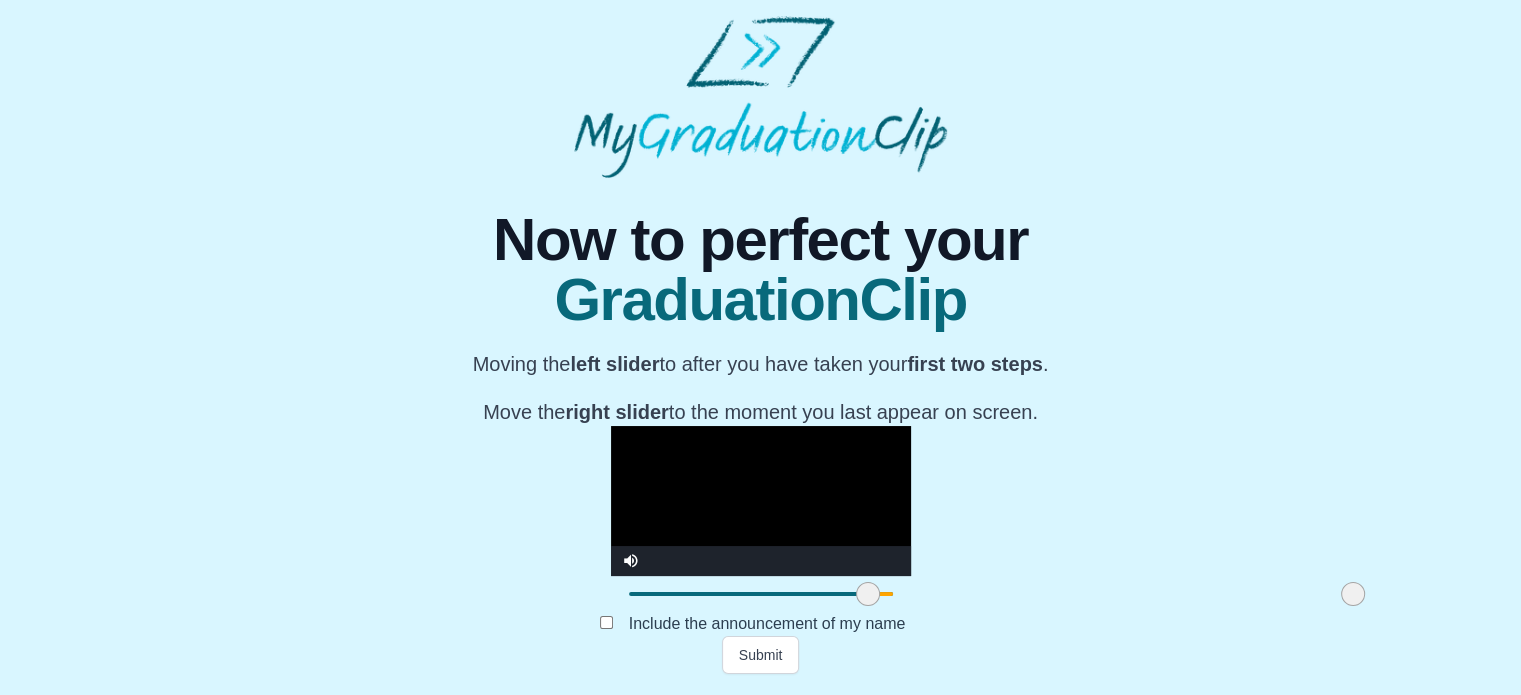 click at bounding box center (761, 501) 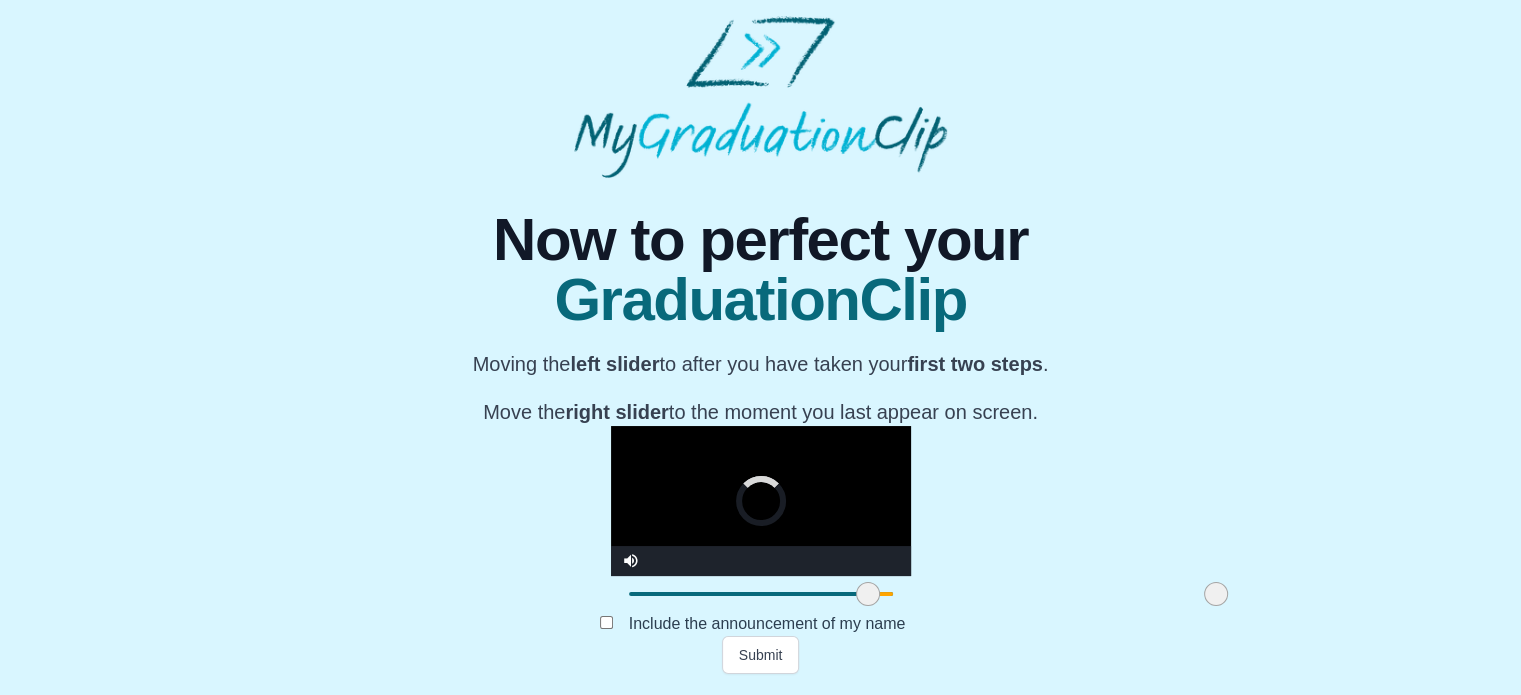 drag, startPoint x: 1121, startPoint y: 608, endPoint x: 956, endPoint y: 609, distance: 165.00304 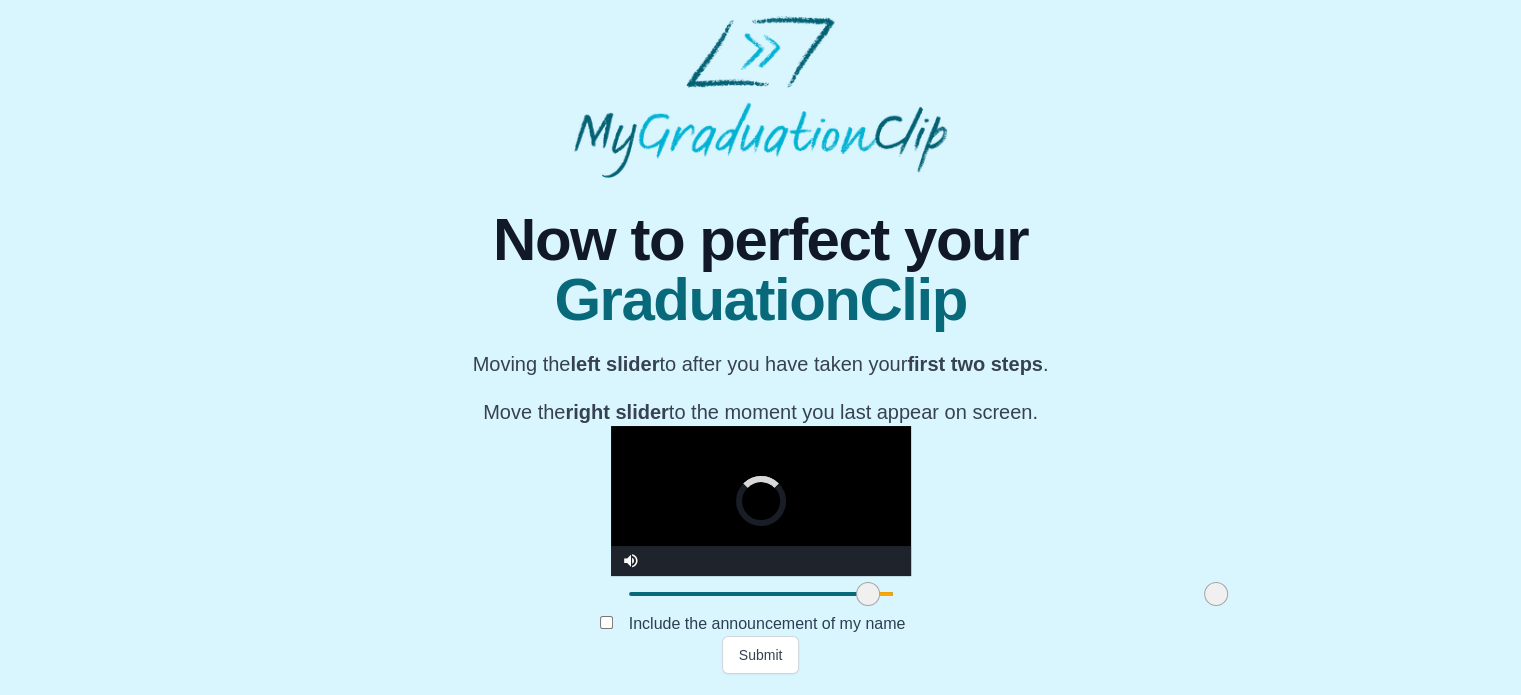 click at bounding box center (1216, 594) 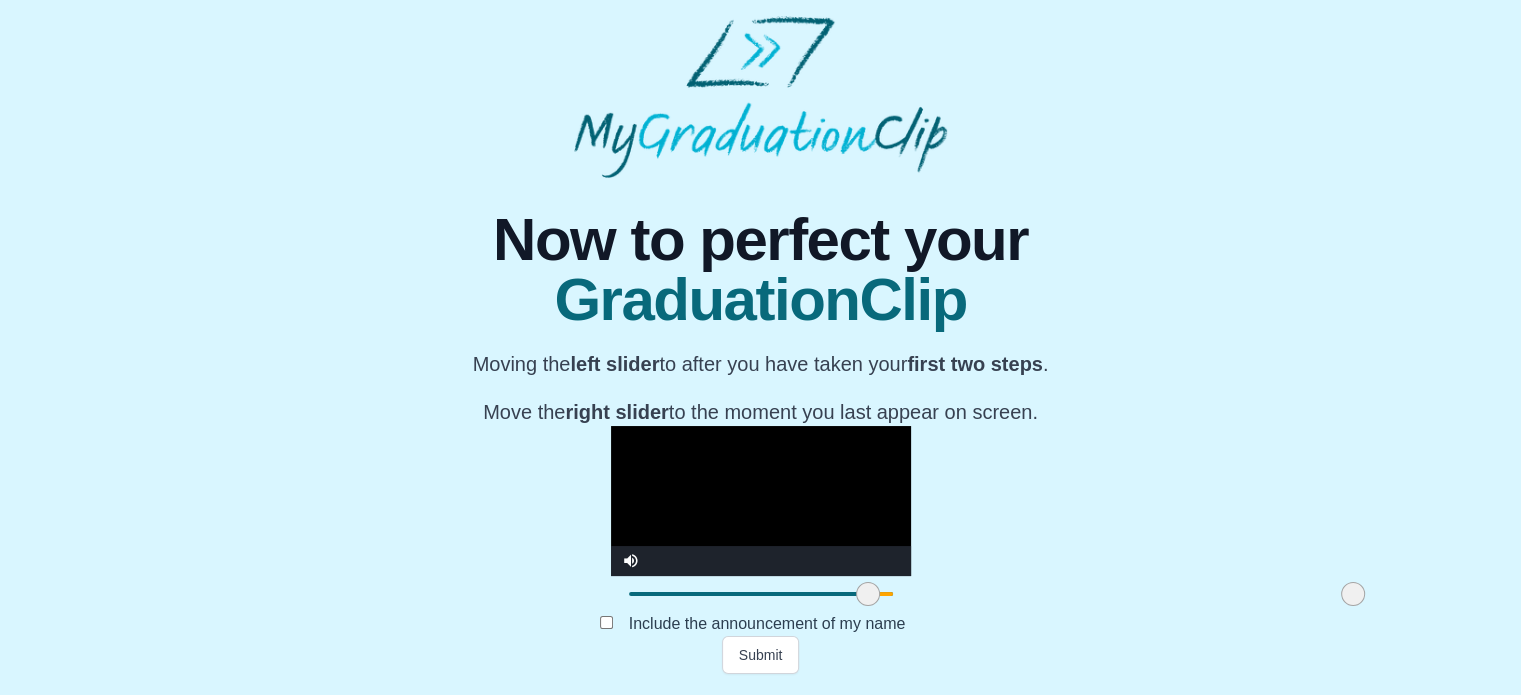 drag, startPoint x: 956, startPoint y: 609, endPoint x: 1176, endPoint y: 593, distance: 220.58105 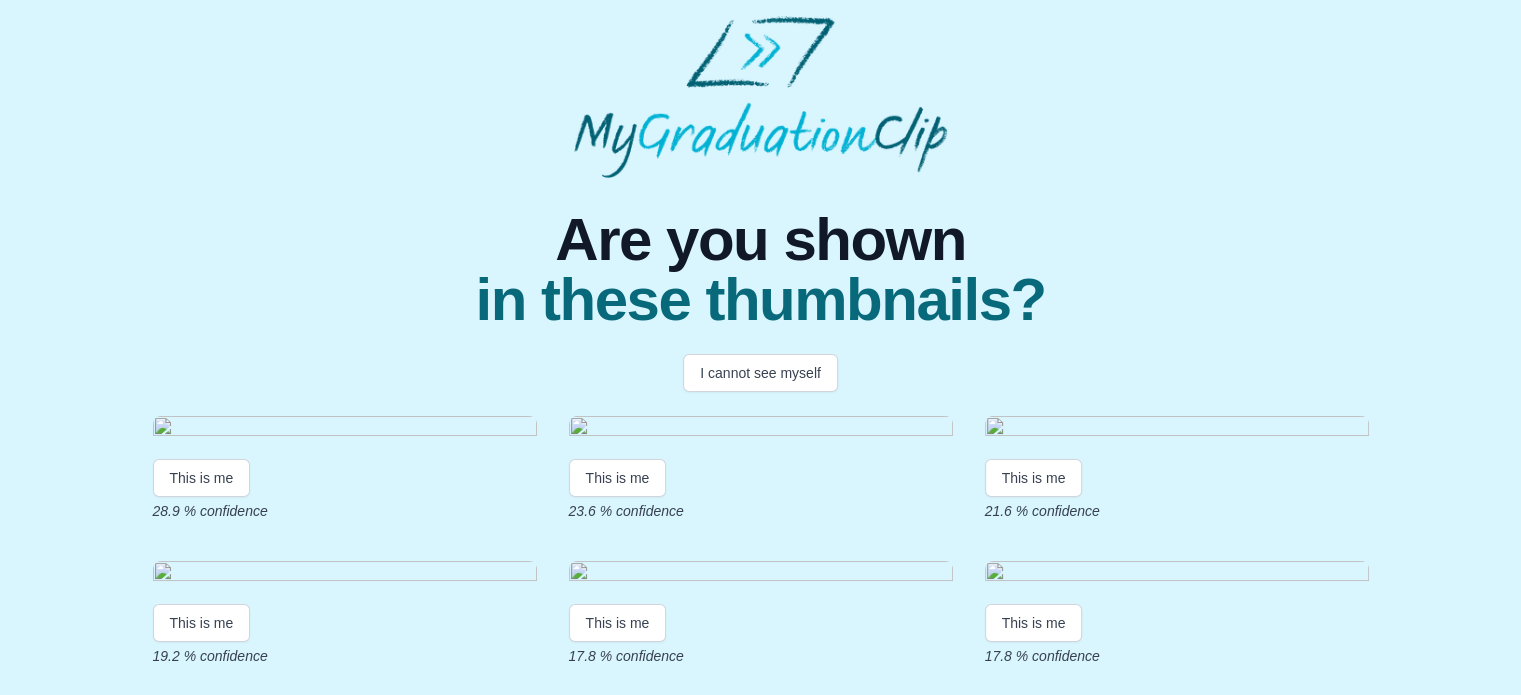 scroll, scrollTop: 448, scrollLeft: 0, axis: vertical 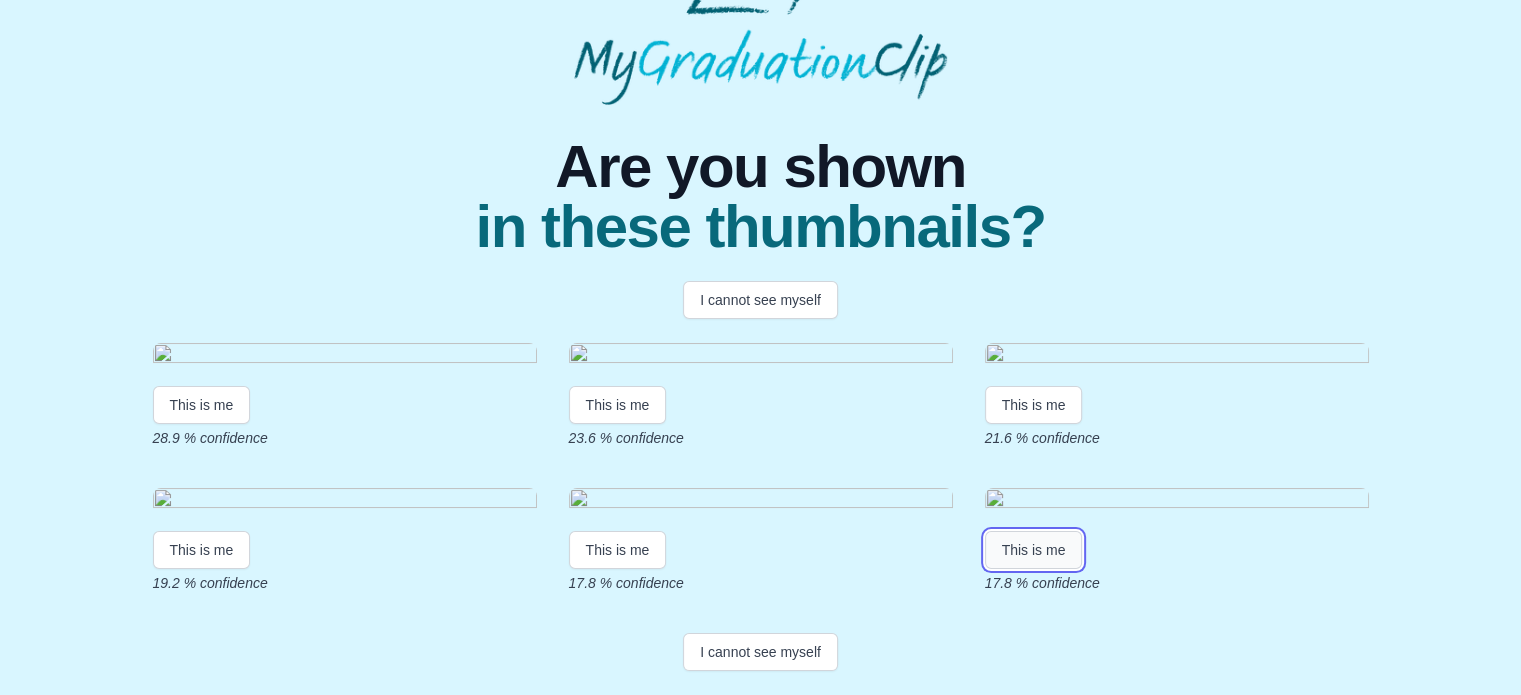 click on "This is me" at bounding box center [1034, 550] 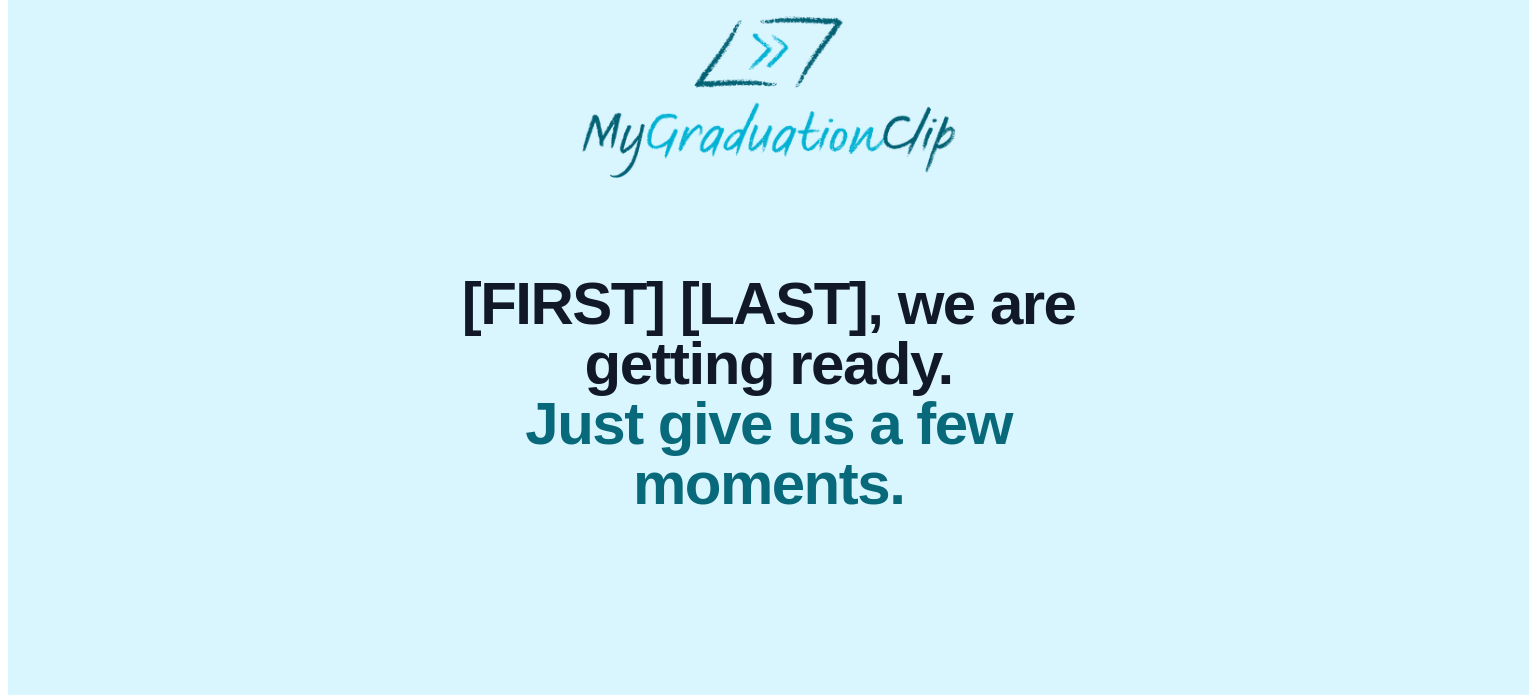 scroll, scrollTop: 0, scrollLeft: 0, axis: both 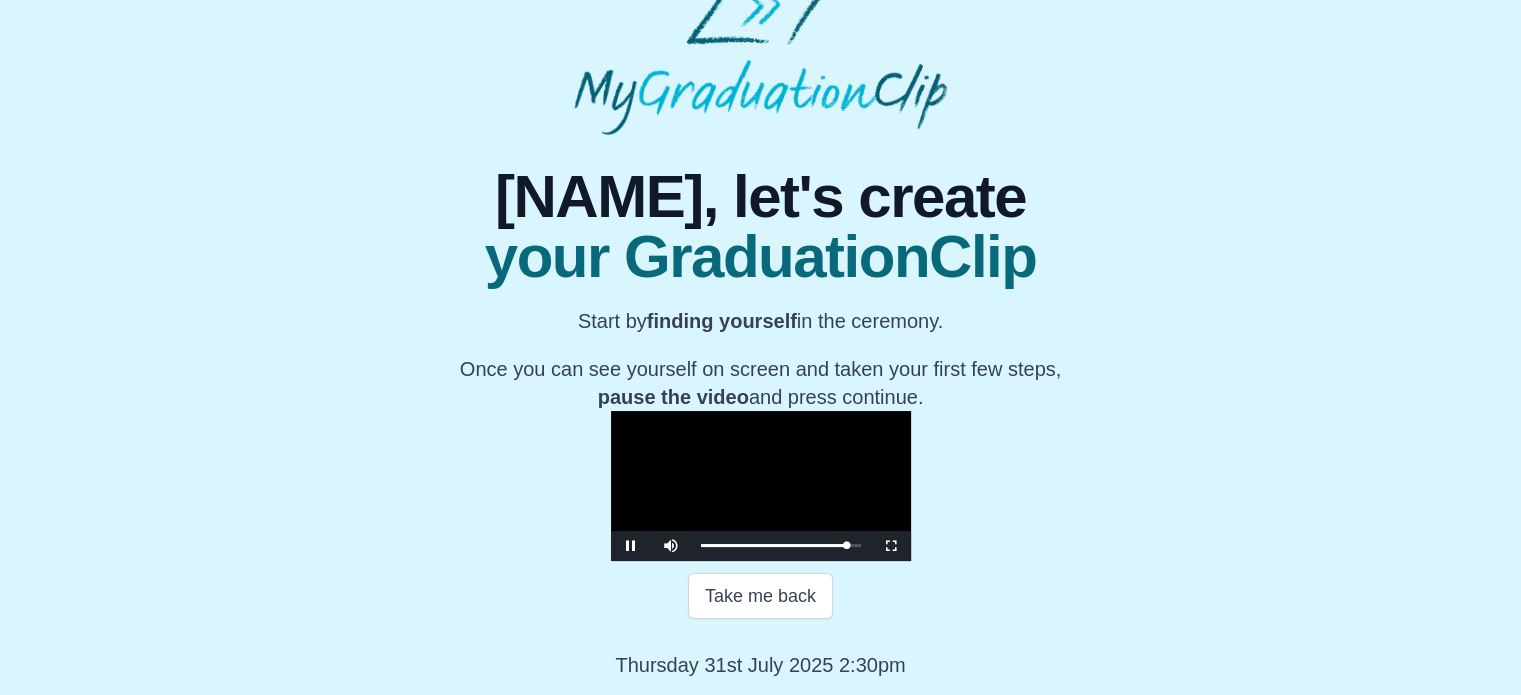 click at bounding box center [761, 486] 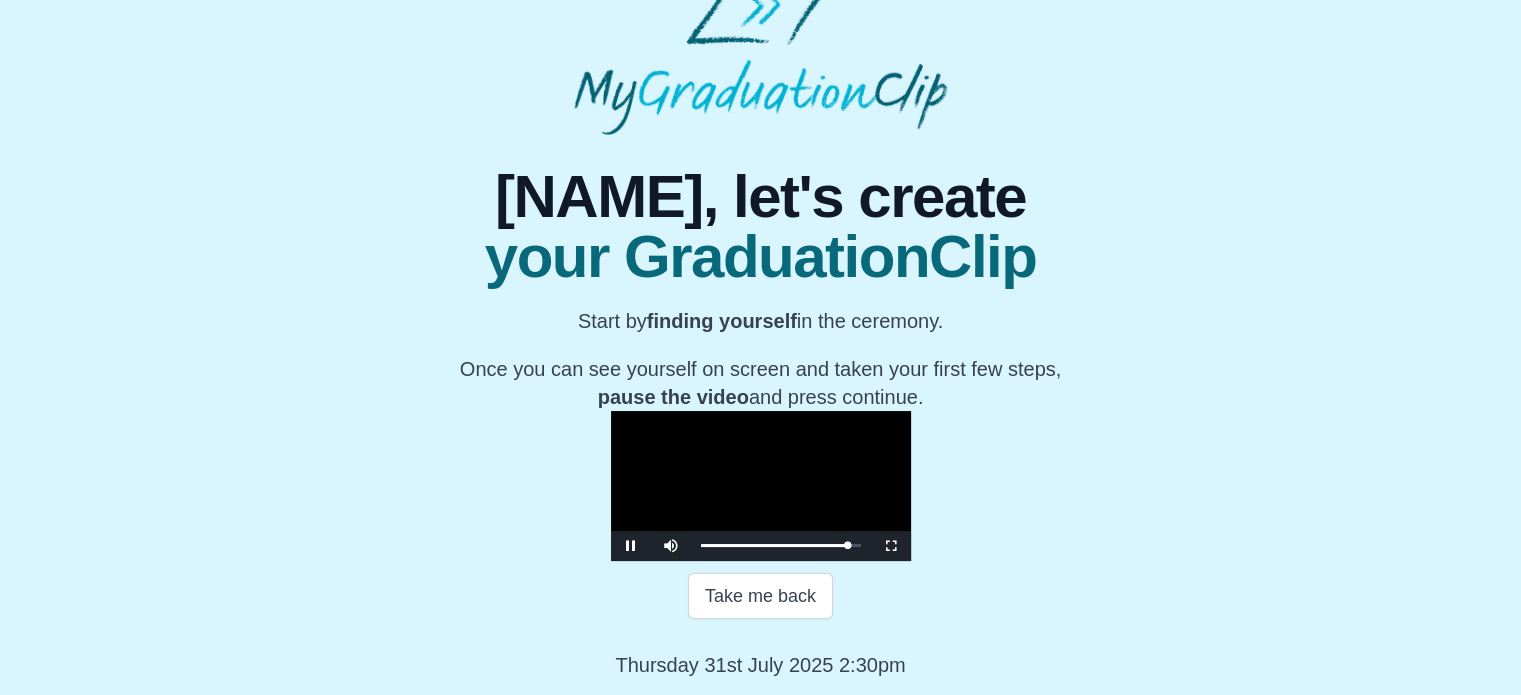 click at bounding box center [761, 486] 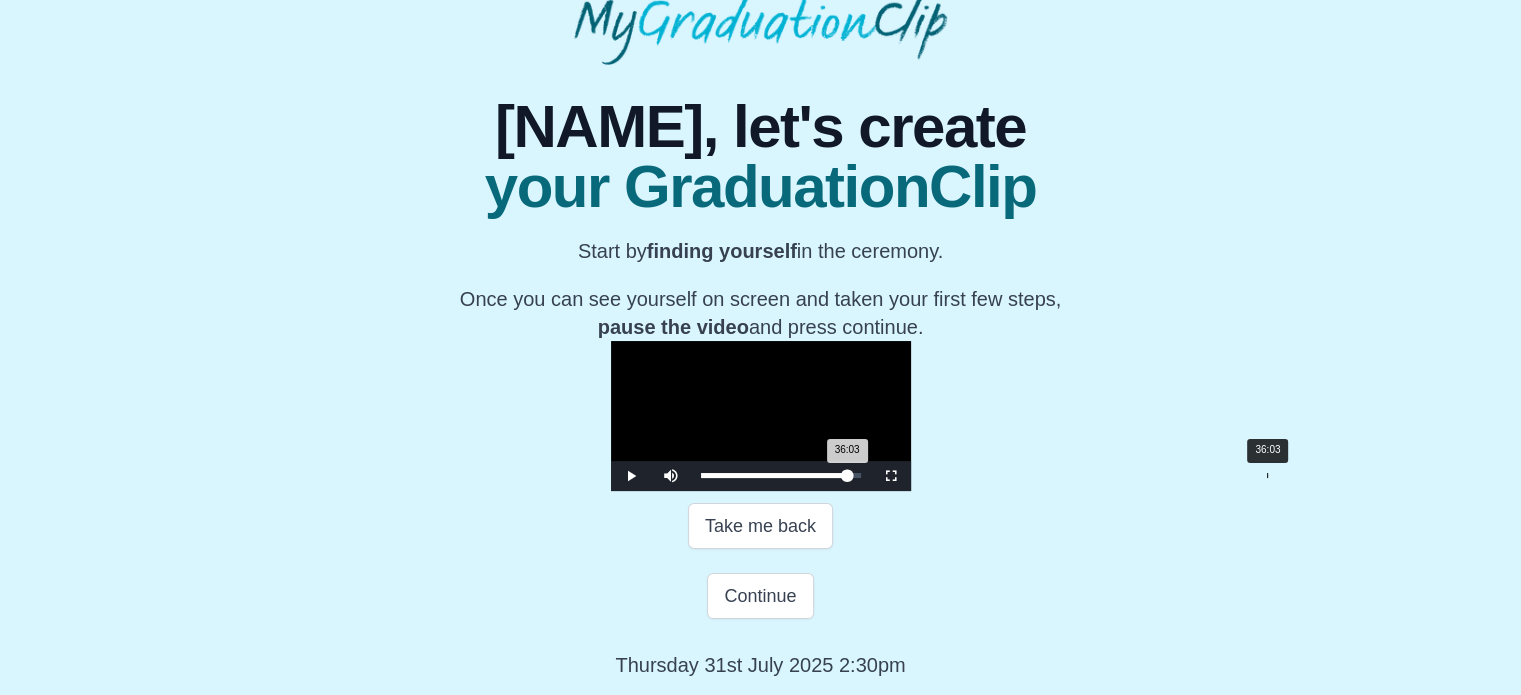 click on "36:03 Progress : 0%" at bounding box center [774, 475] 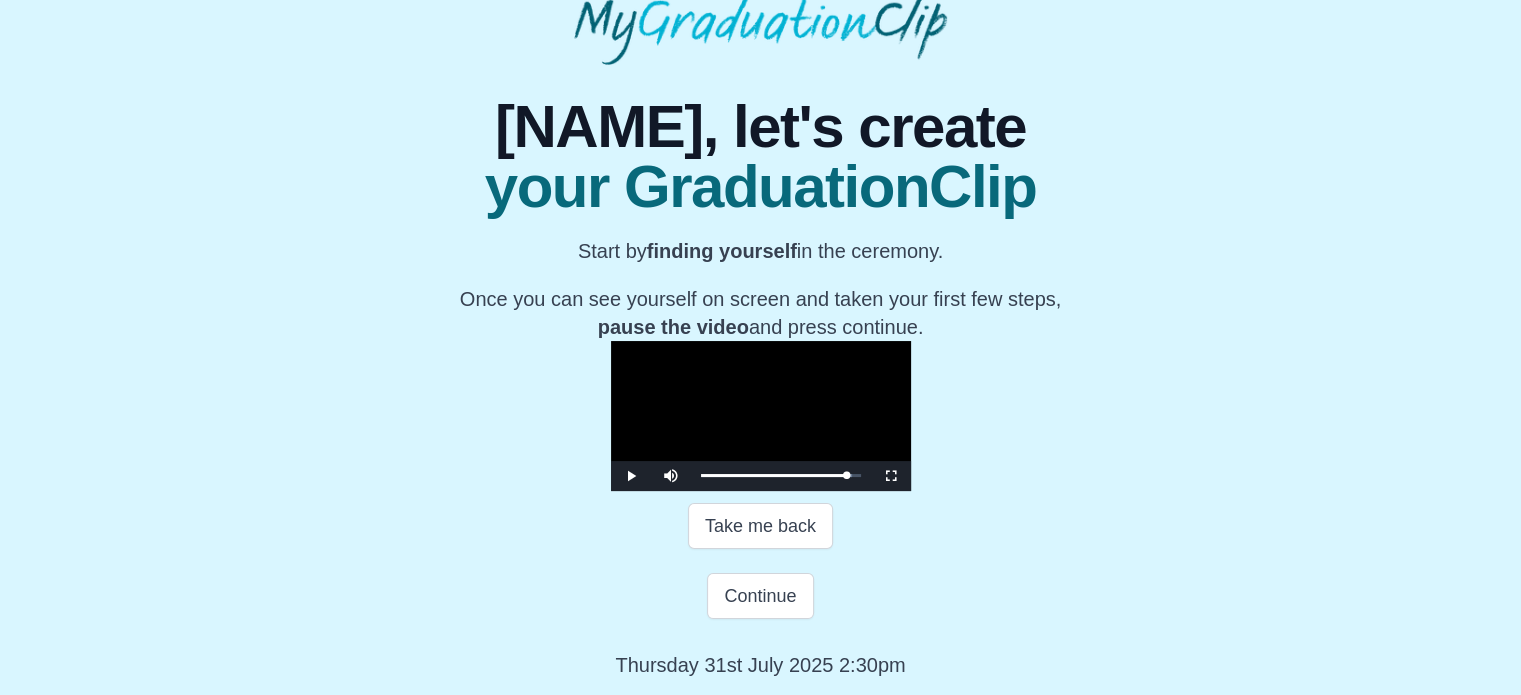click at bounding box center [761, 416] 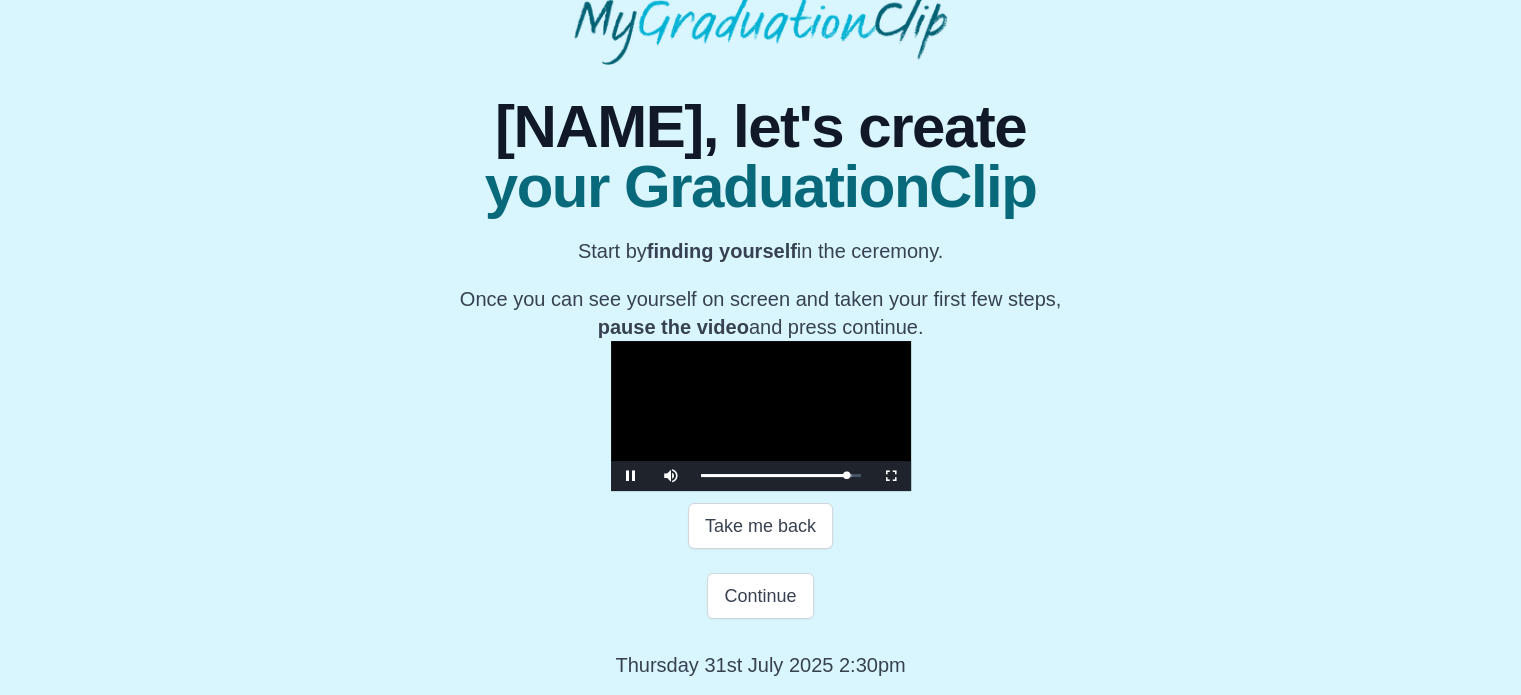 click at bounding box center [761, 416] 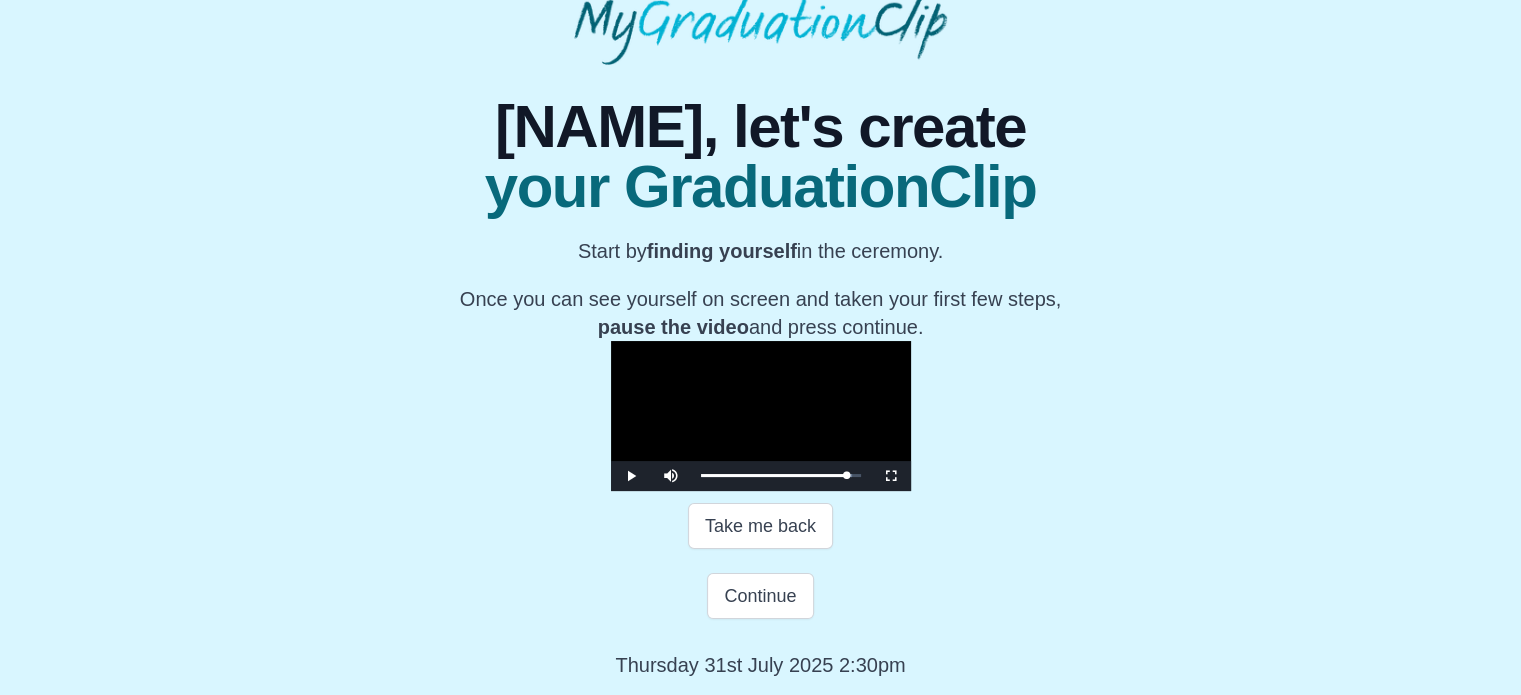 click at bounding box center (761, 416) 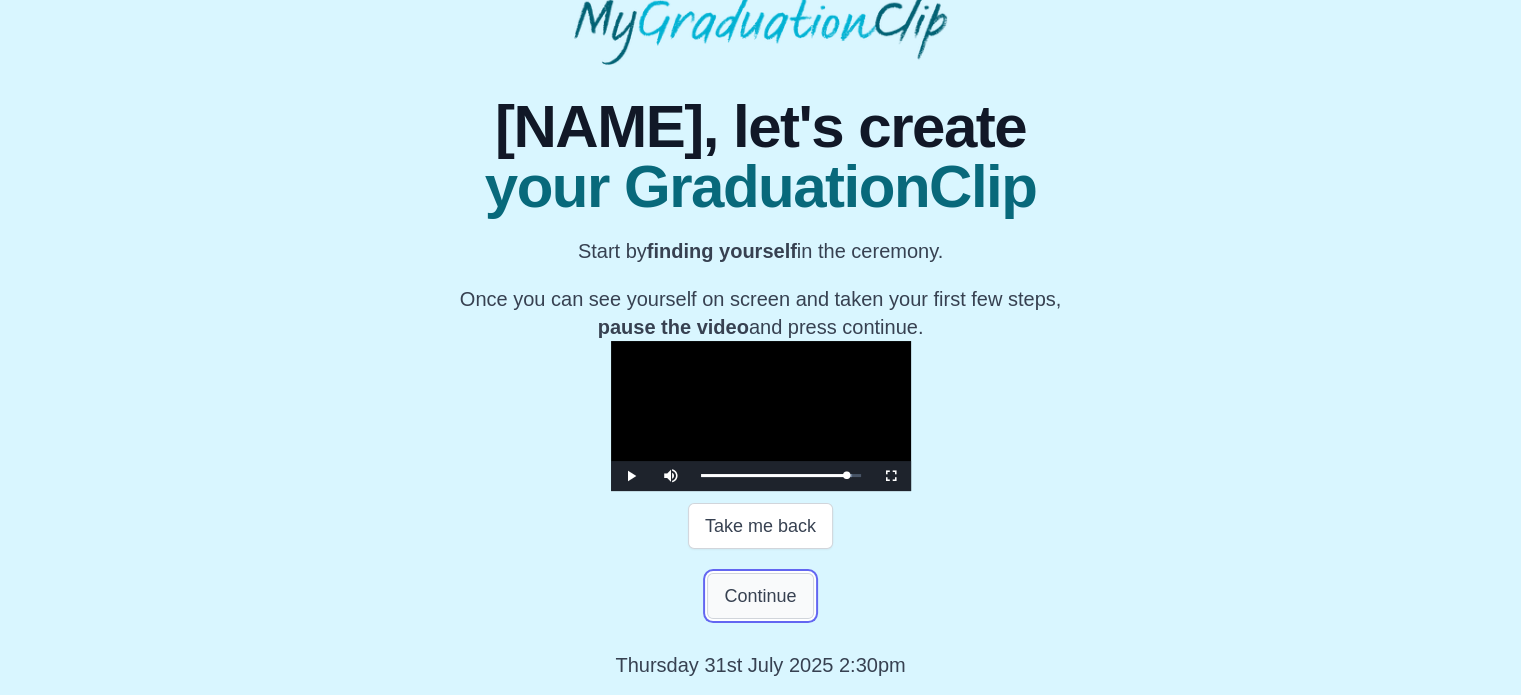 click on "Continue" at bounding box center [760, 596] 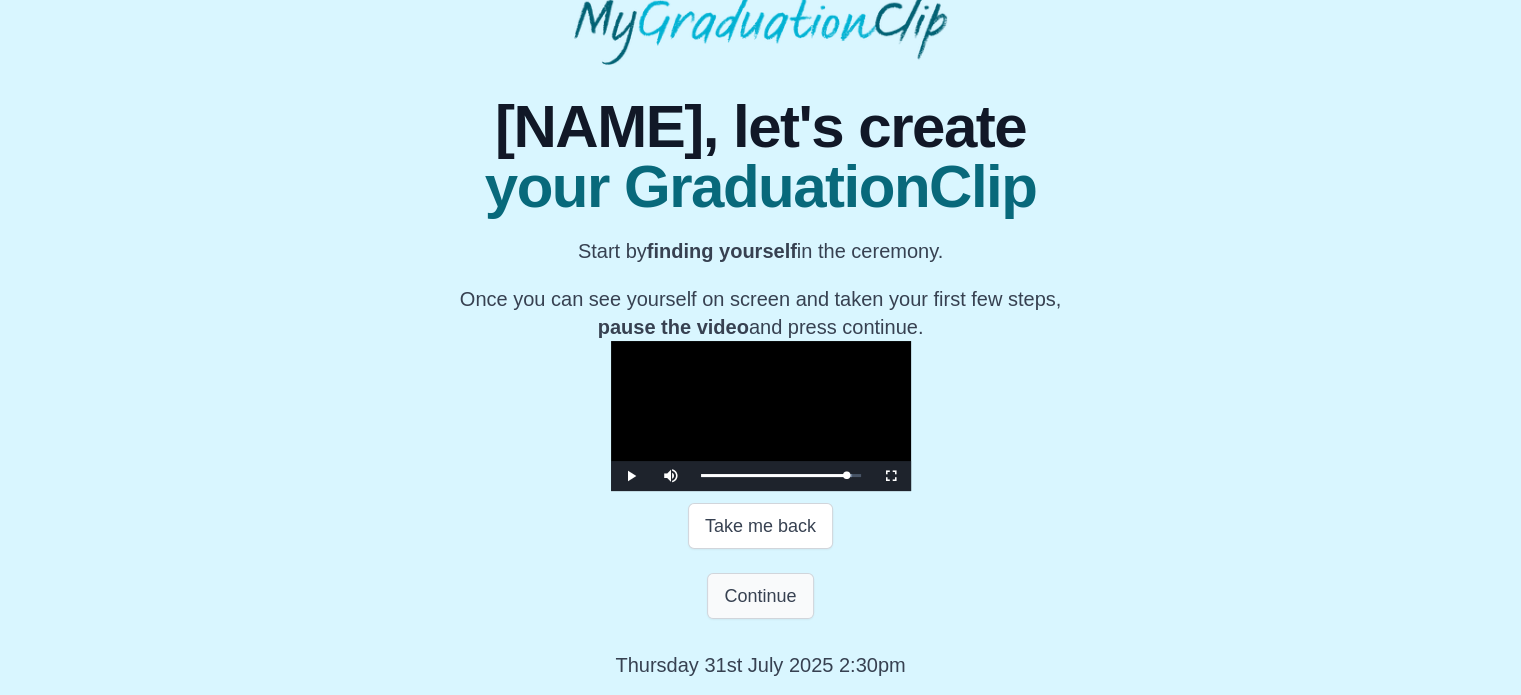 scroll, scrollTop: 0, scrollLeft: 0, axis: both 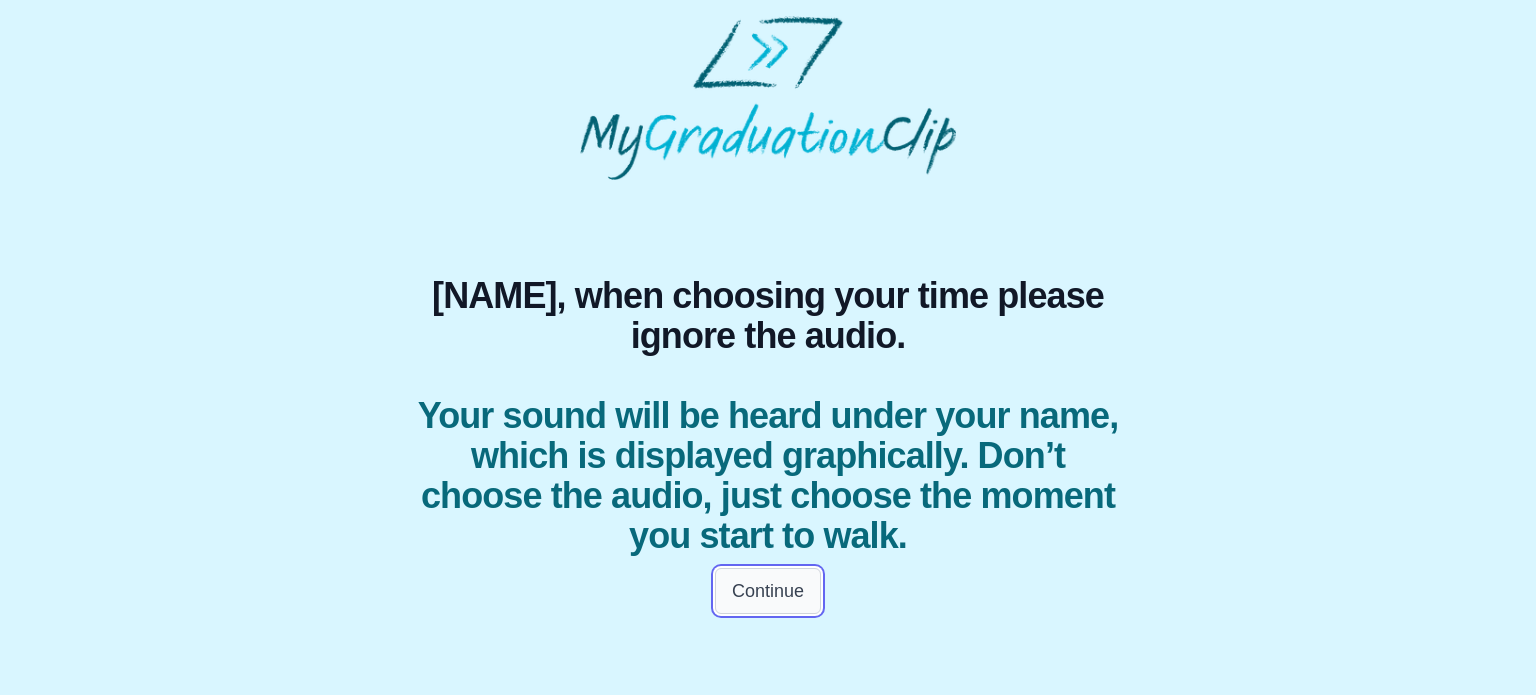 click on "Continue" at bounding box center (768, 591) 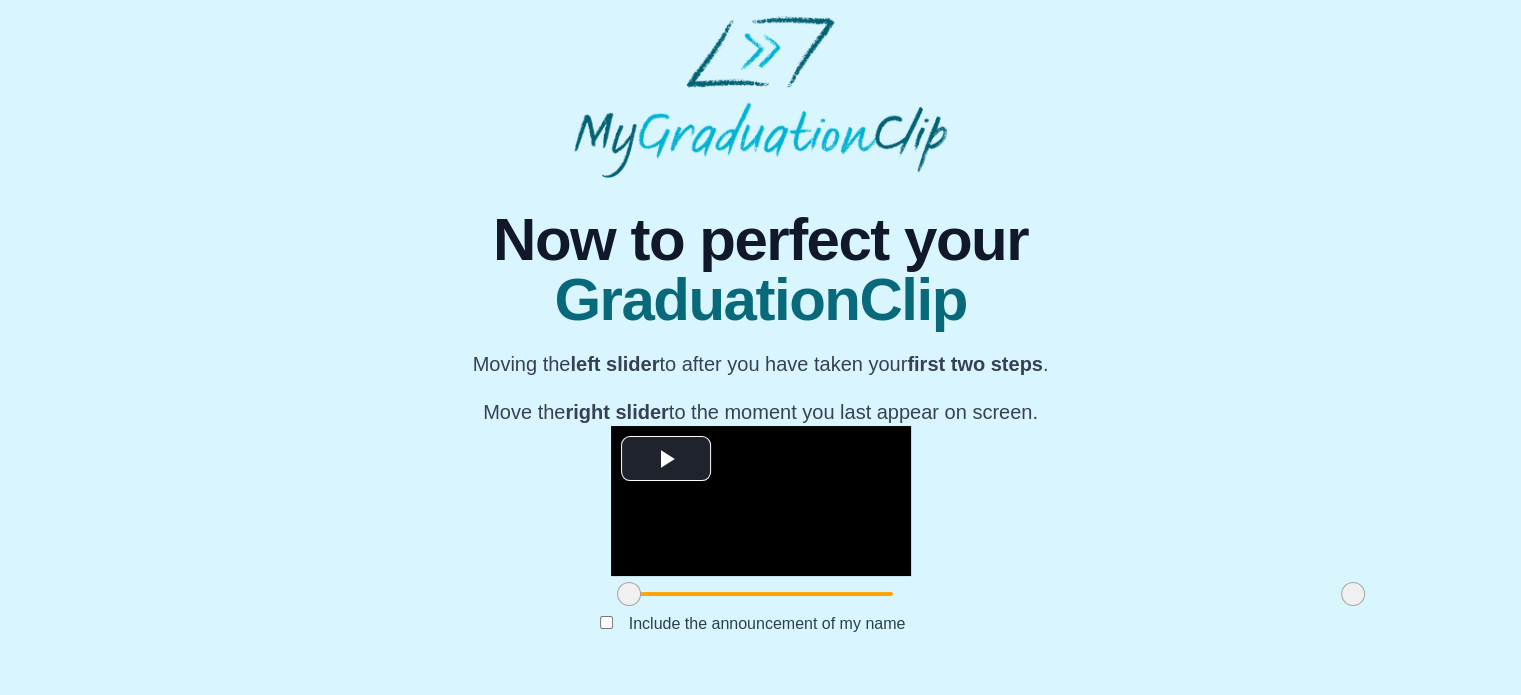 scroll, scrollTop: 272, scrollLeft: 0, axis: vertical 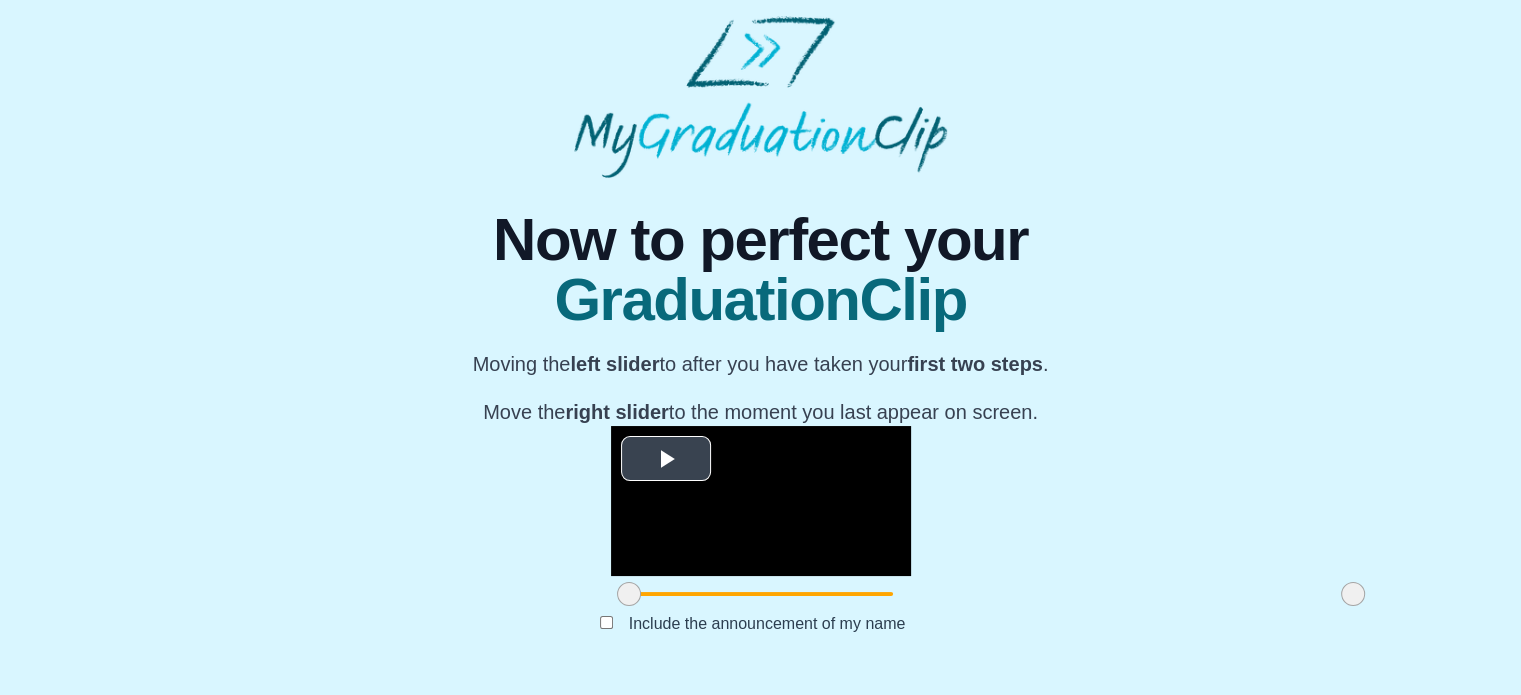 click at bounding box center [666, 458] 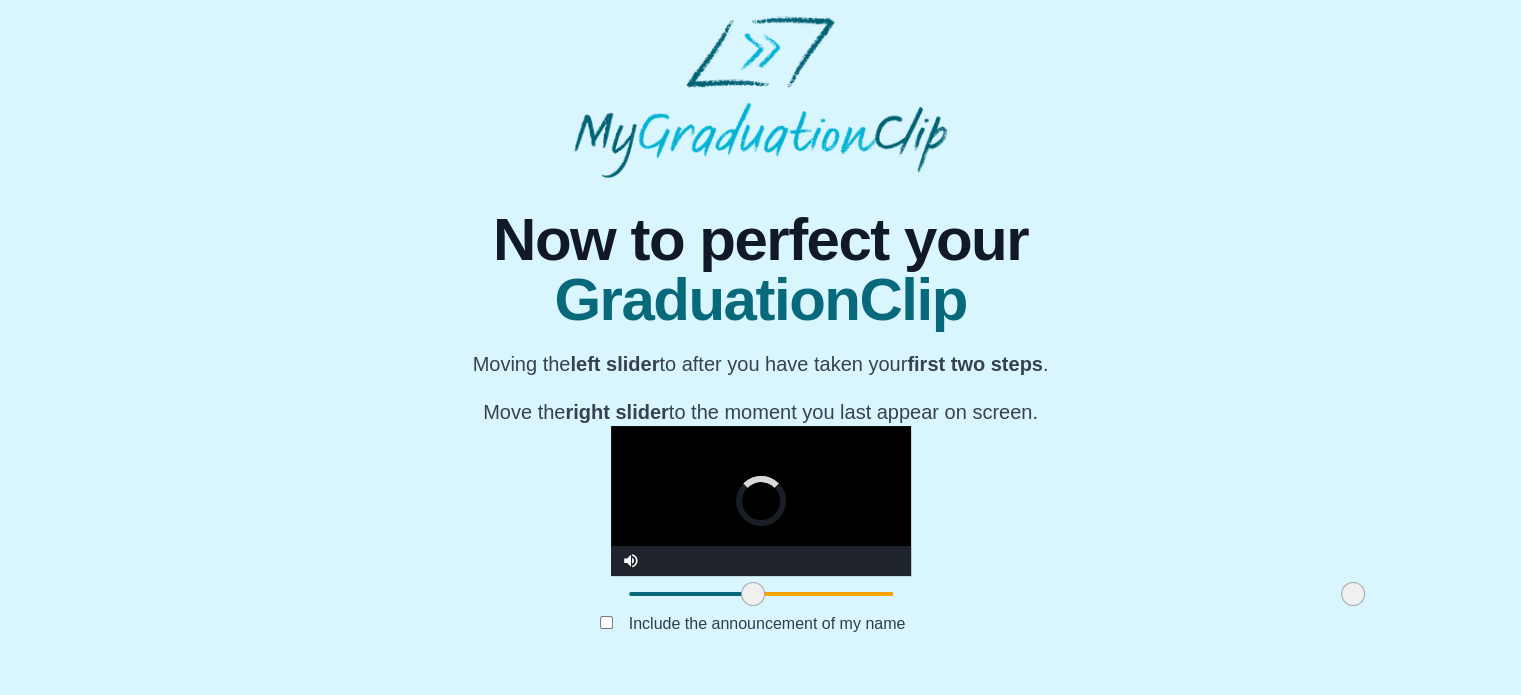 drag, startPoint x: 408, startPoint y: 596, endPoint x: 532, endPoint y: 598, distance: 124.01613 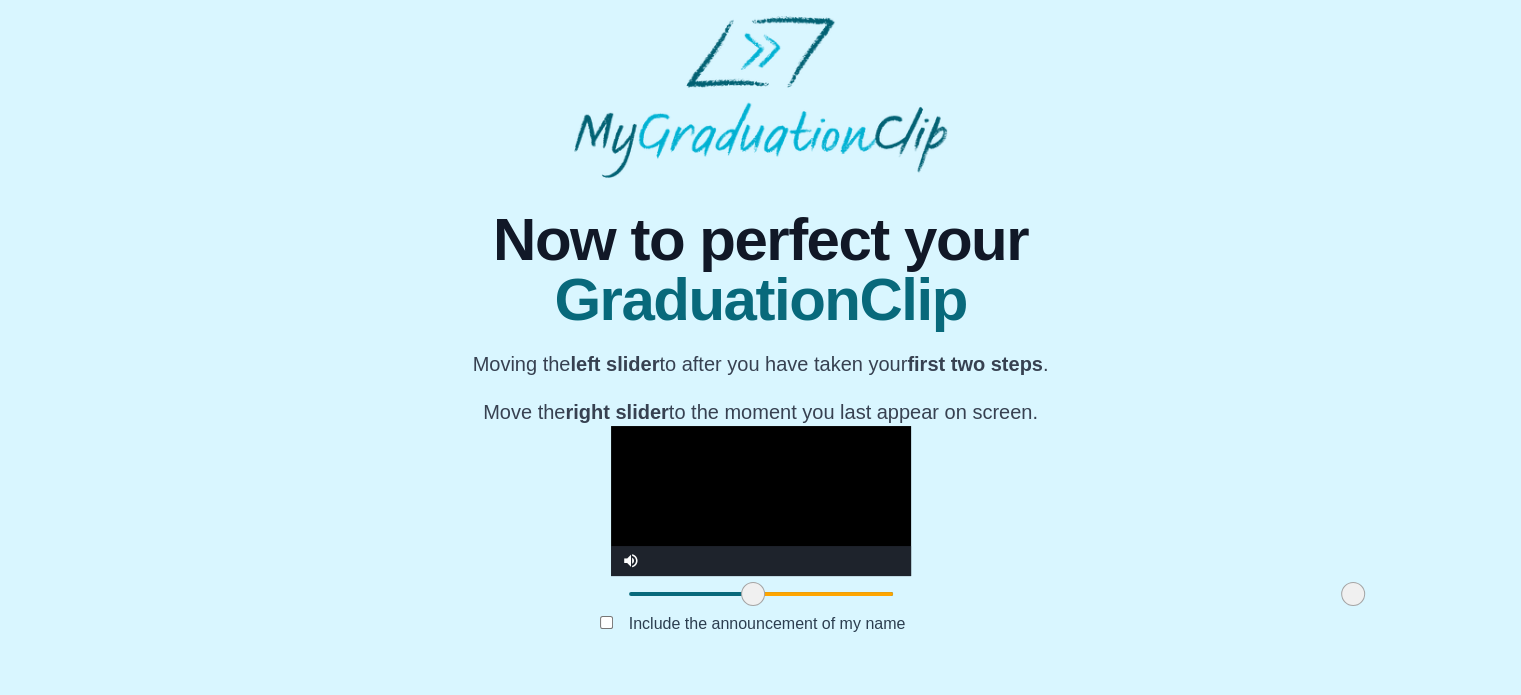 click at bounding box center [761, 501] 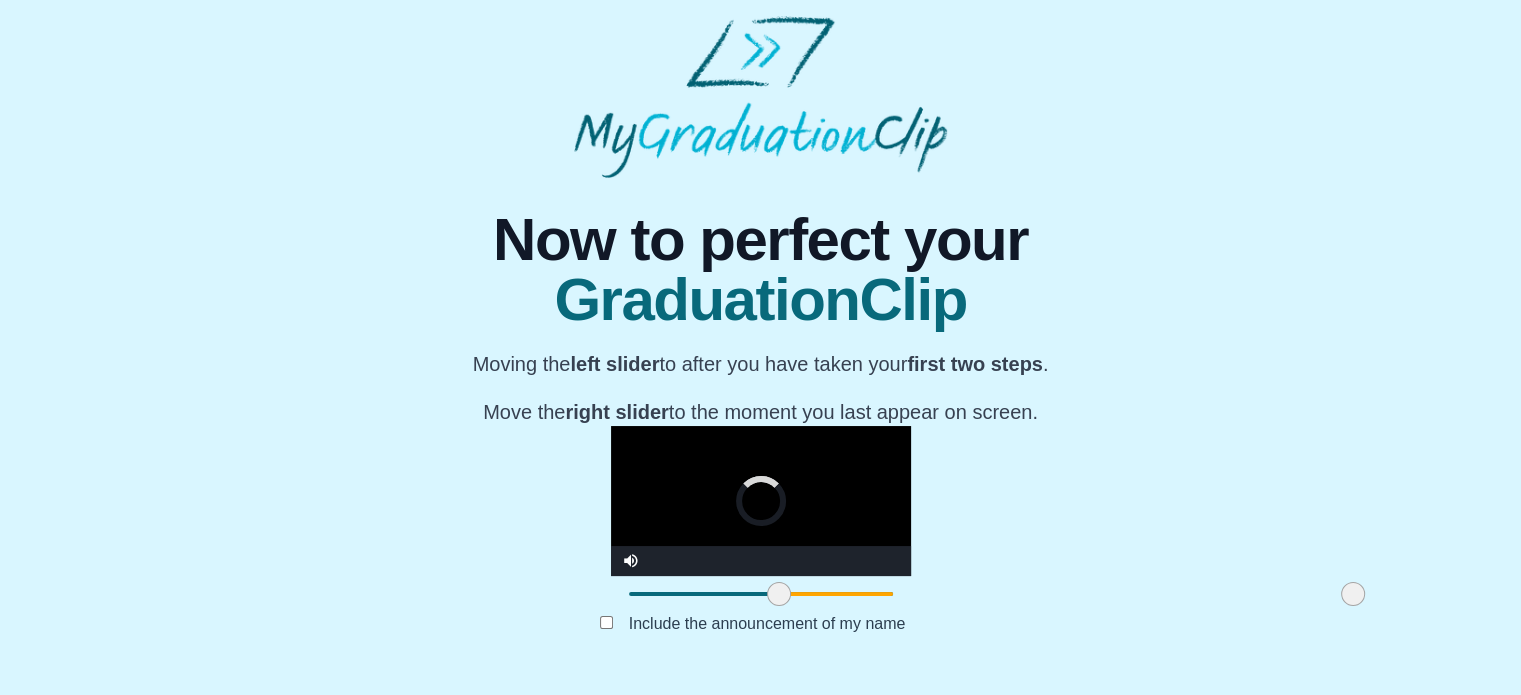 drag, startPoint x: 531, startPoint y: 594, endPoint x: 579, endPoint y: 596, distance: 48.04165 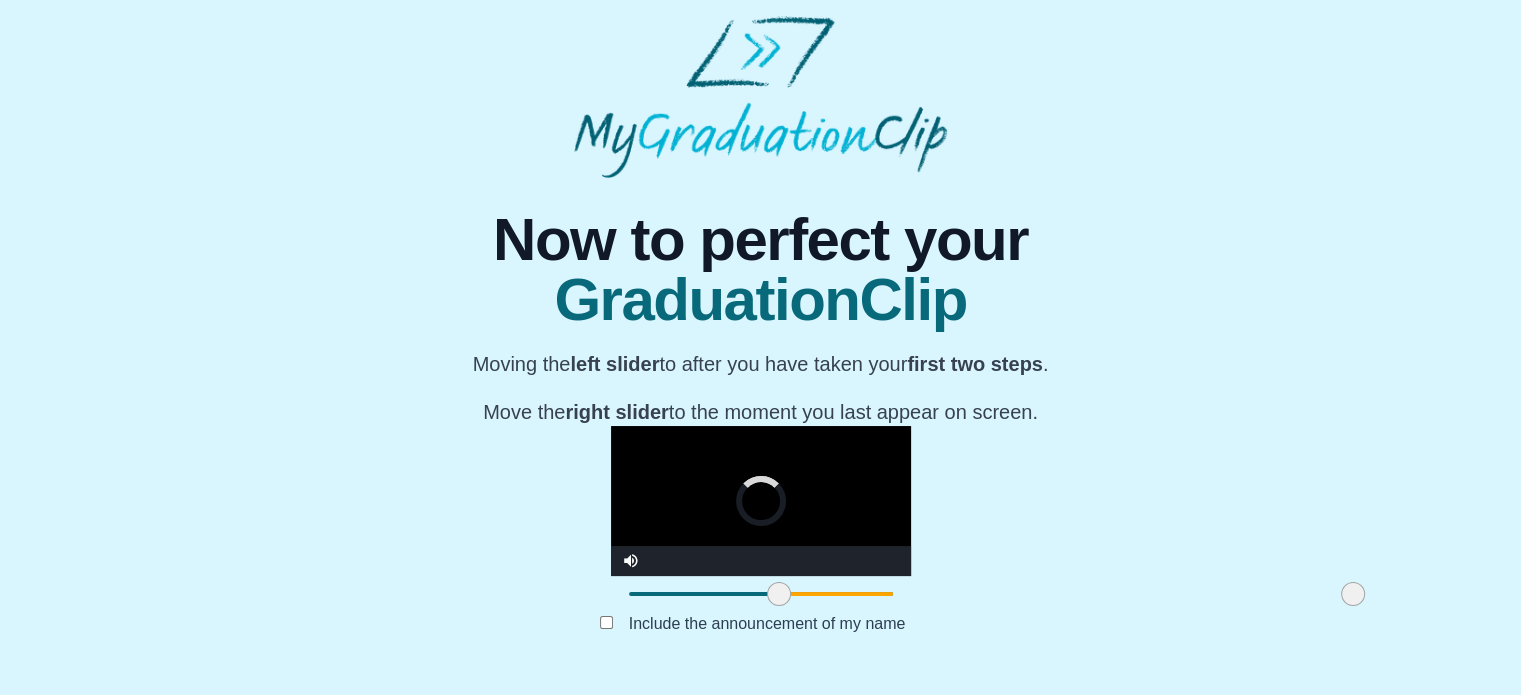click at bounding box center (779, 594) 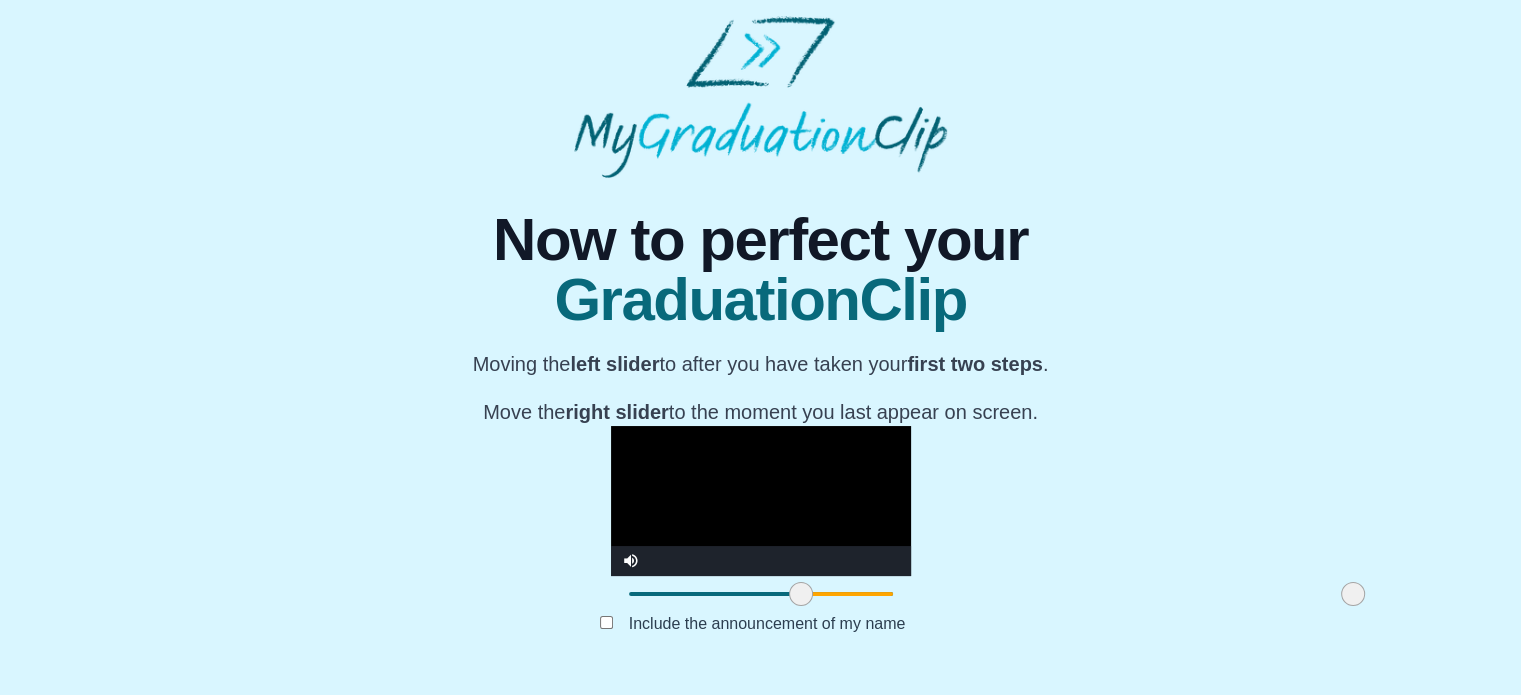 click at bounding box center (761, 501) 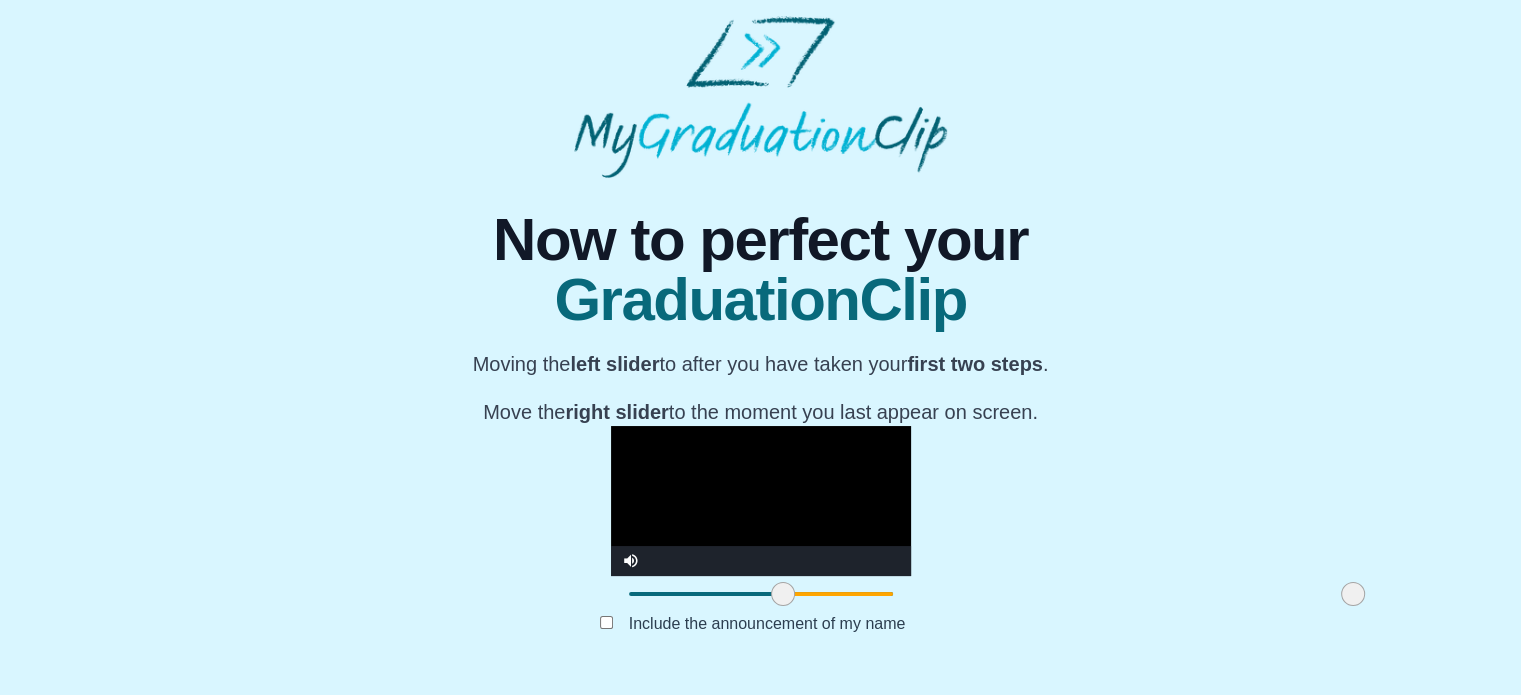 drag, startPoint x: 569, startPoint y: 606, endPoint x: 545, endPoint y: 603, distance: 24.186773 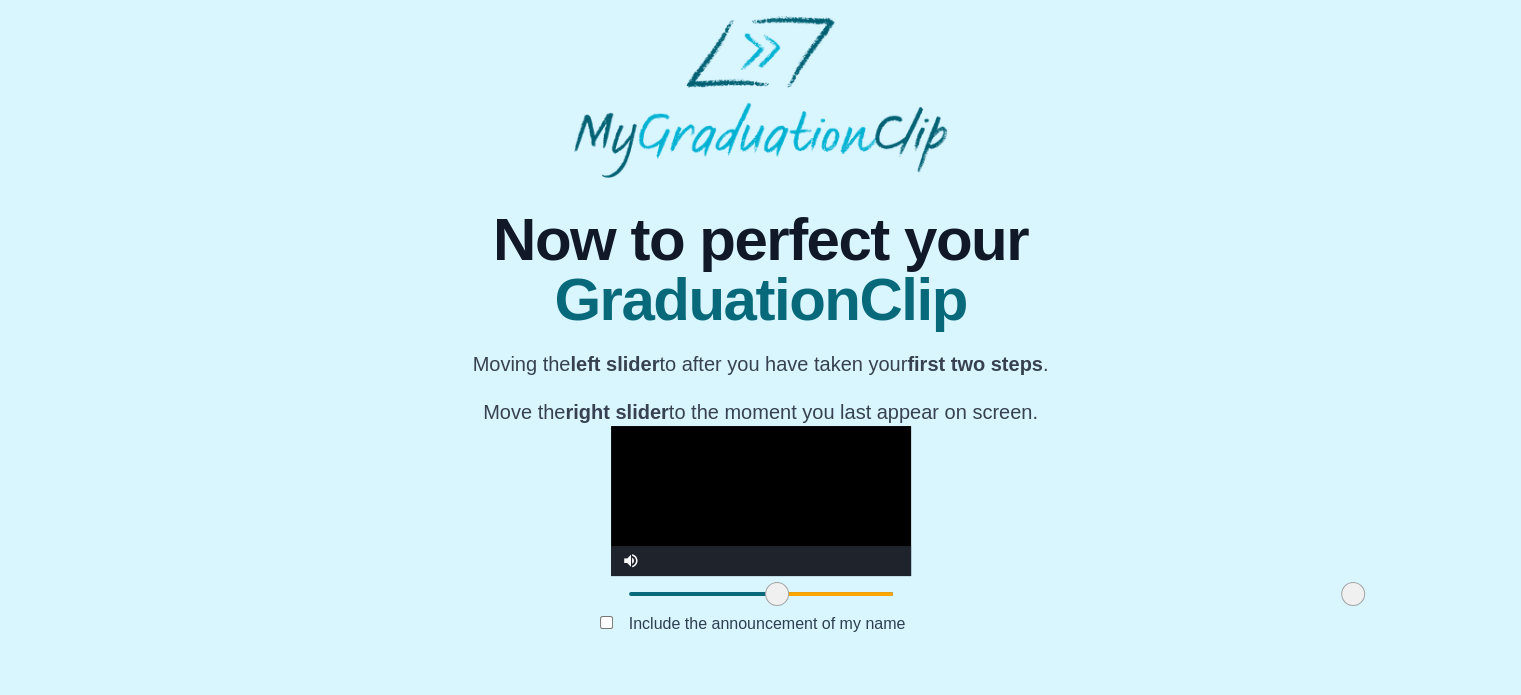 click at bounding box center (761, 501) 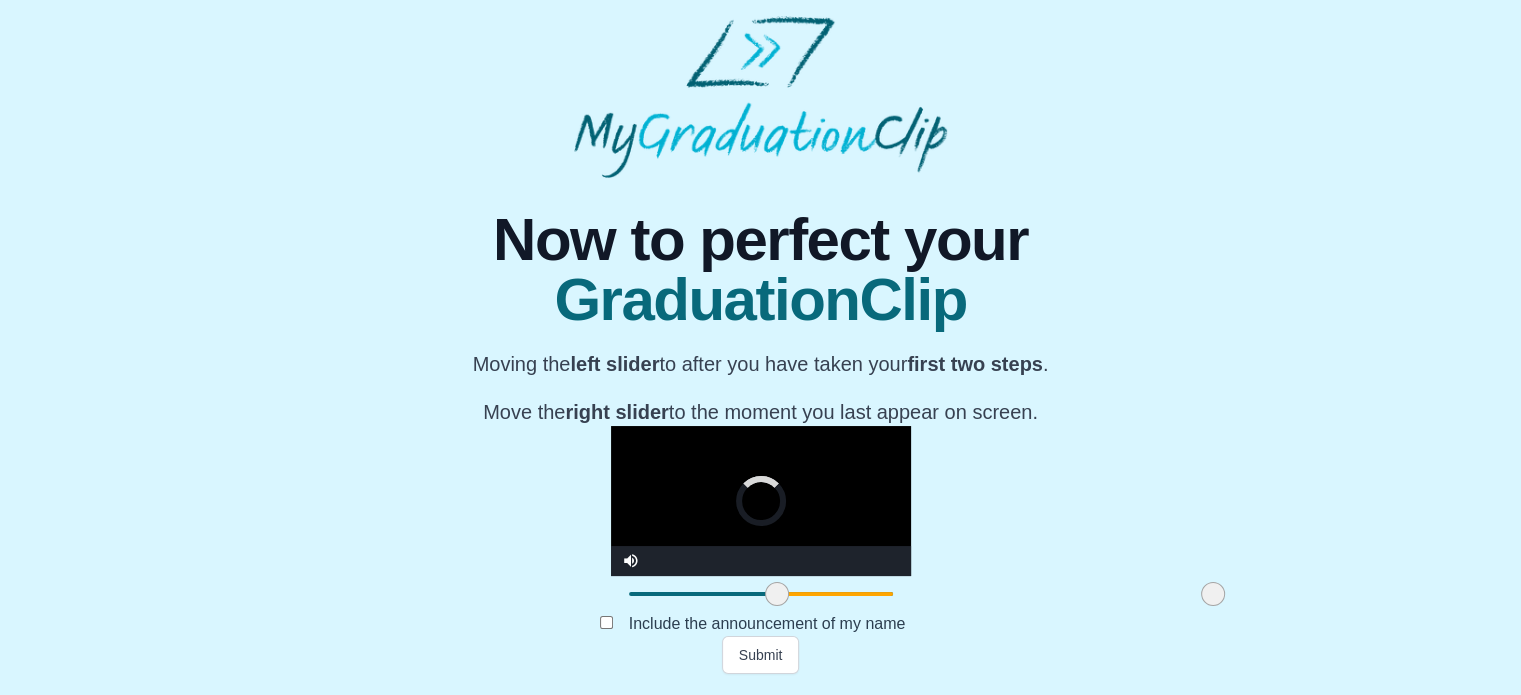 drag, startPoint x: 1114, startPoint y: 595, endPoint x: 968, endPoint y: 605, distance: 146.34207 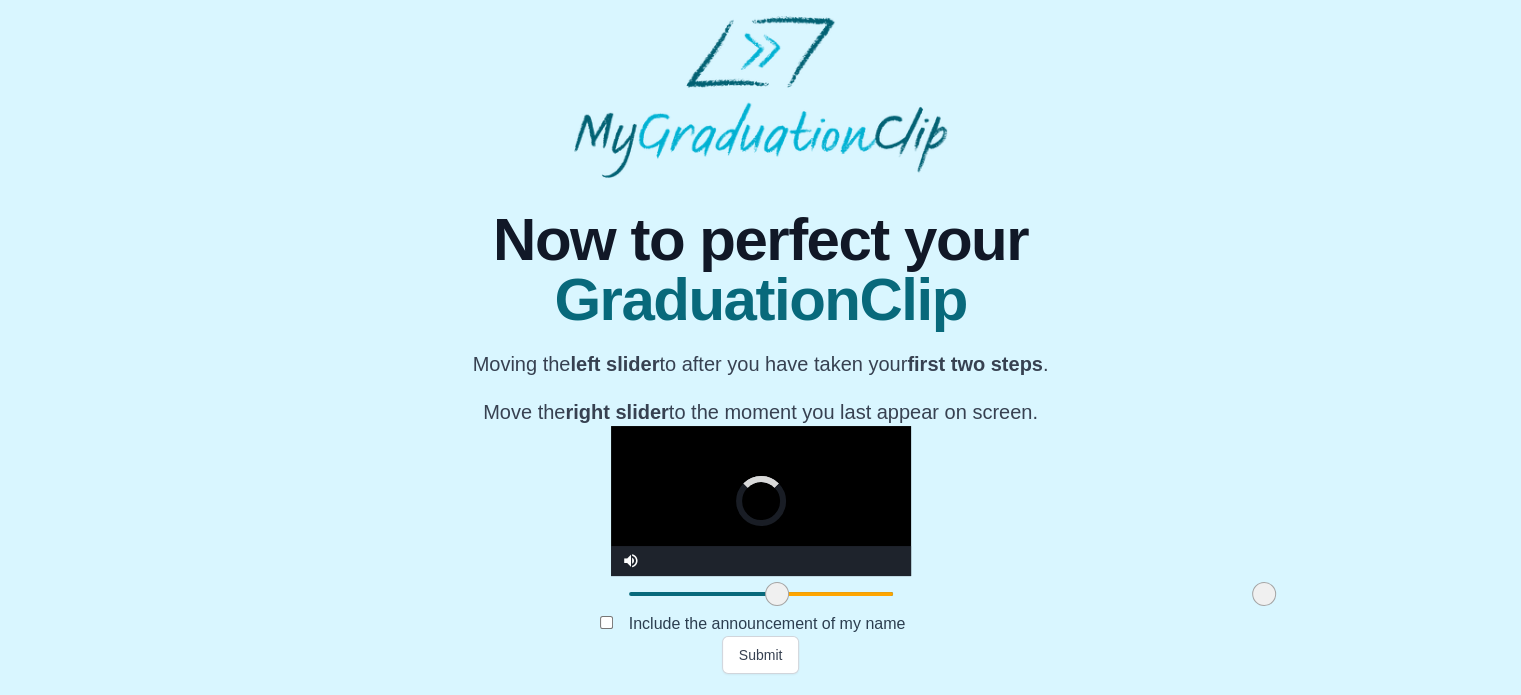 drag, startPoint x: 968, startPoint y: 605, endPoint x: 1029, endPoint y: 605, distance: 61 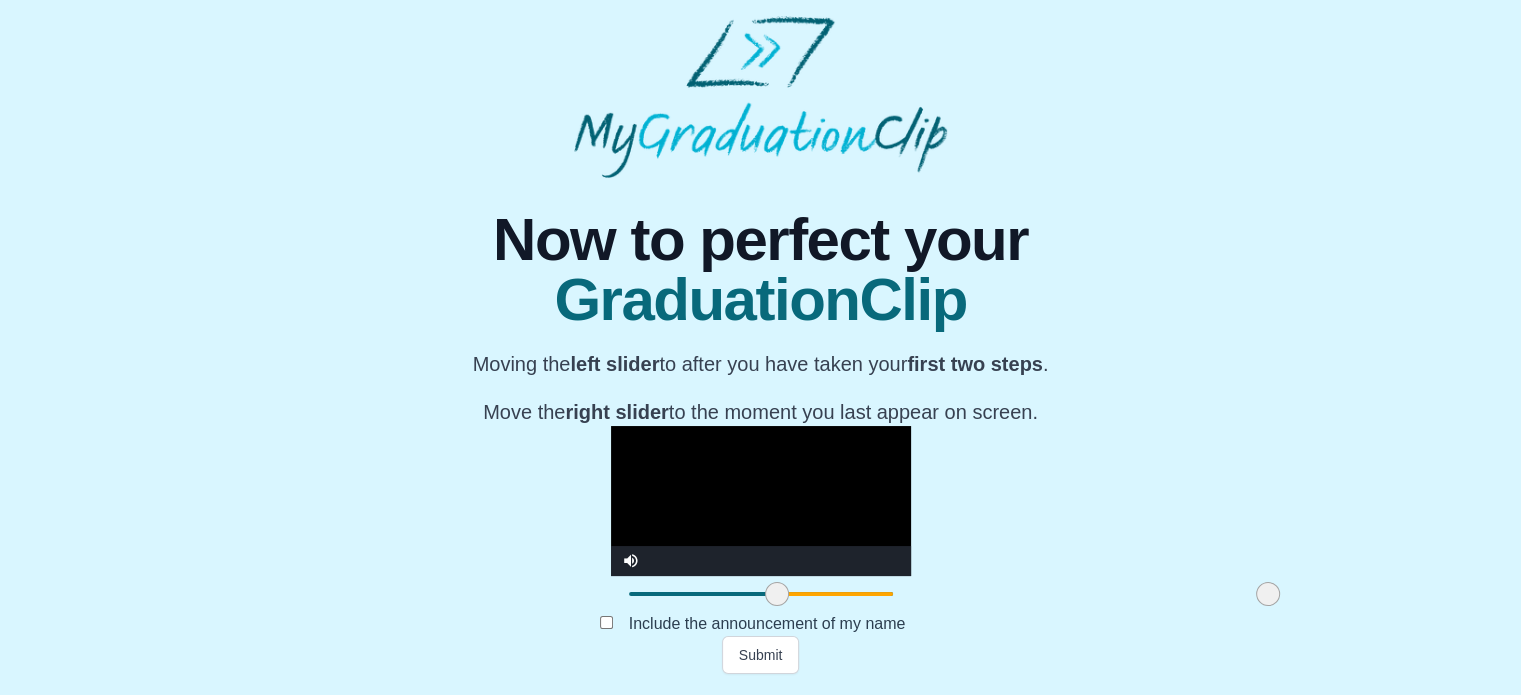 click at bounding box center [1268, 594] 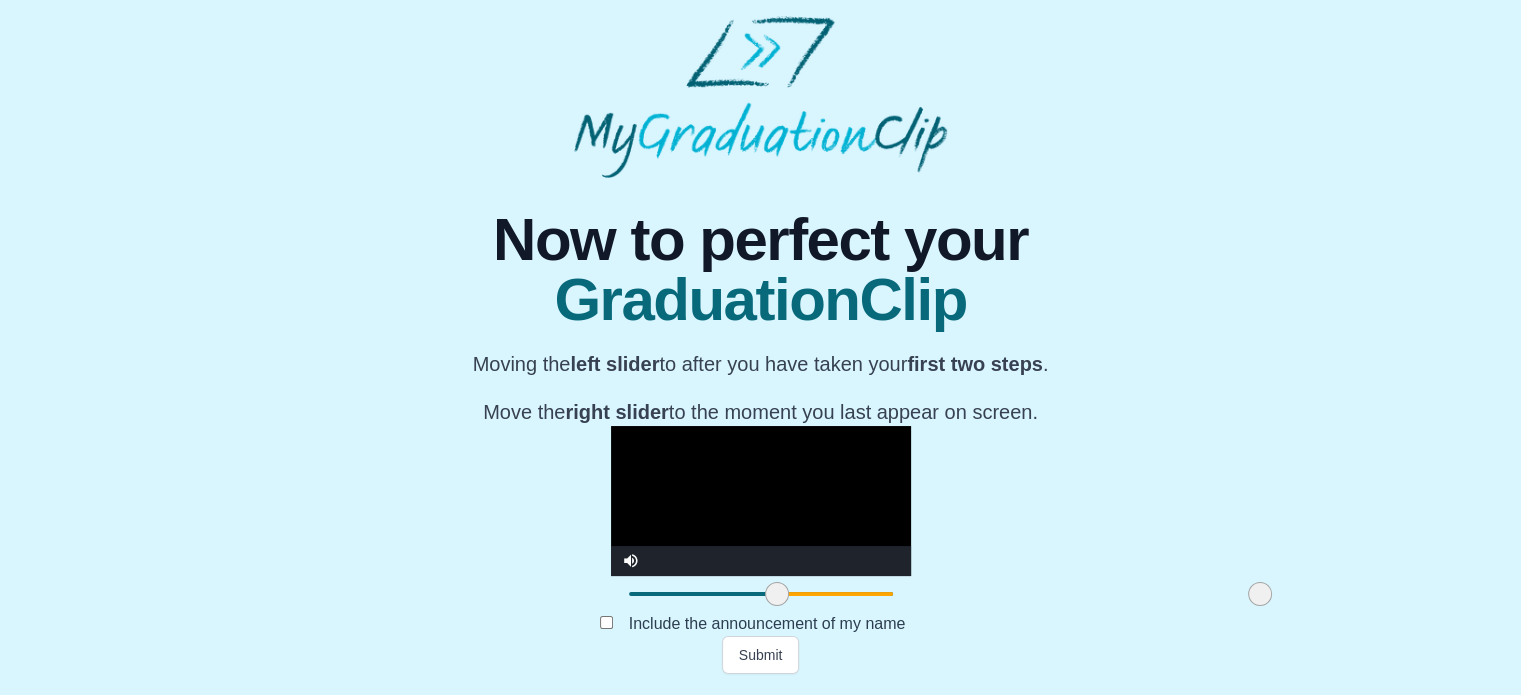 click at bounding box center [1260, 594] 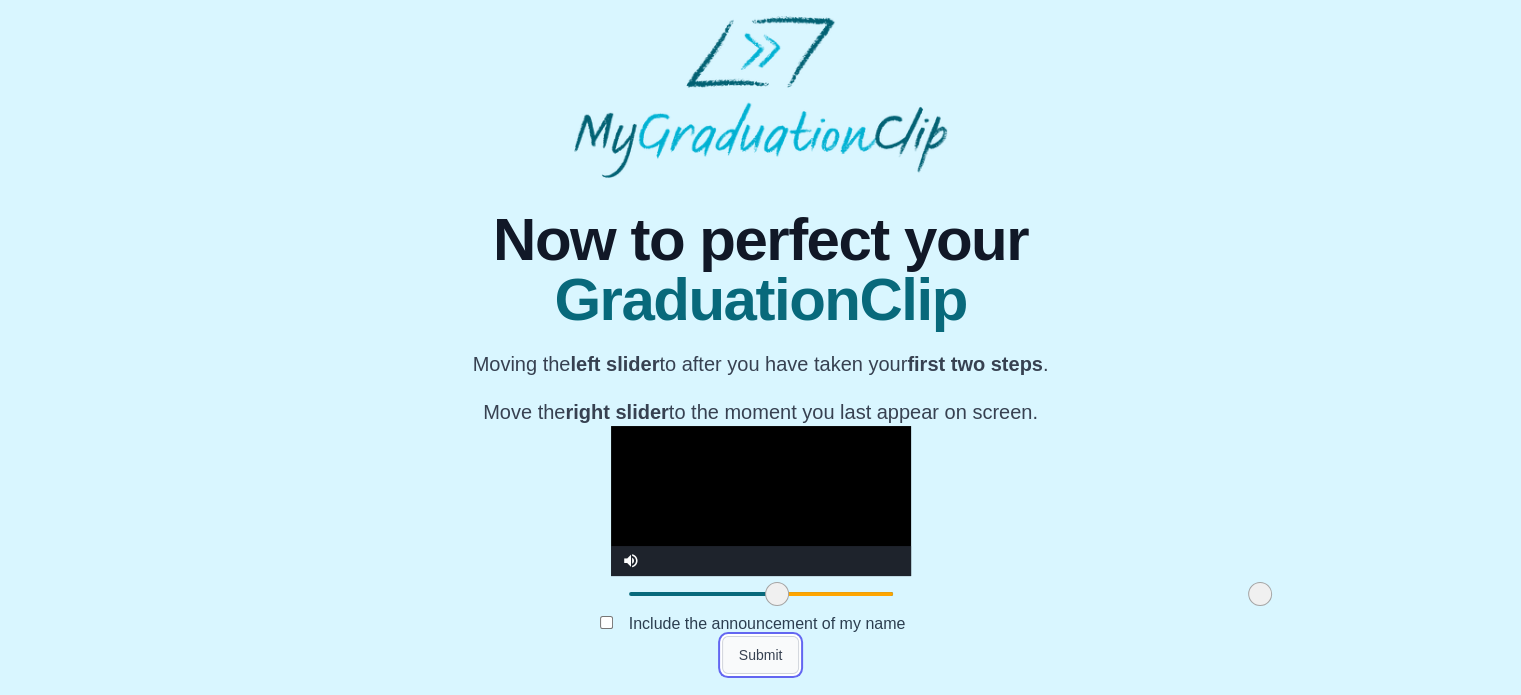 drag, startPoint x: 776, startPoint y: 654, endPoint x: 727, endPoint y: 655, distance: 49.010204 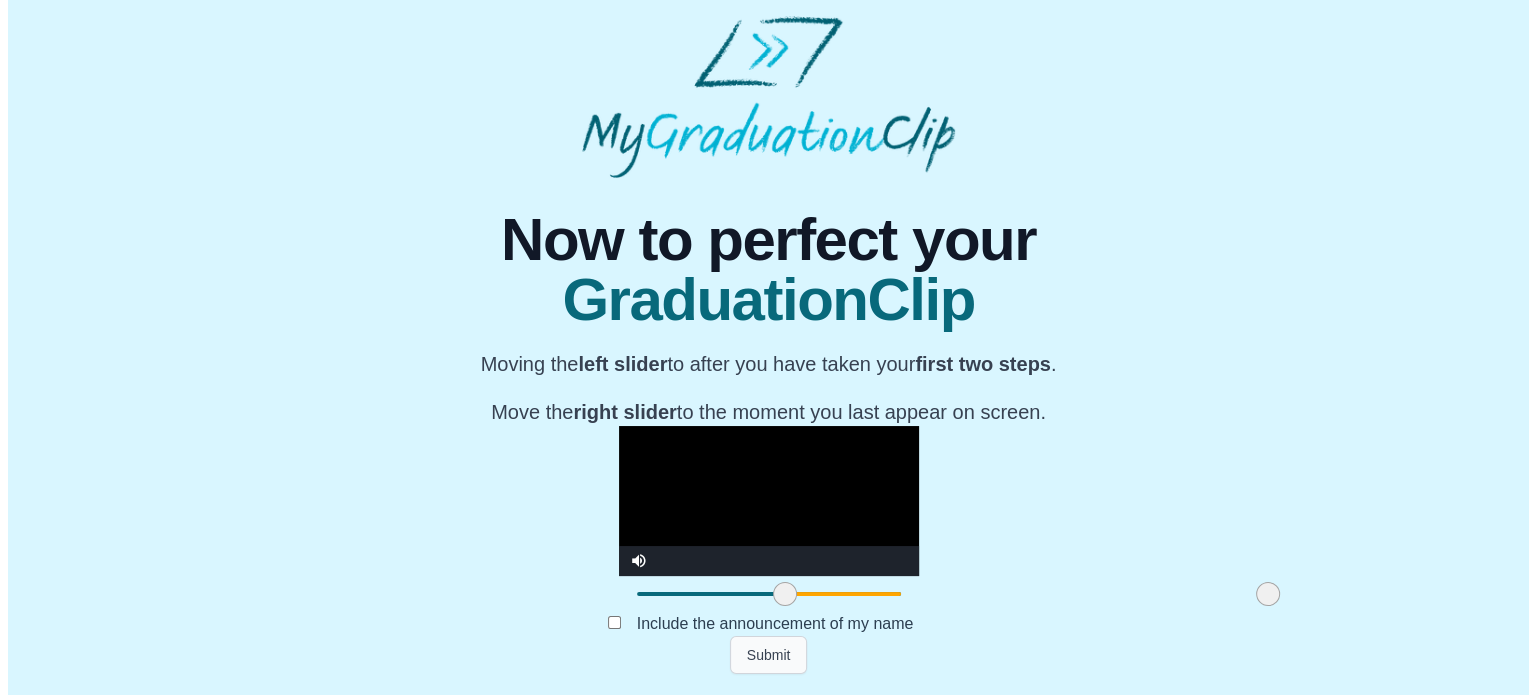 scroll, scrollTop: 0, scrollLeft: 0, axis: both 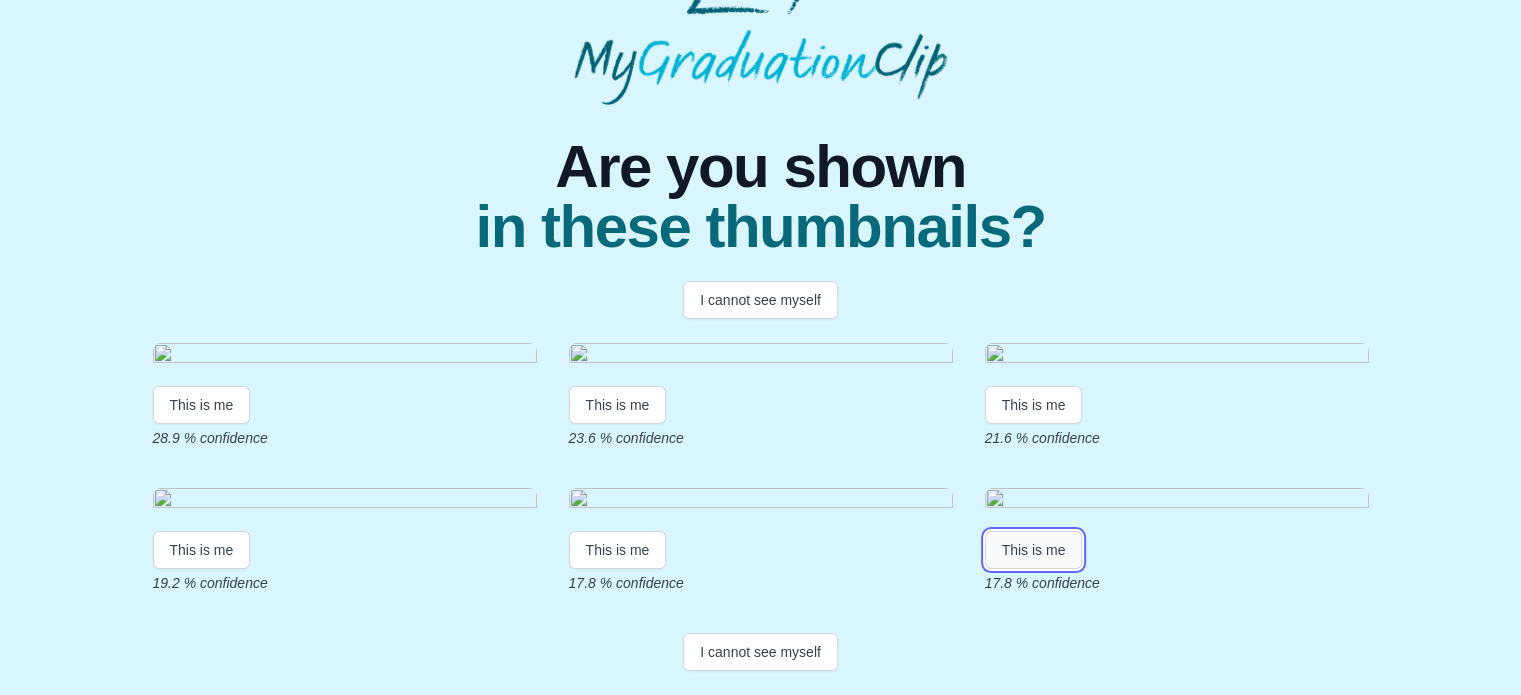 click on "This is me" at bounding box center [1034, 550] 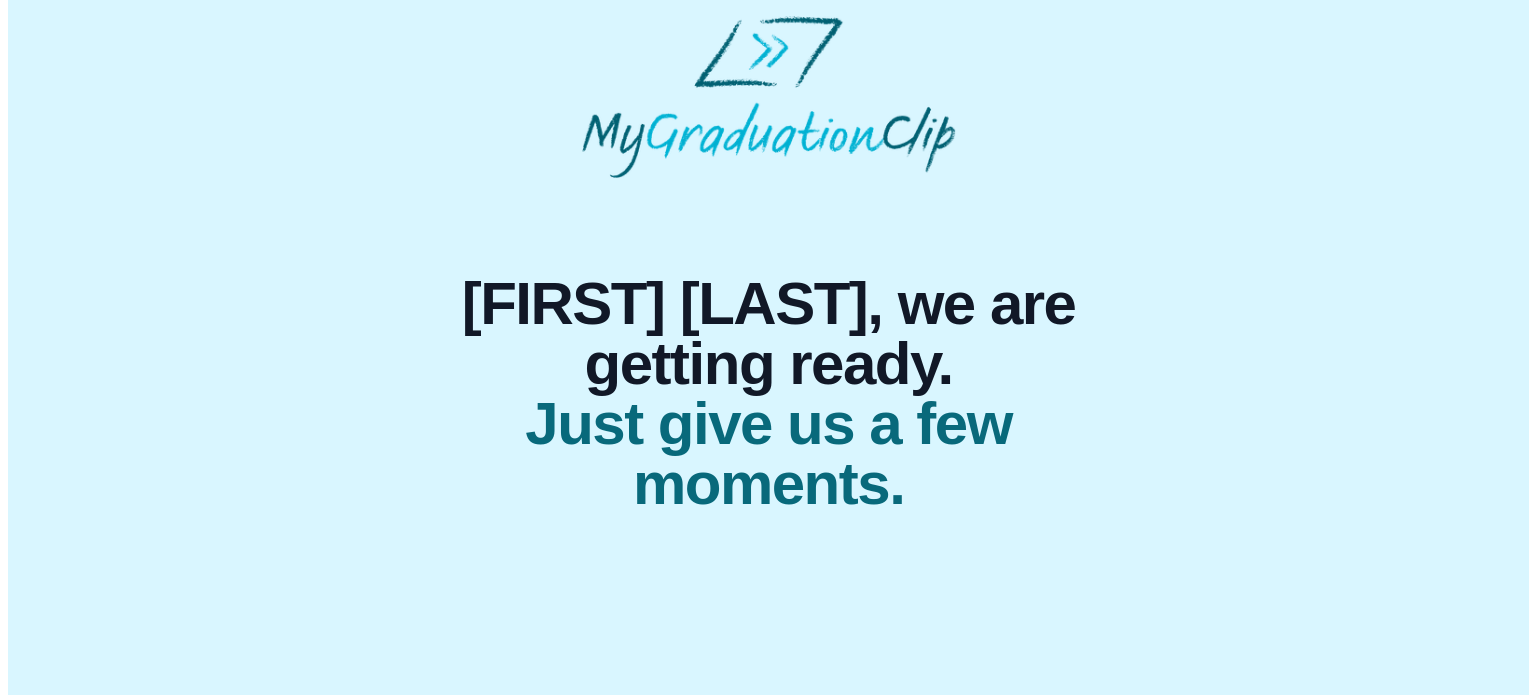 scroll, scrollTop: 0, scrollLeft: 0, axis: both 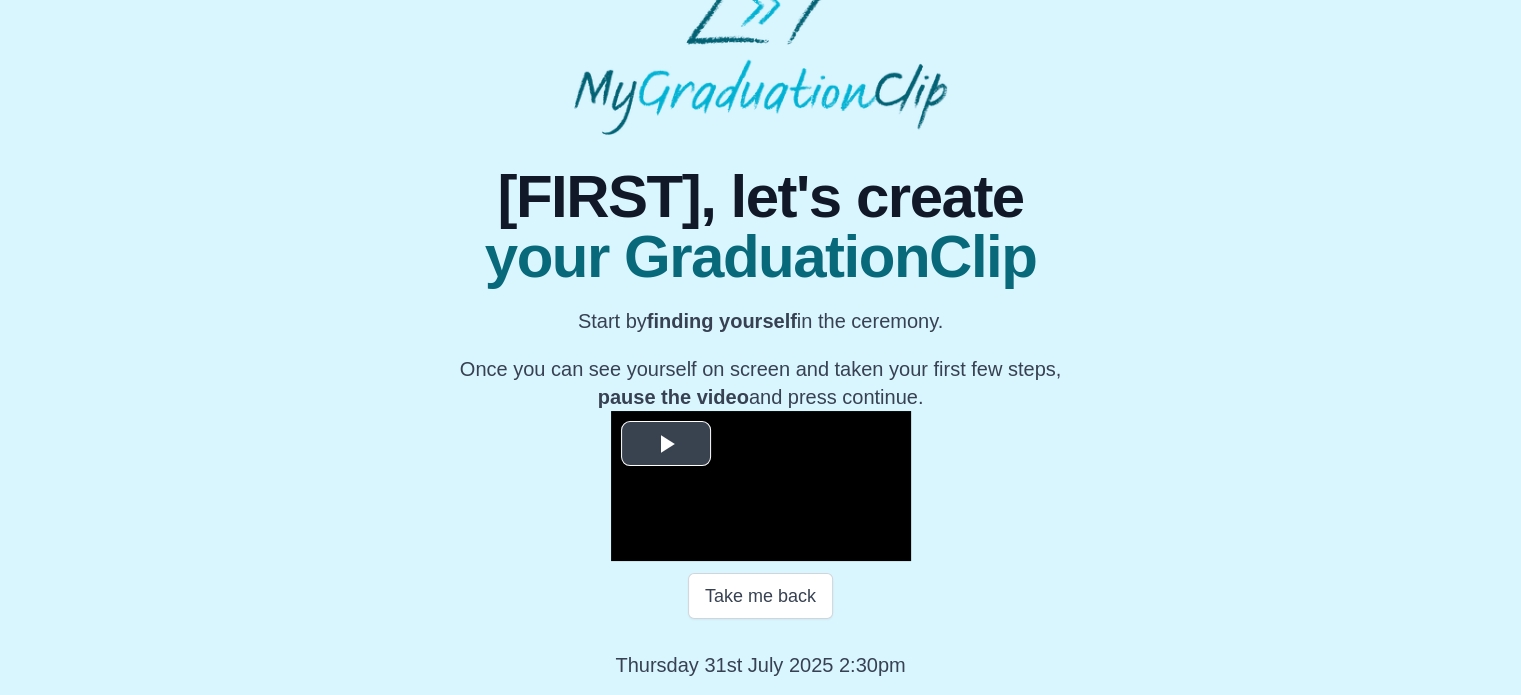 click at bounding box center (666, 443) 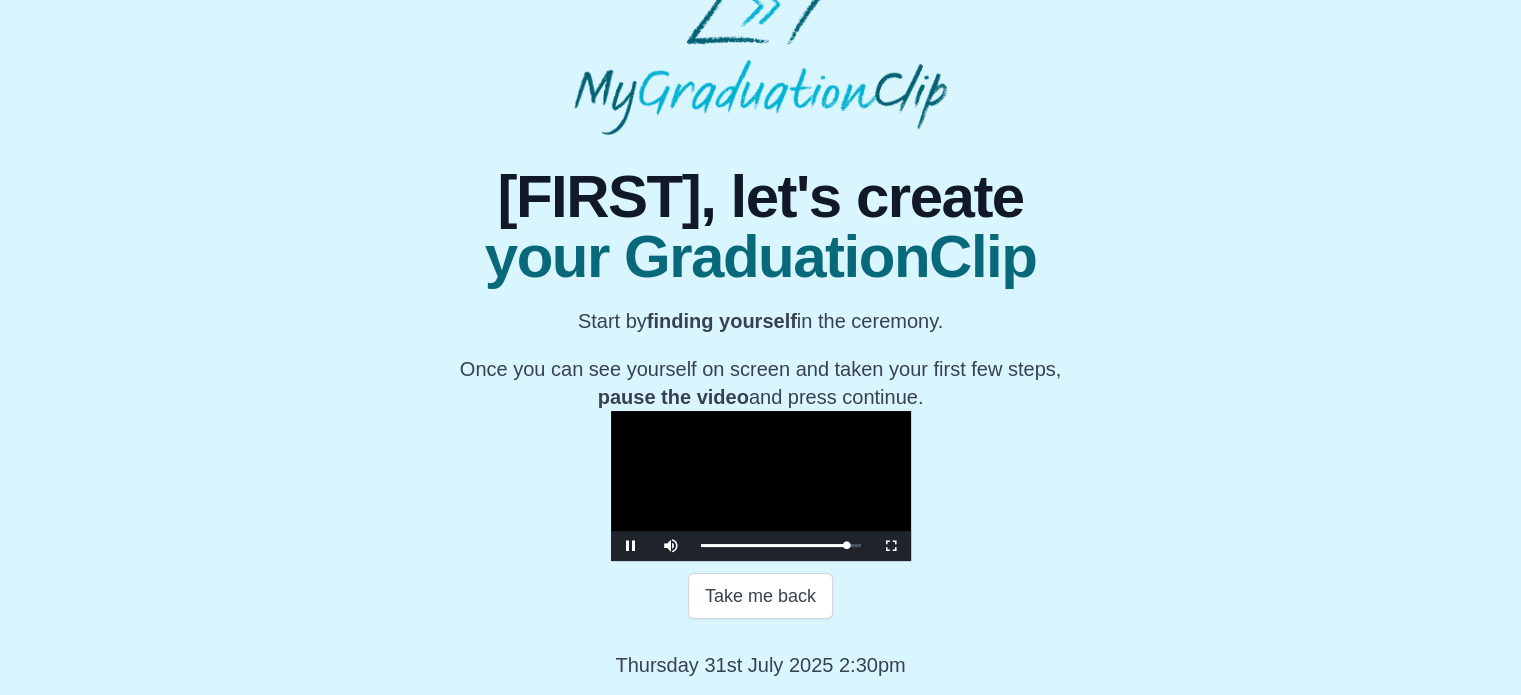 click at bounding box center (761, 486) 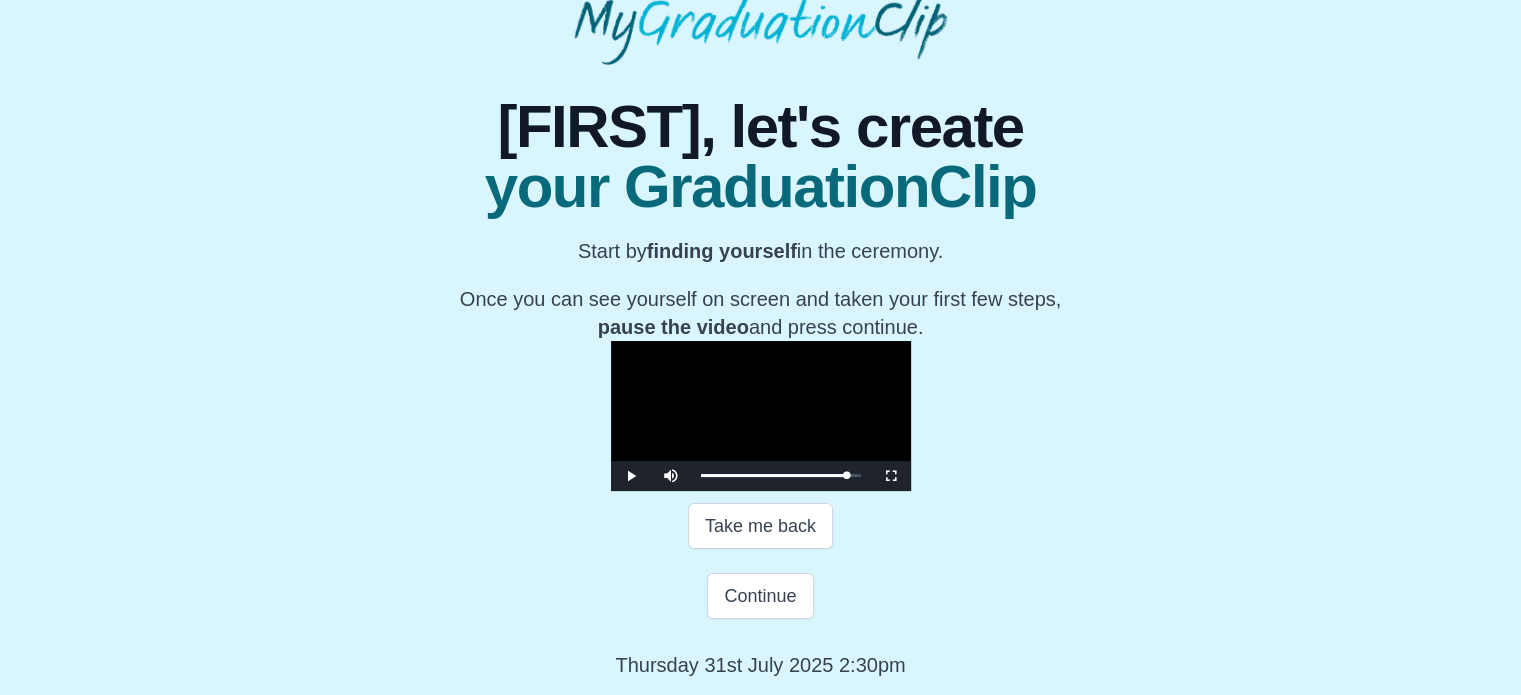 click at bounding box center (761, 416) 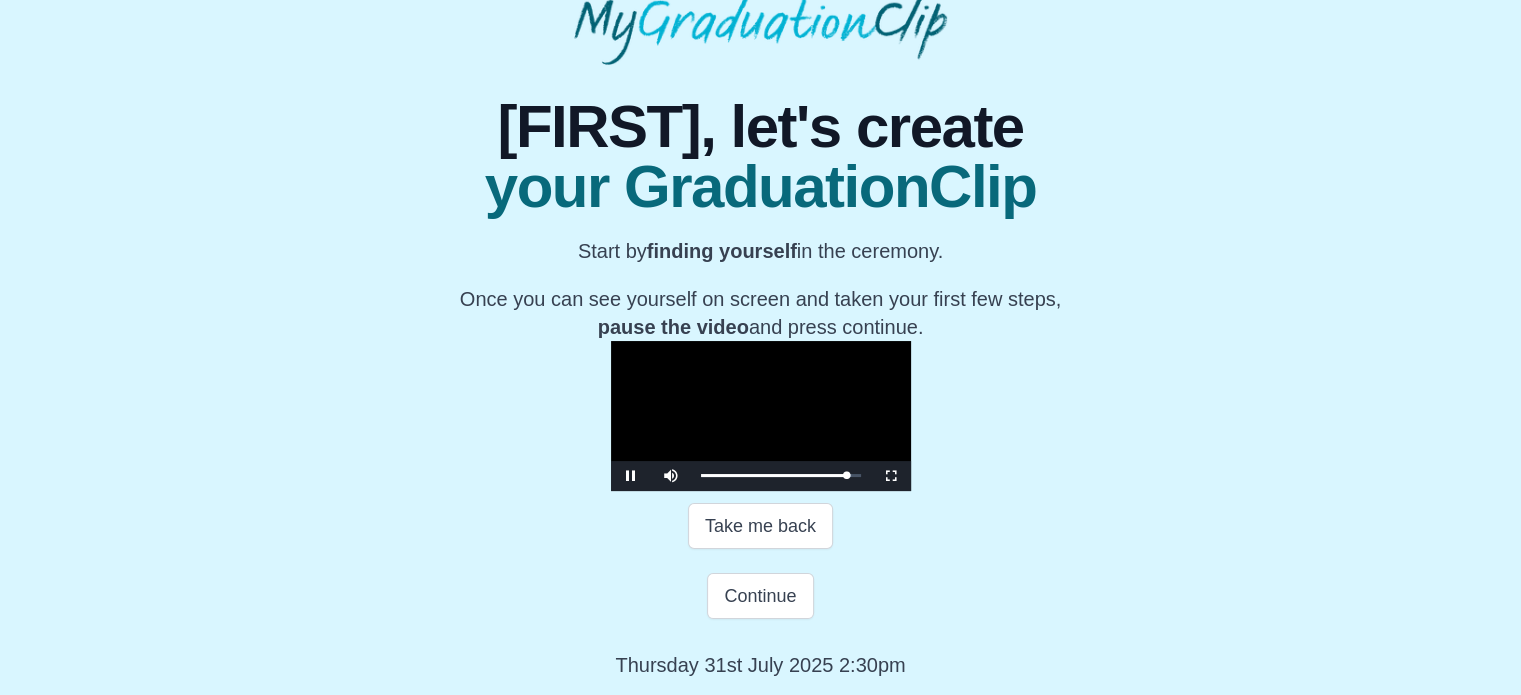click at bounding box center (761, 416) 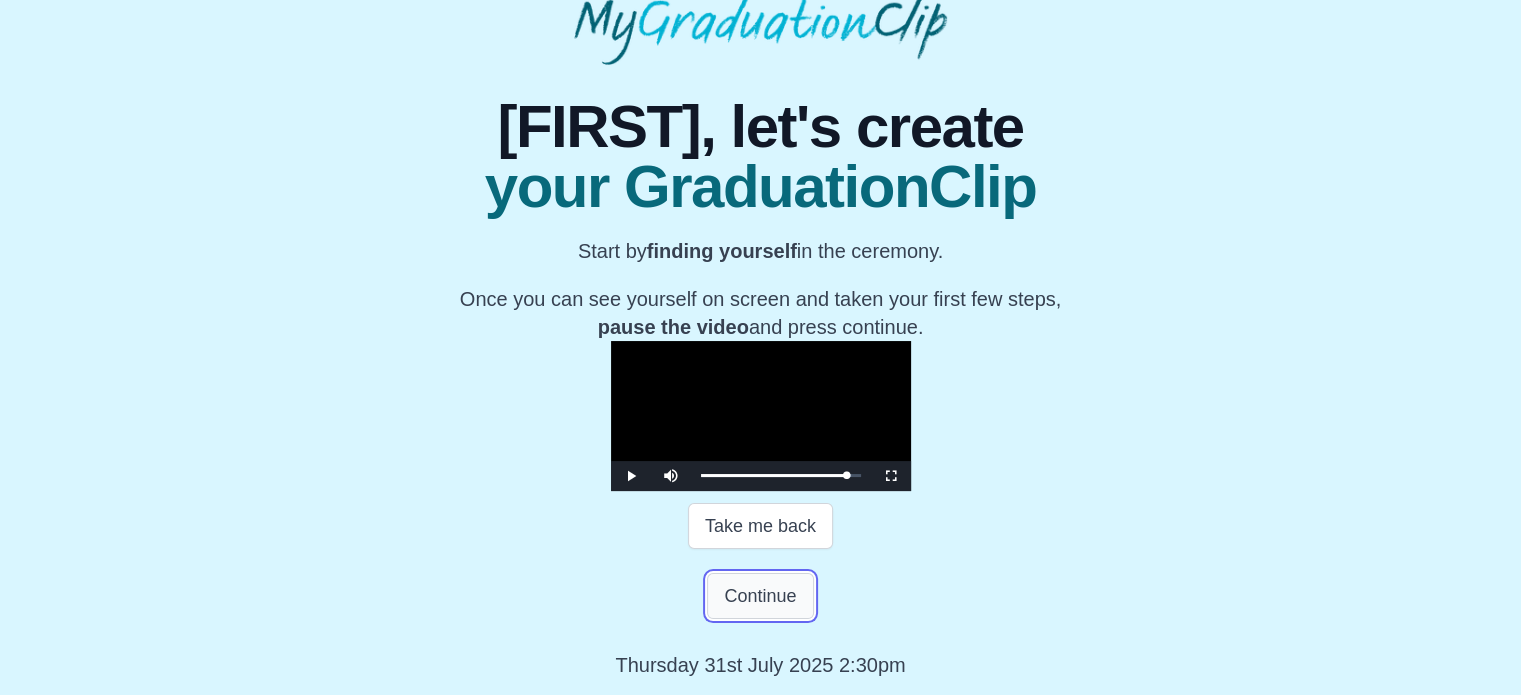 click on "Continue" at bounding box center [760, 596] 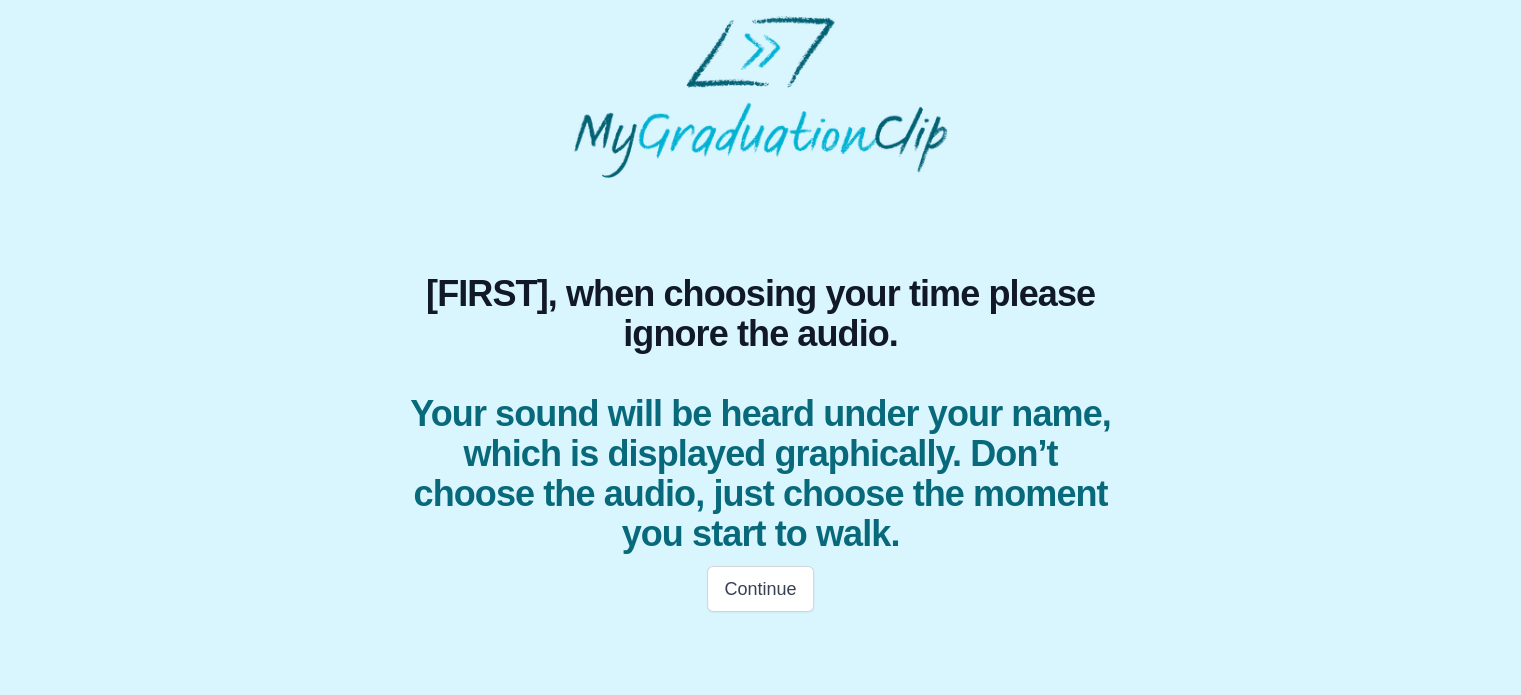 scroll, scrollTop: 0, scrollLeft: 0, axis: both 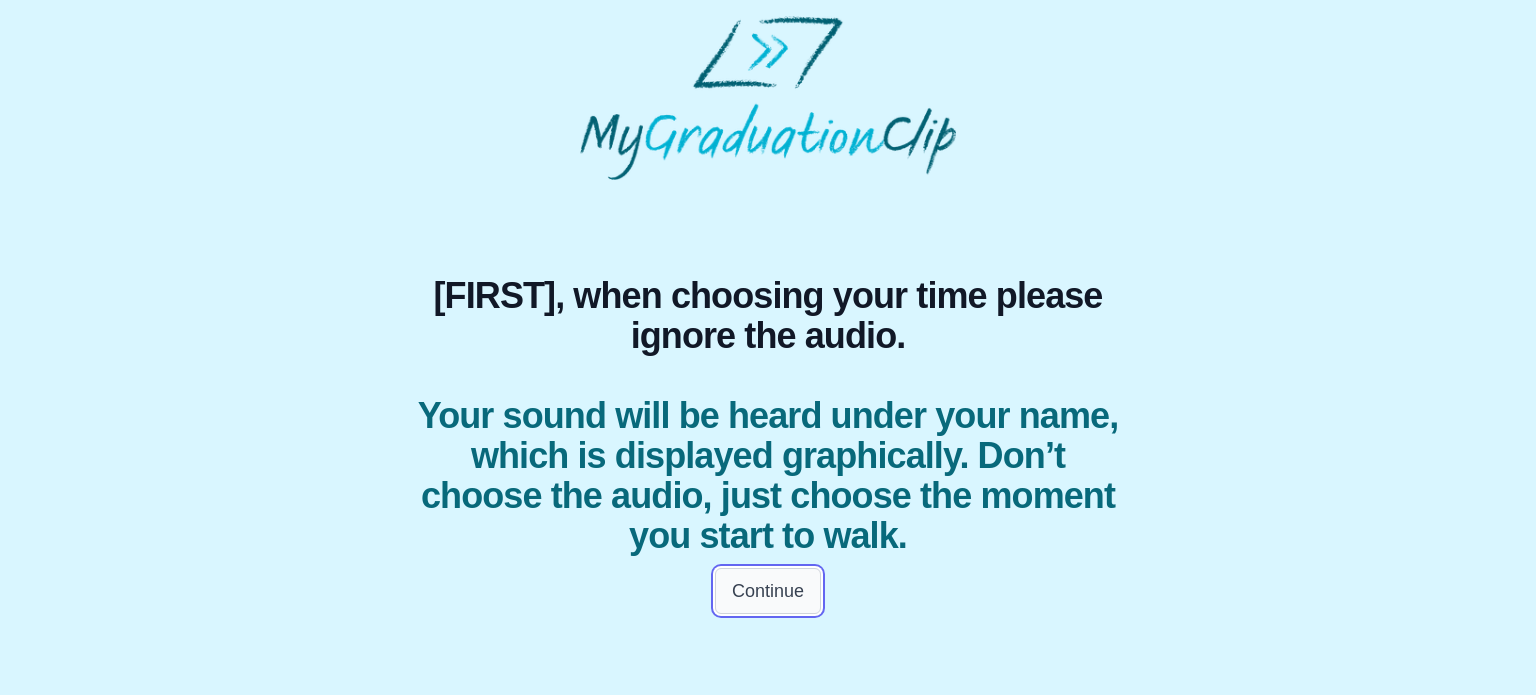 click on "Continue" at bounding box center [768, 591] 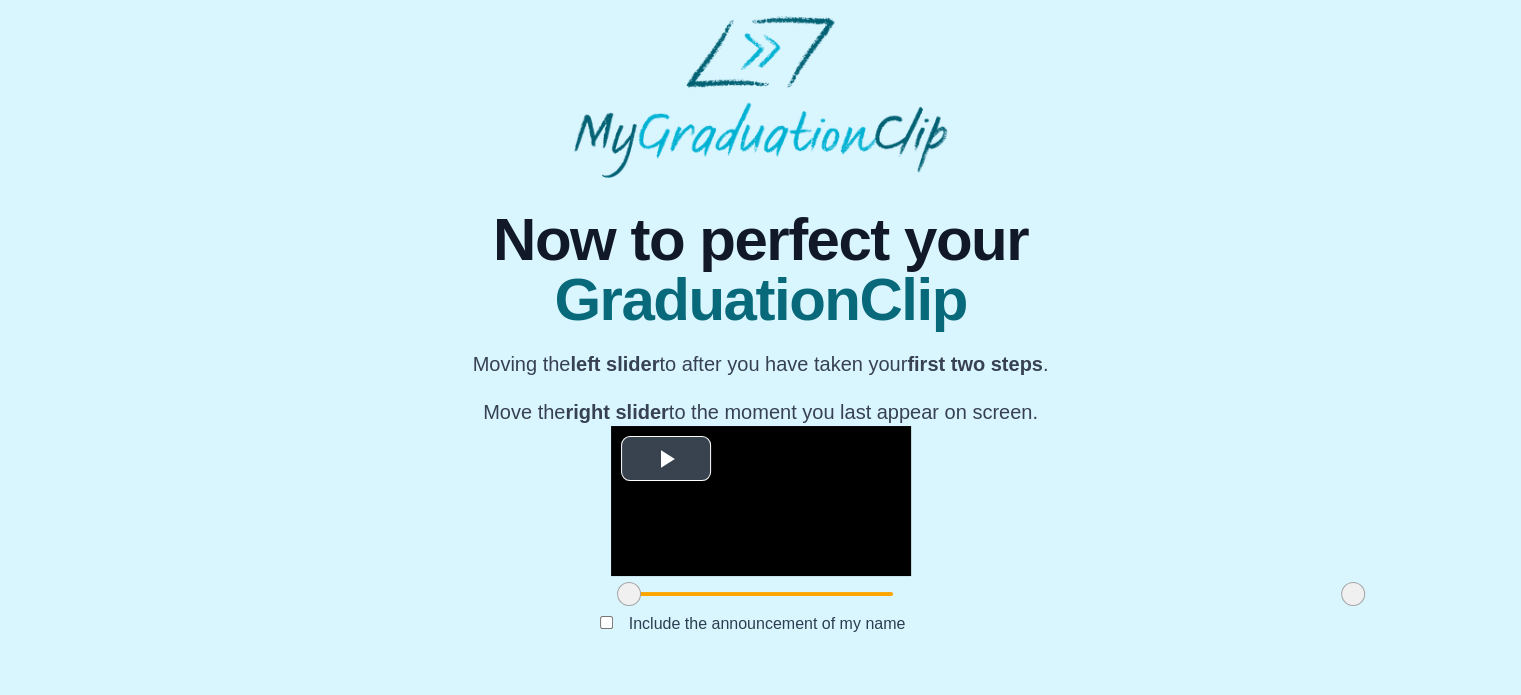 click at bounding box center (666, 458) 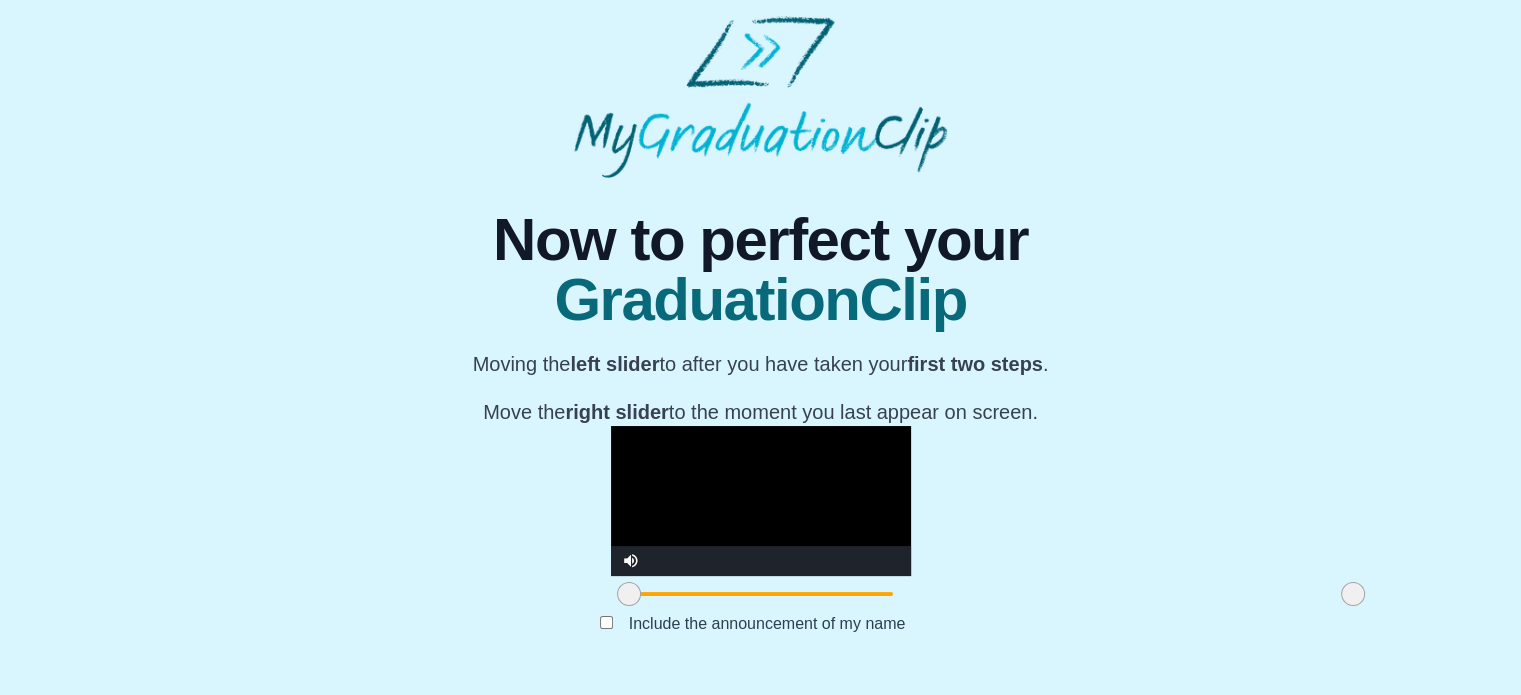 scroll, scrollTop: 270, scrollLeft: 0, axis: vertical 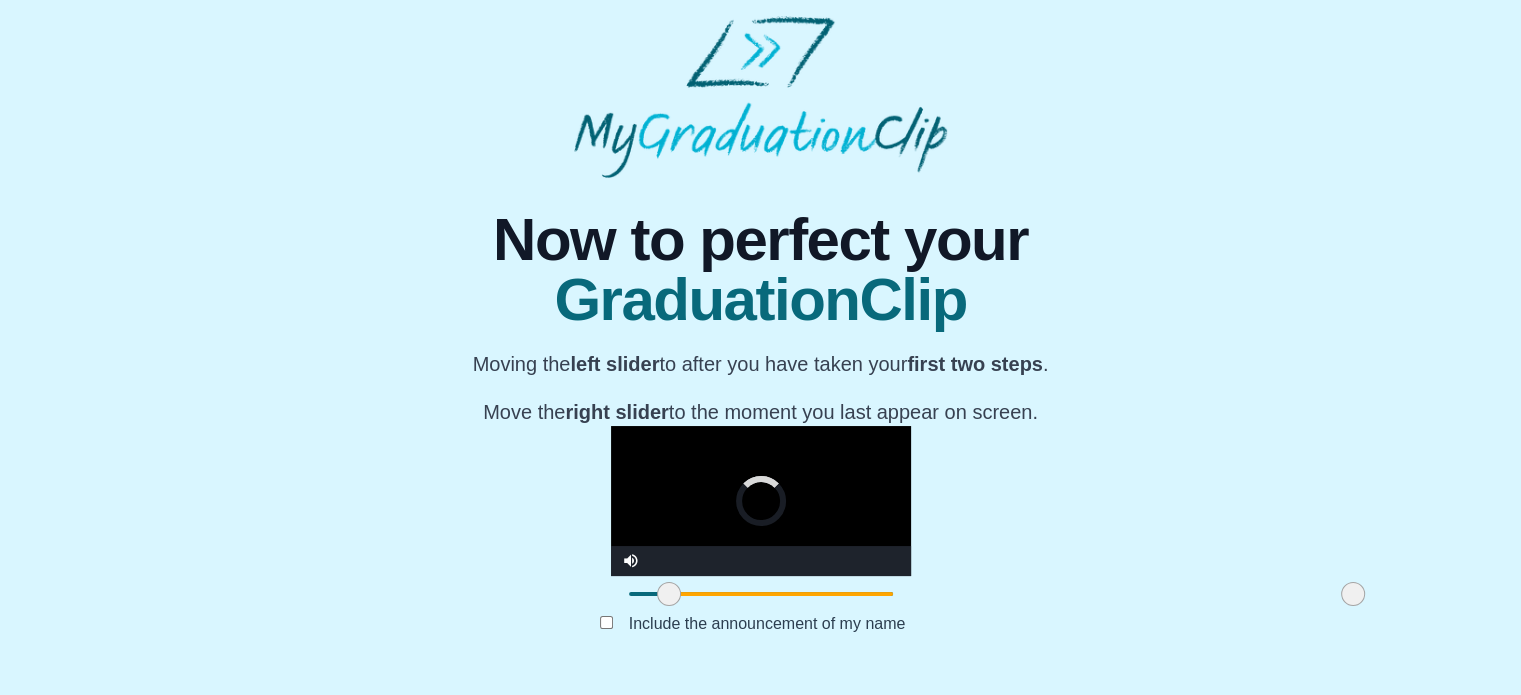 drag, startPoint x: 400, startPoint y: 600, endPoint x: 442, endPoint y: 600, distance: 42 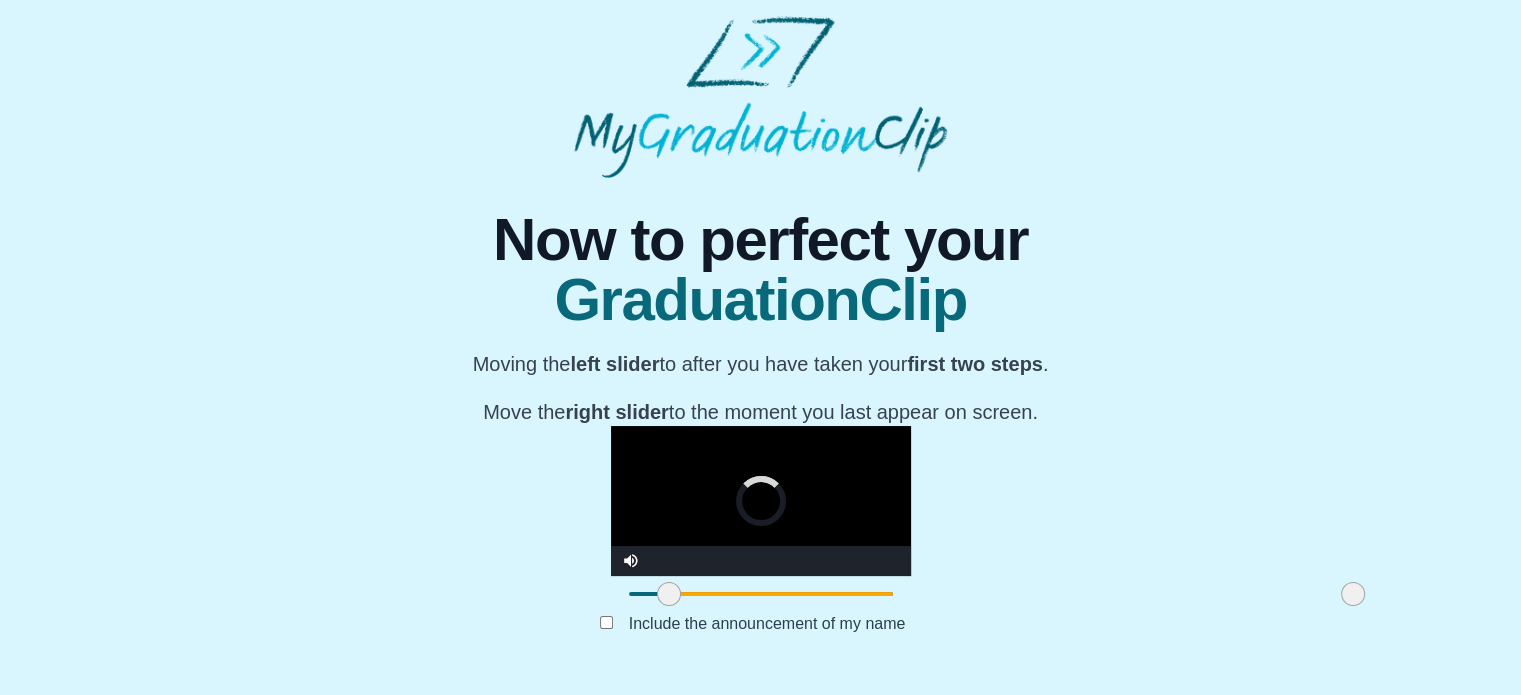 click at bounding box center [669, 594] 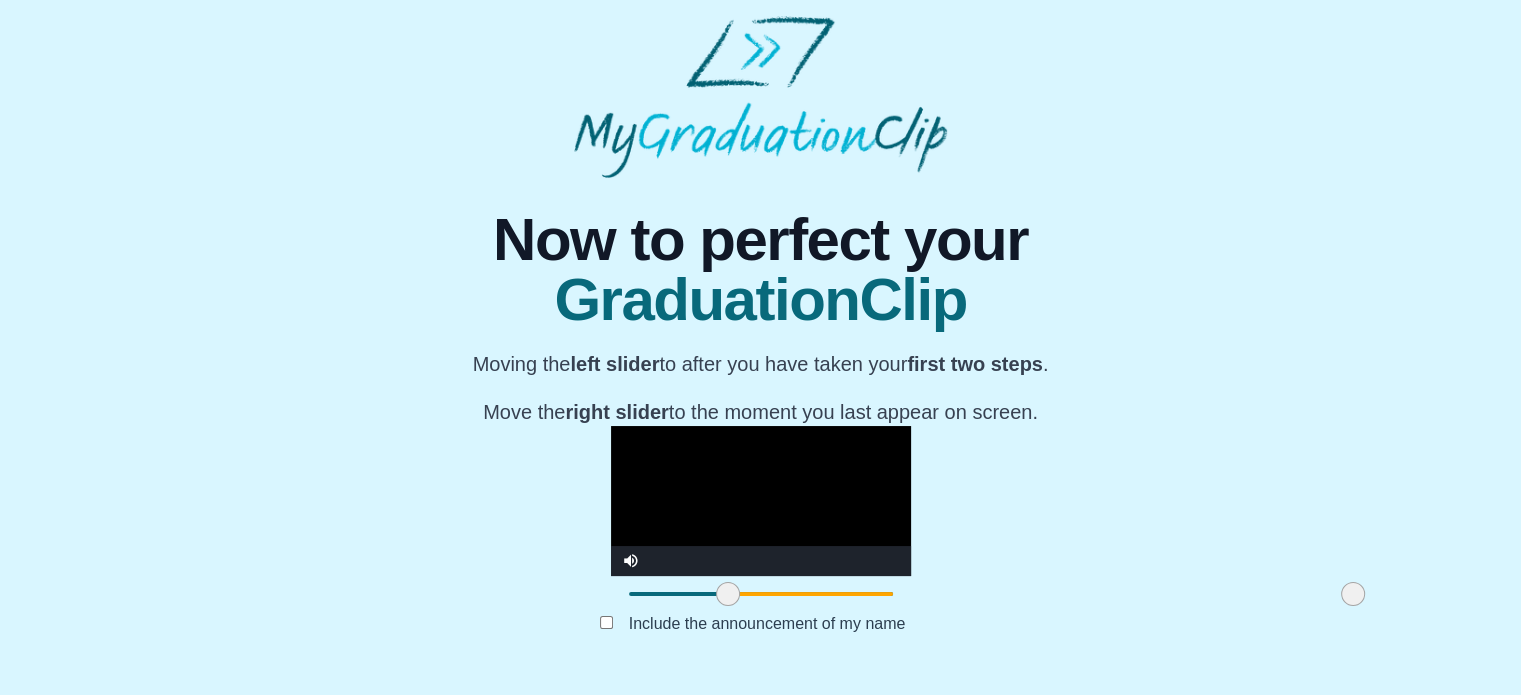 drag, startPoint x: 442, startPoint y: 600, endPoint x: 499, endPoint y: 600, distance: 57 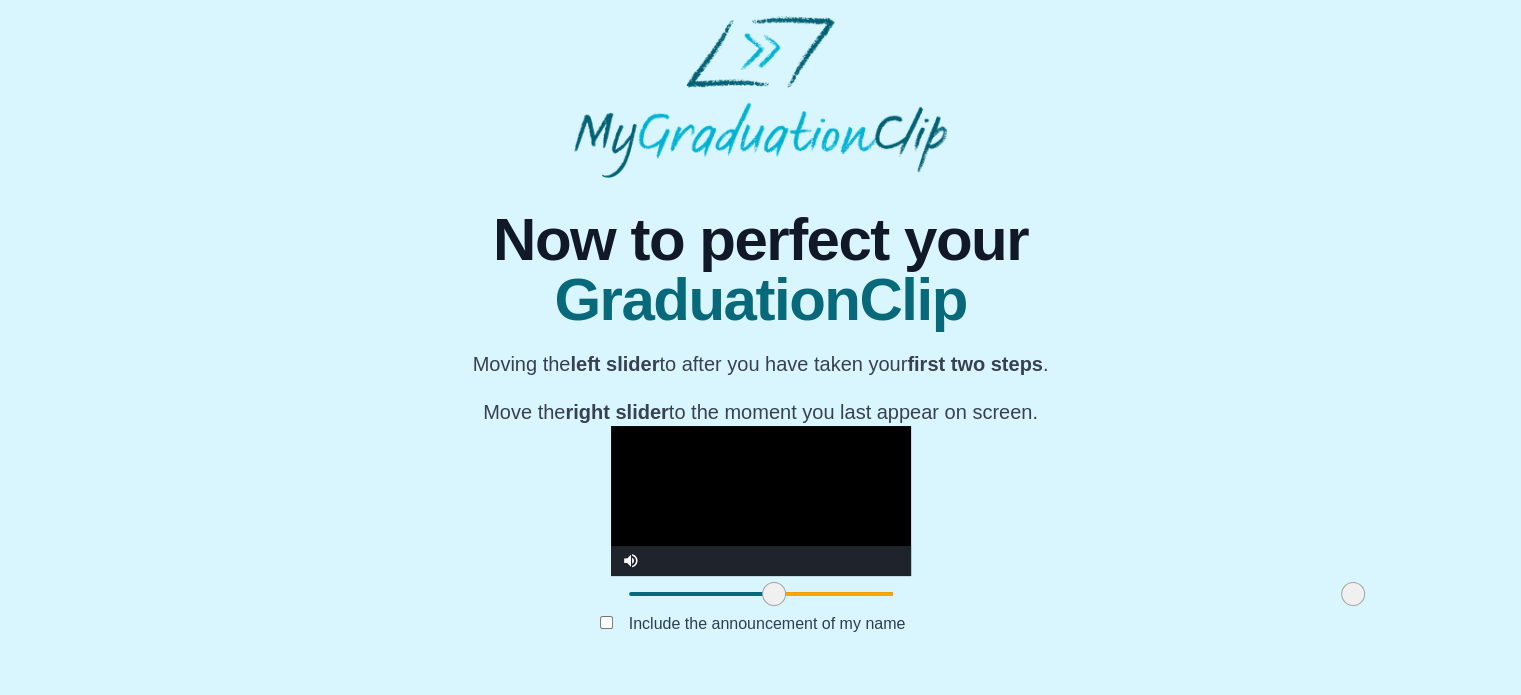 drag, startPoint x: 488, startPoint y: 599, endPoint x: 557, endPoint y: 592, distance: 69.354164 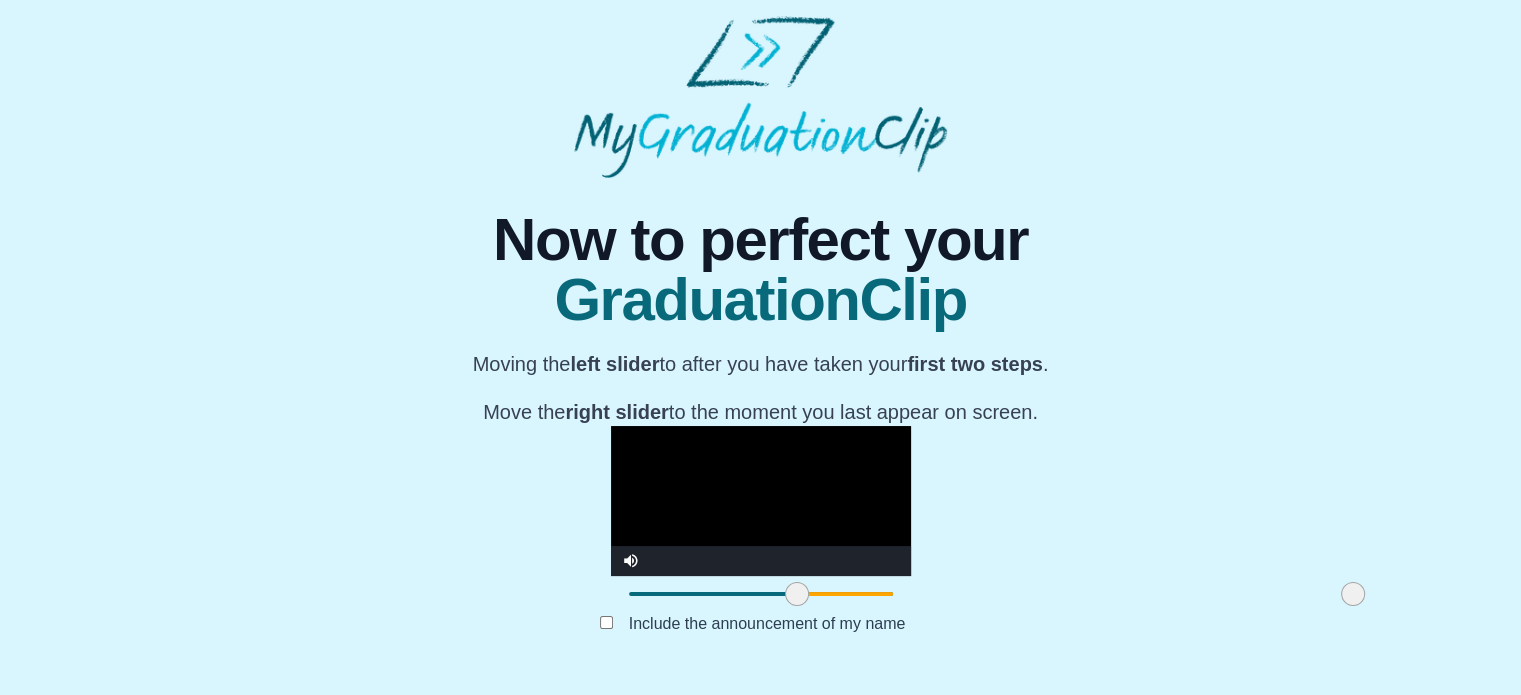 click at bounding box center (761, 501) 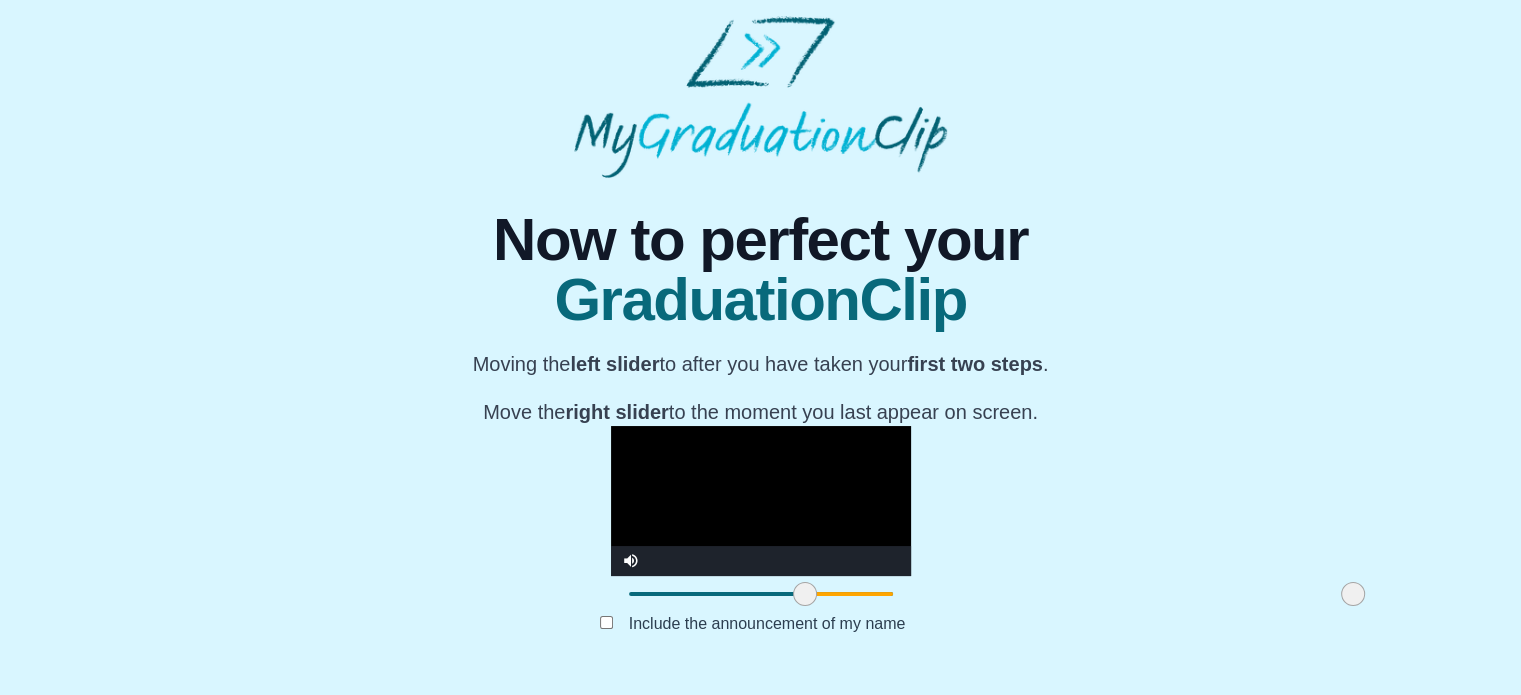 click at bounding box center (805, 594) 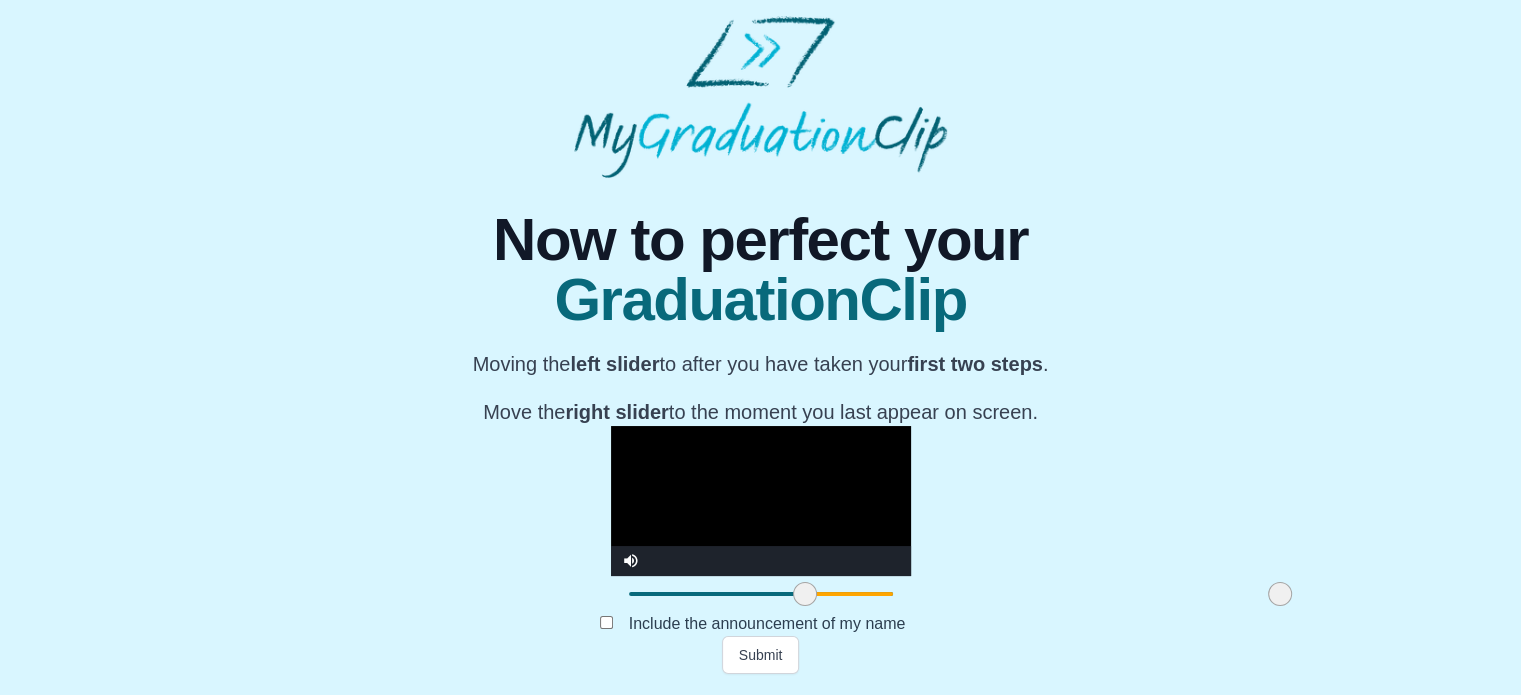 drag, startPoint x: 1121, startPoint y: 603, endPoint x: 1048, endPoint y: 620, distance: 74.953316 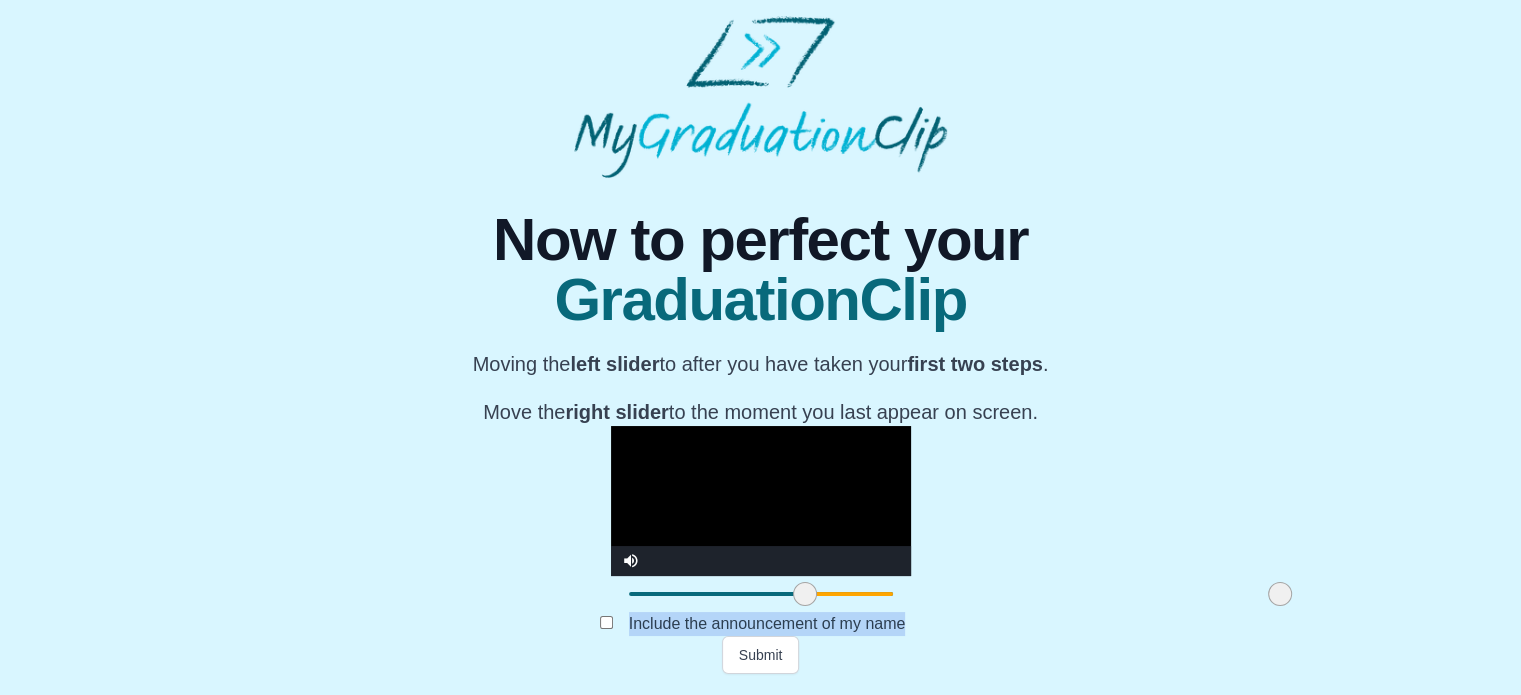 drag, startPoint x: 1048, startPoint y: 620, endPoint x: 1068, endPoint y: 619, distance: 20.024984 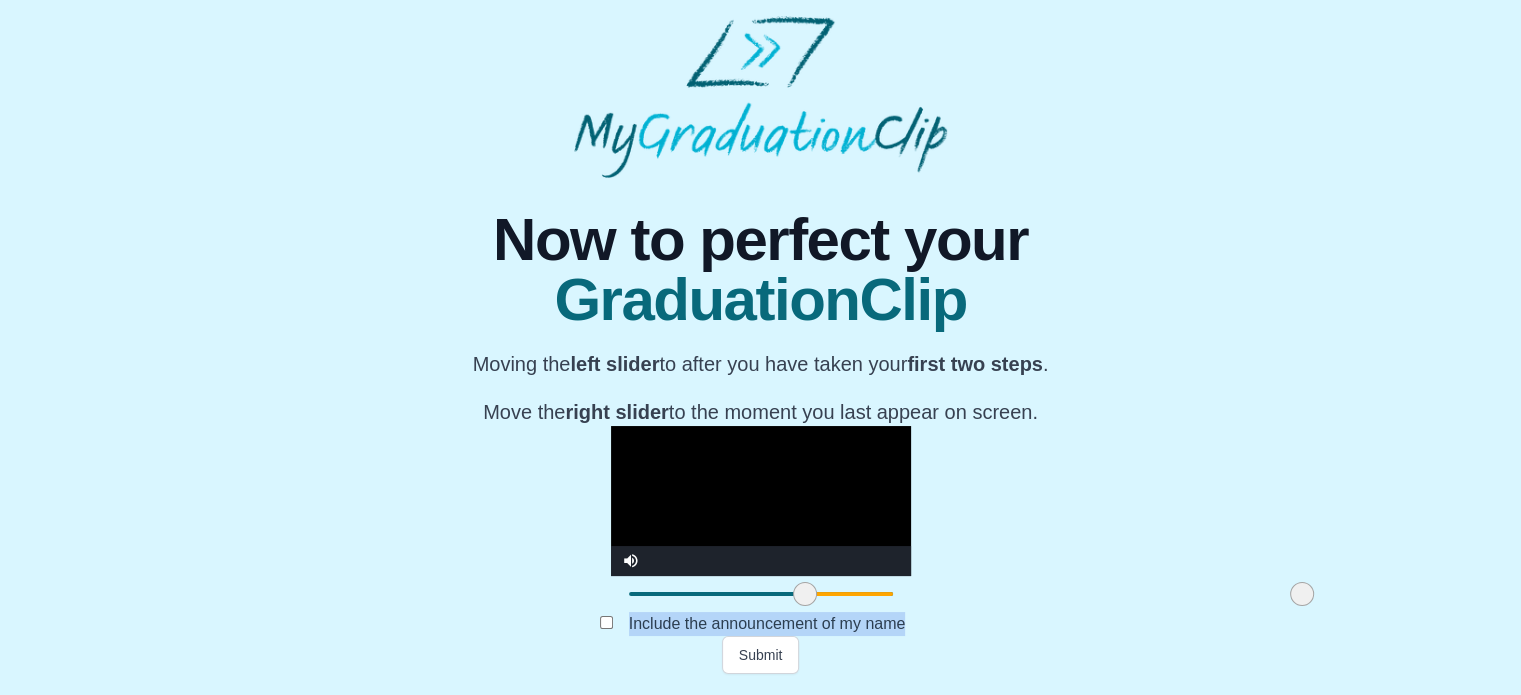 drag, startPoint x: 1042, startPoint y: 597, endPoint x: 1066, endPoint y: 597, distance: 24 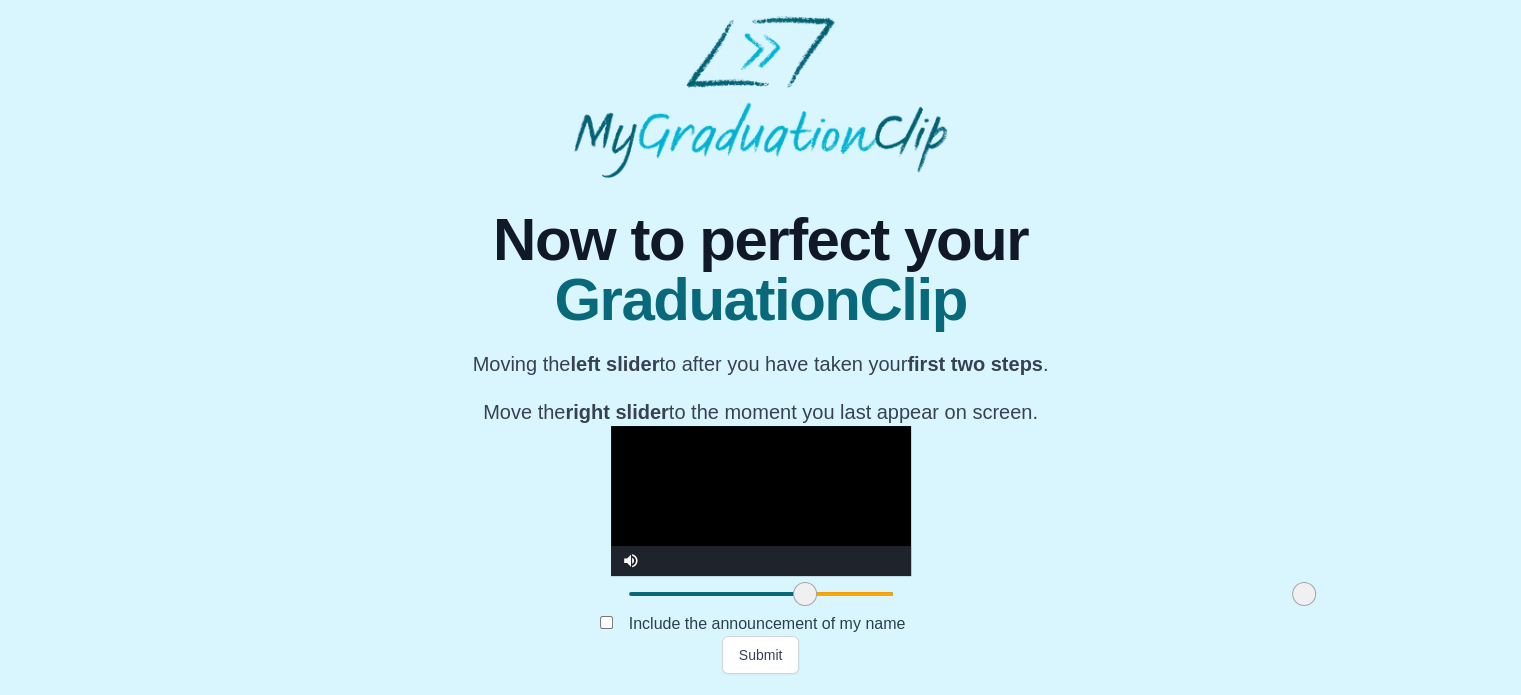 click on "**********" at bounding box center (760, 426) 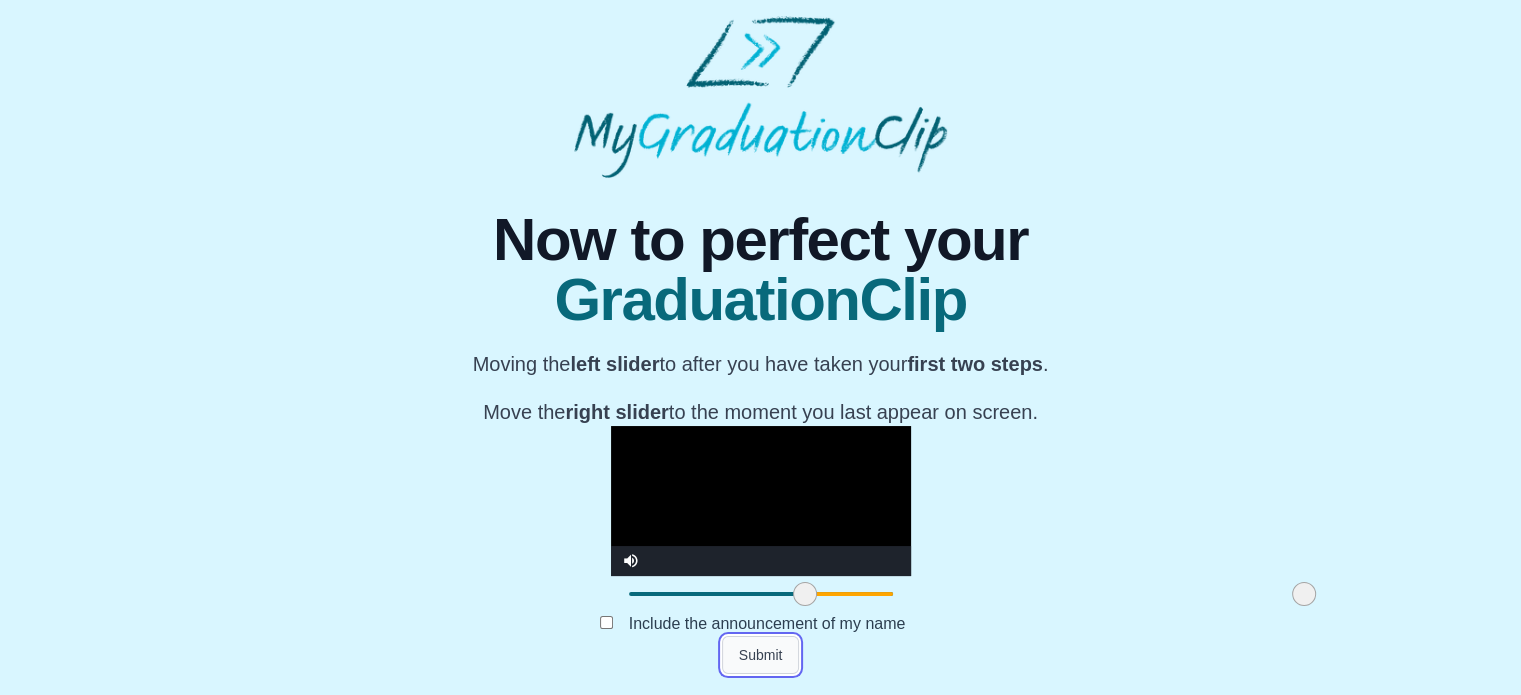 click on "Submit" at bounding box center [761, 655] 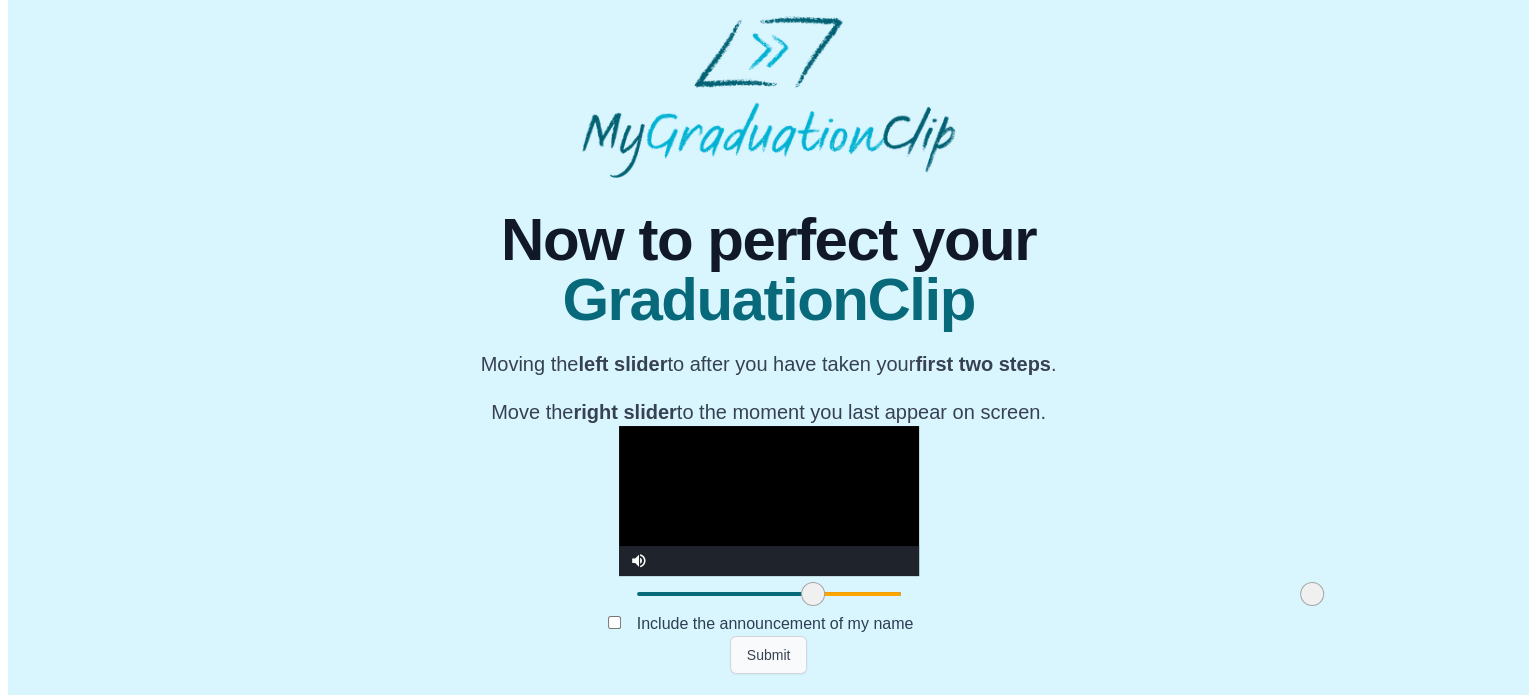 scroll, scrollTop: 0, scrollLeft: 0, axis: both 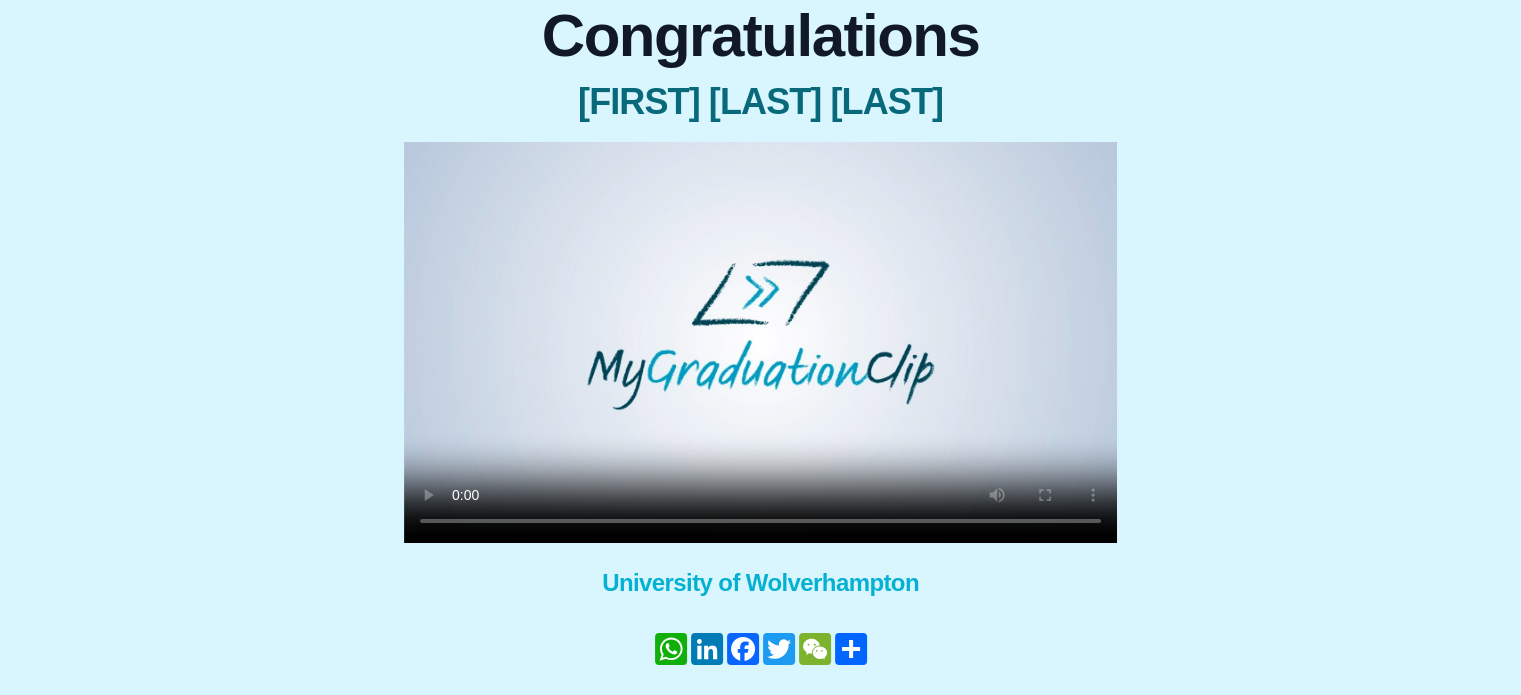 click at bounding box center [760, 342] 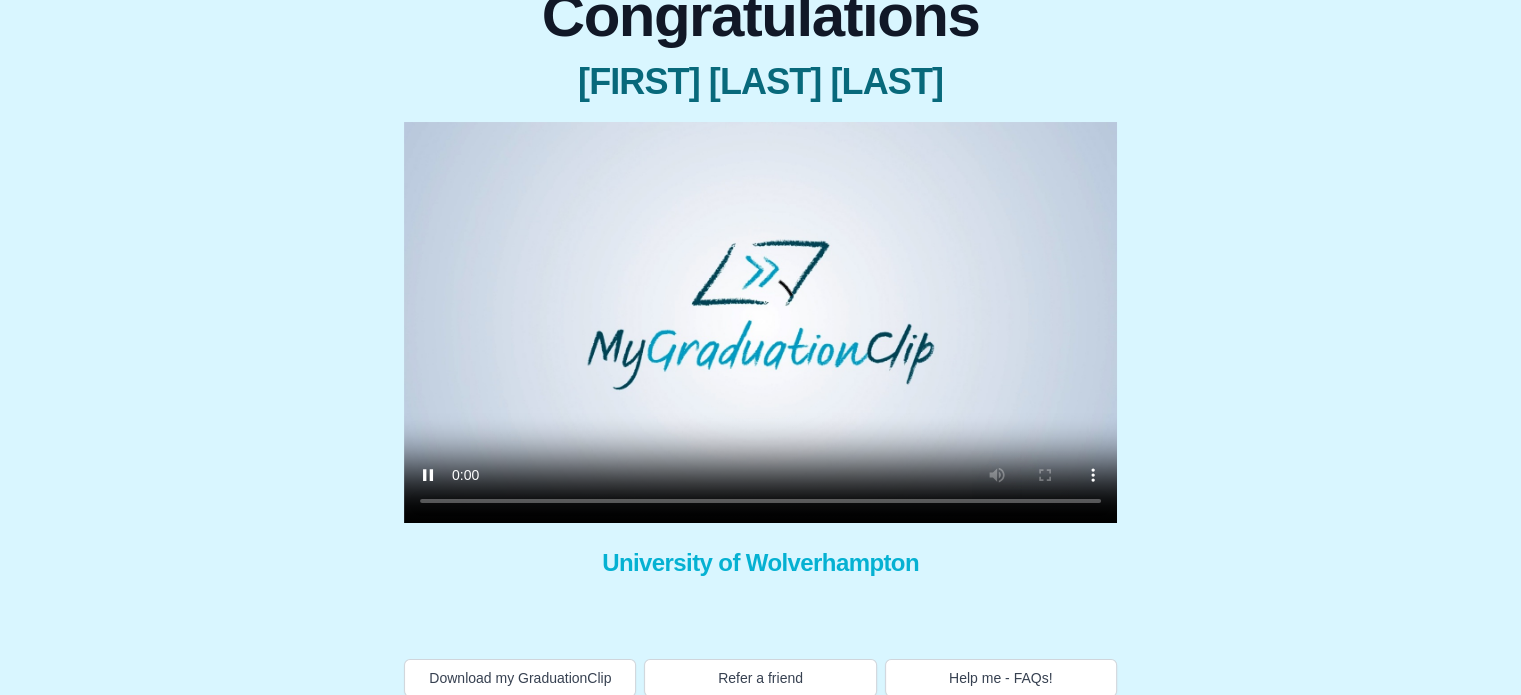 scroll, scrollTop: 212, scrollLeft: 0, axis: vertical 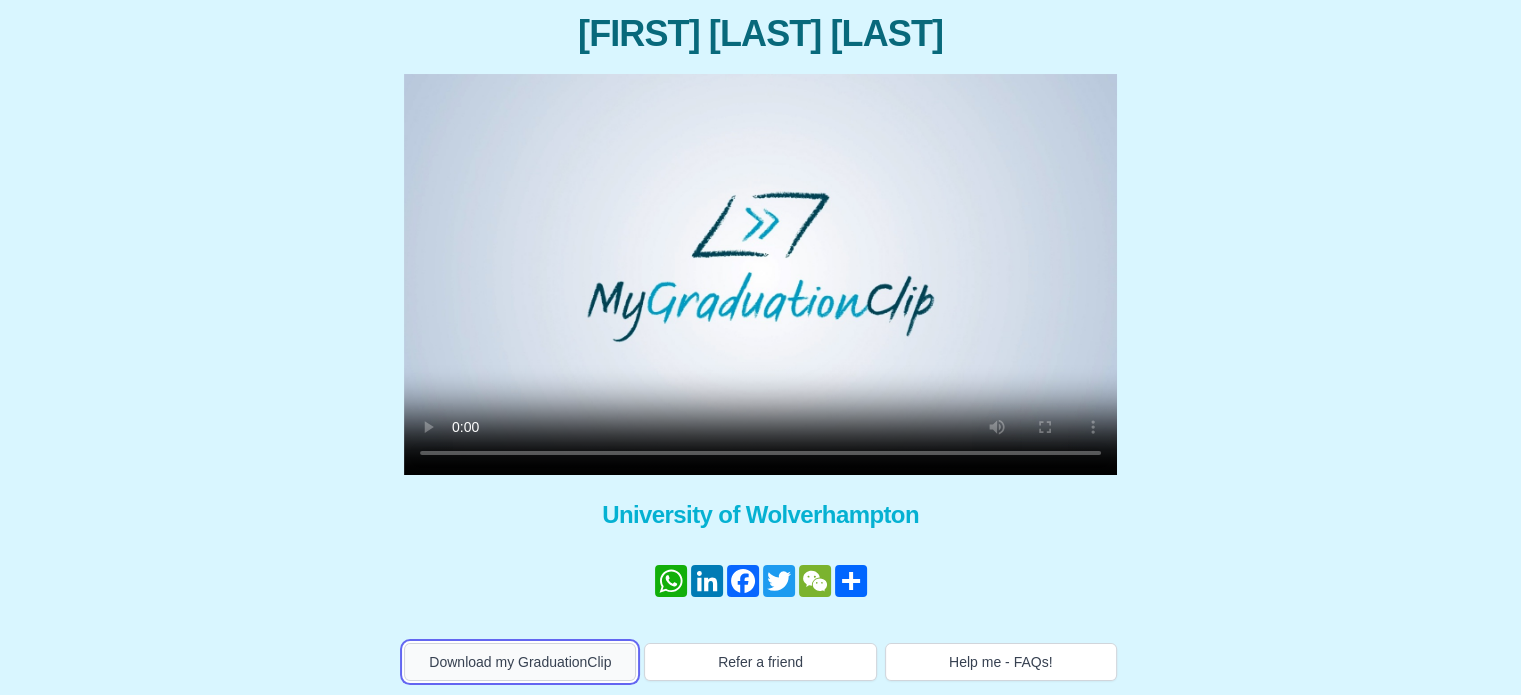 click on "Download my GraduationClip" at bounding box center [520, 662] 